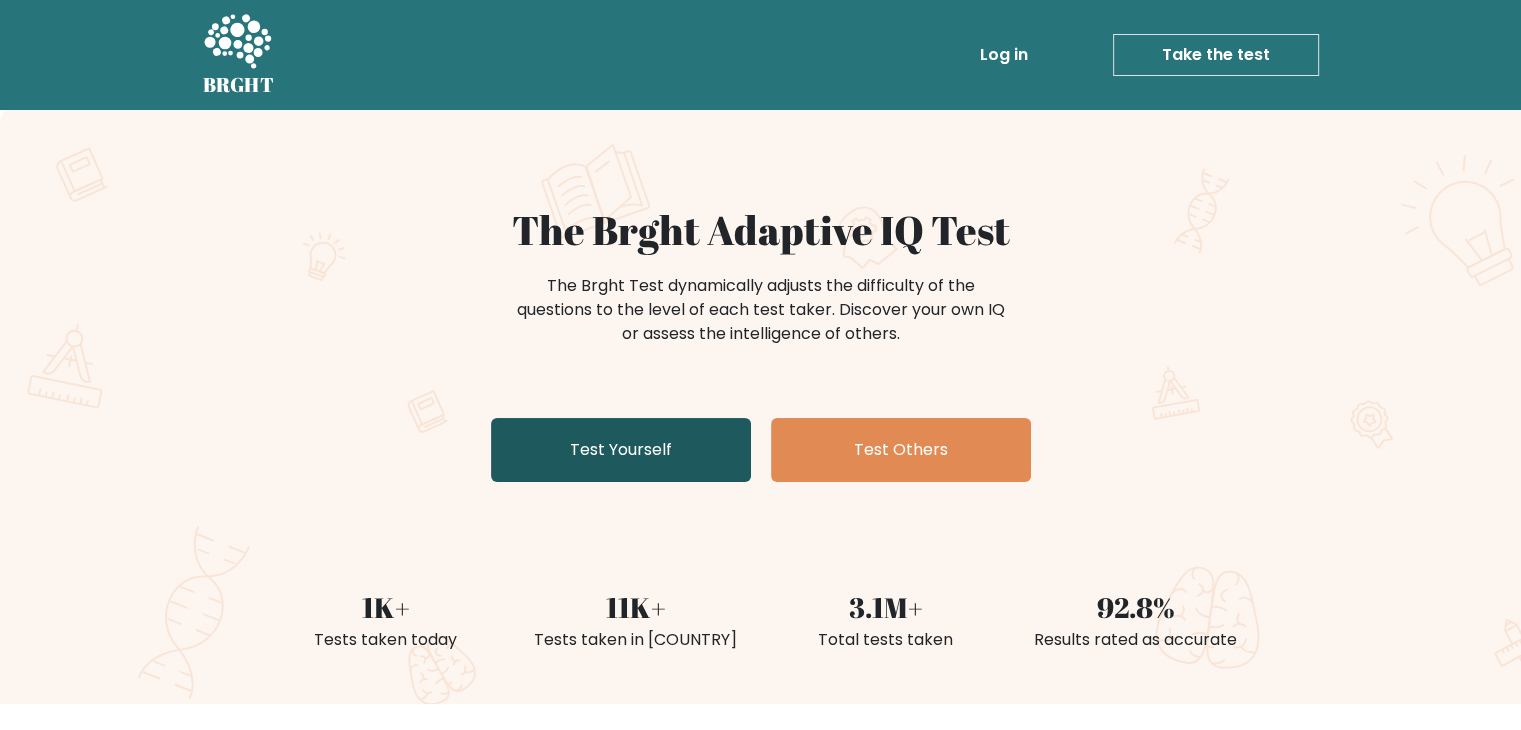 click on "Test Yourself" at bounding box center [621, 450] 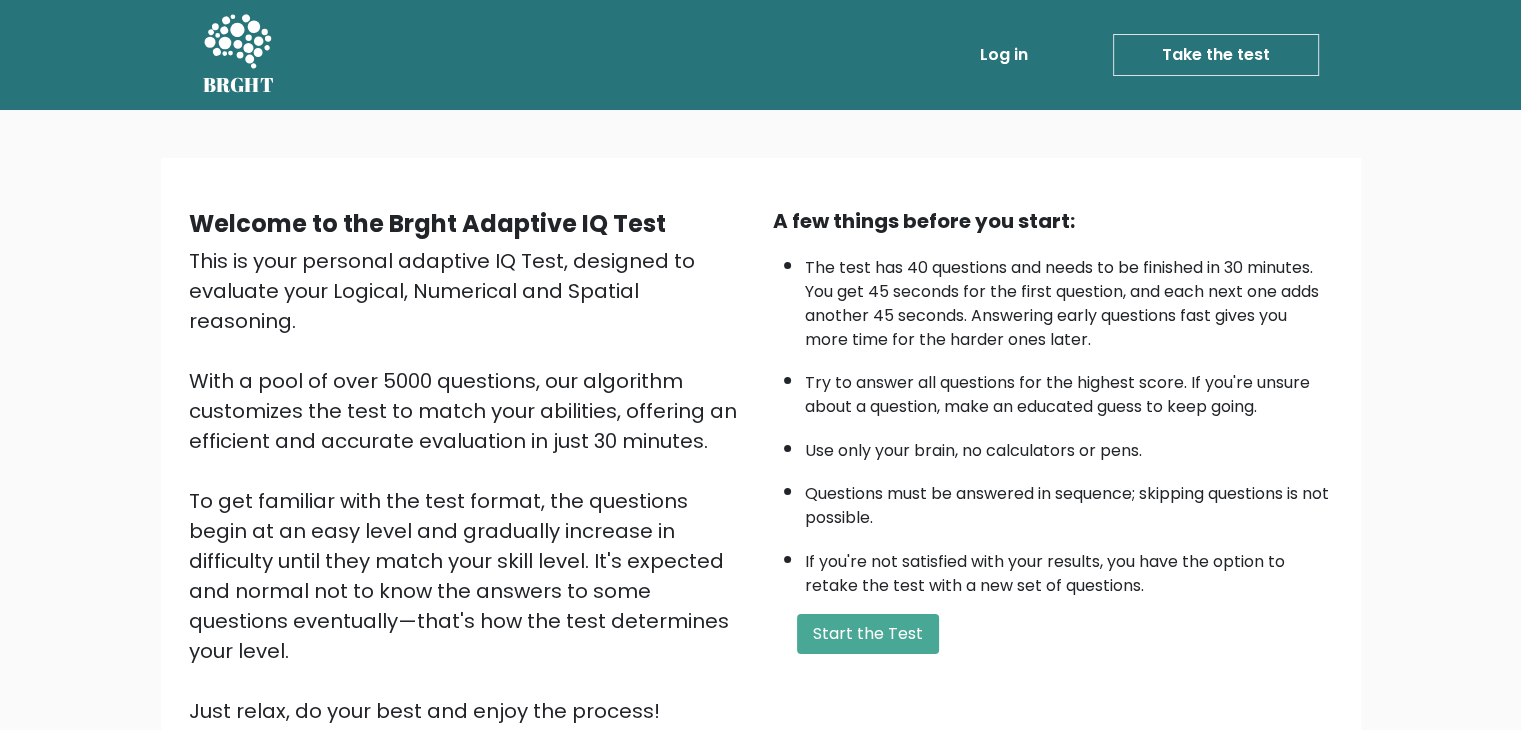 scroll, scrollTop: 186, scrollLeft: 0, axis: vertical 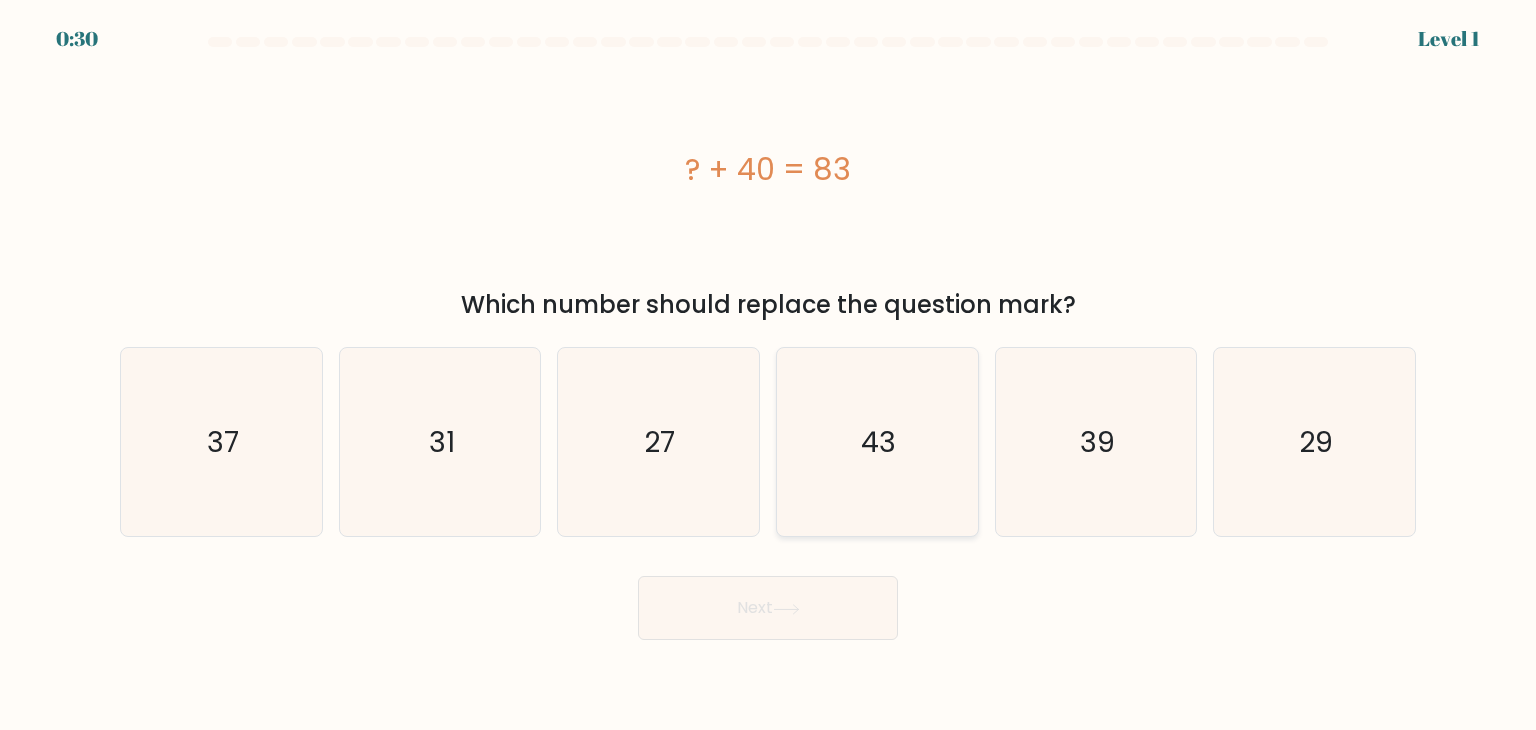 click on "43" at bounding box center [877, 442] 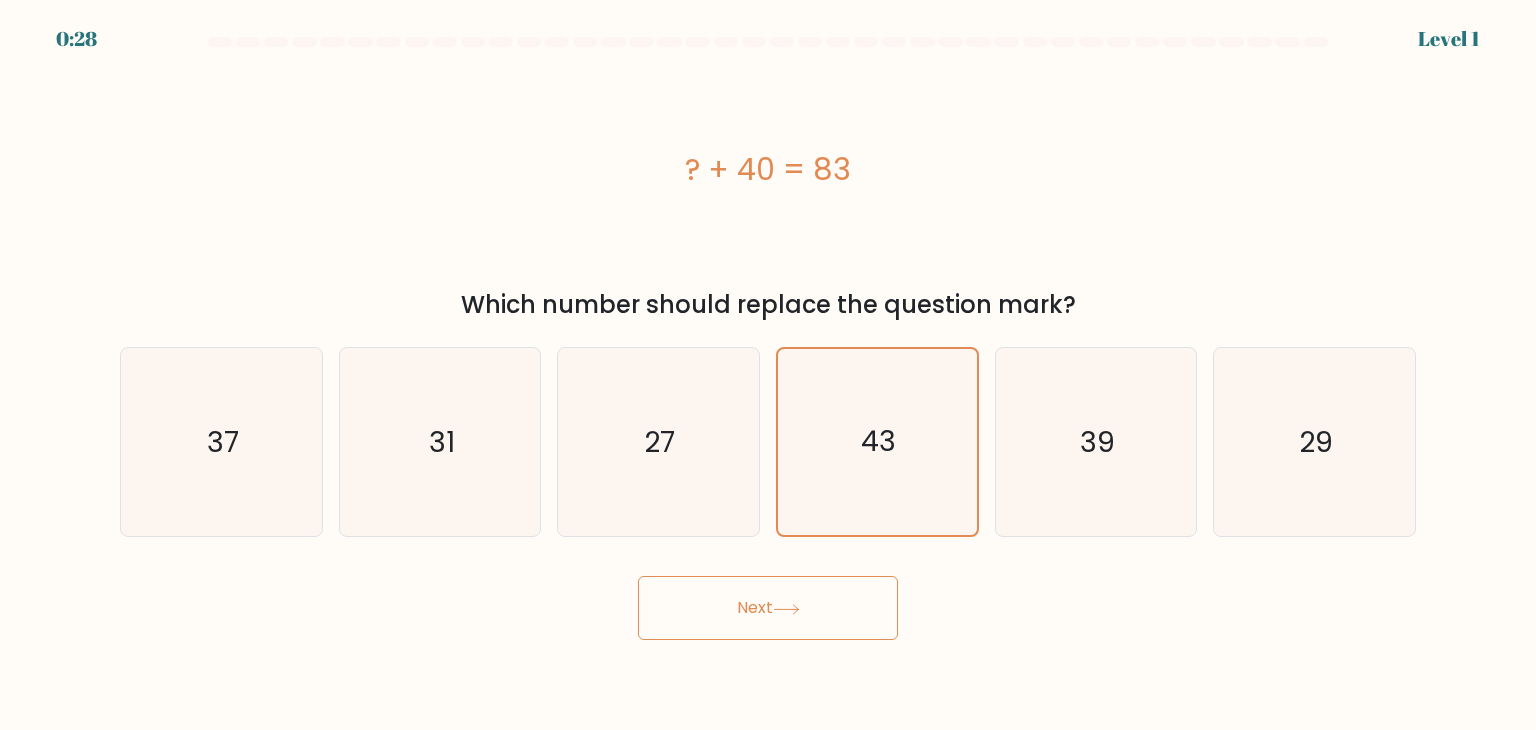 click at bounding box center [786, 609] 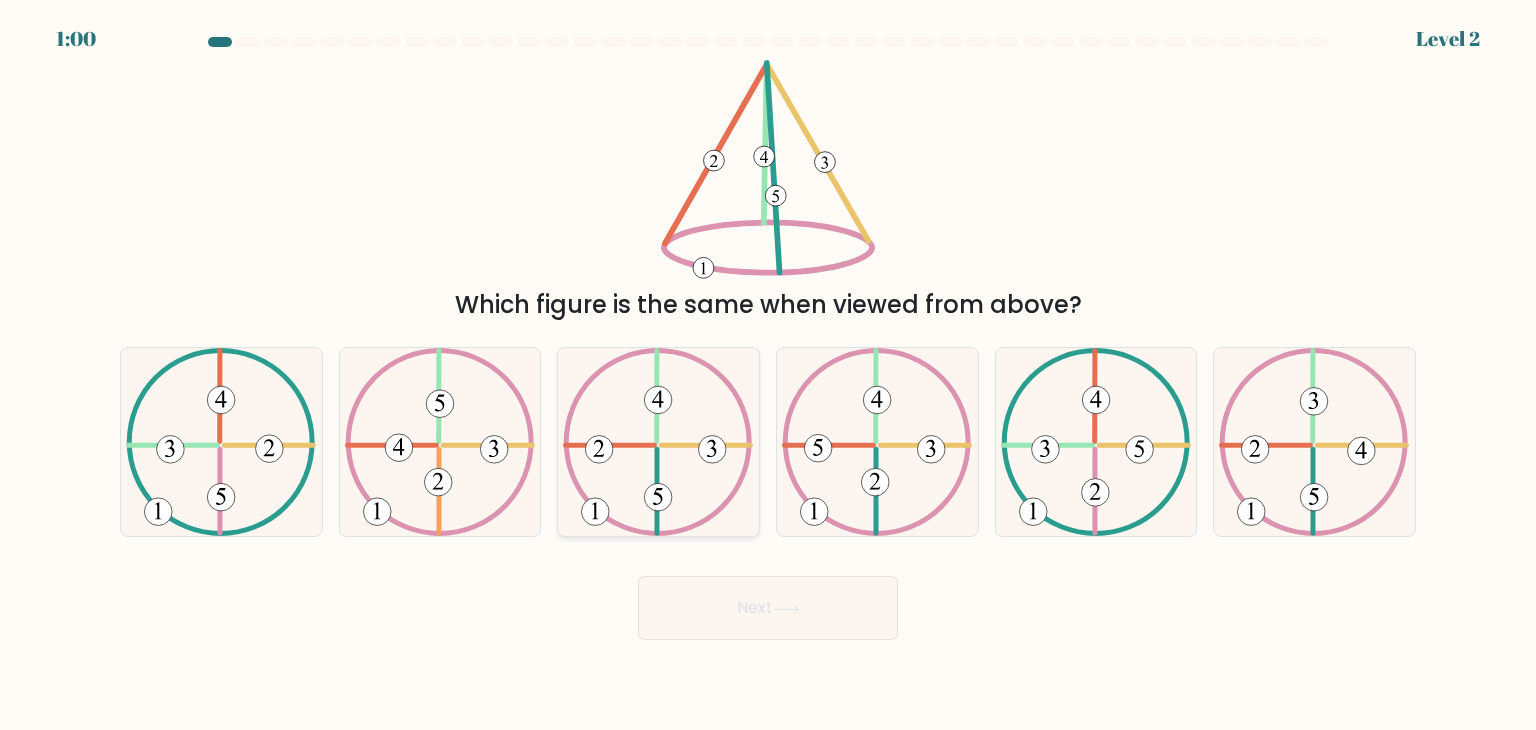 click on "c." at bounding box center [768, 370] 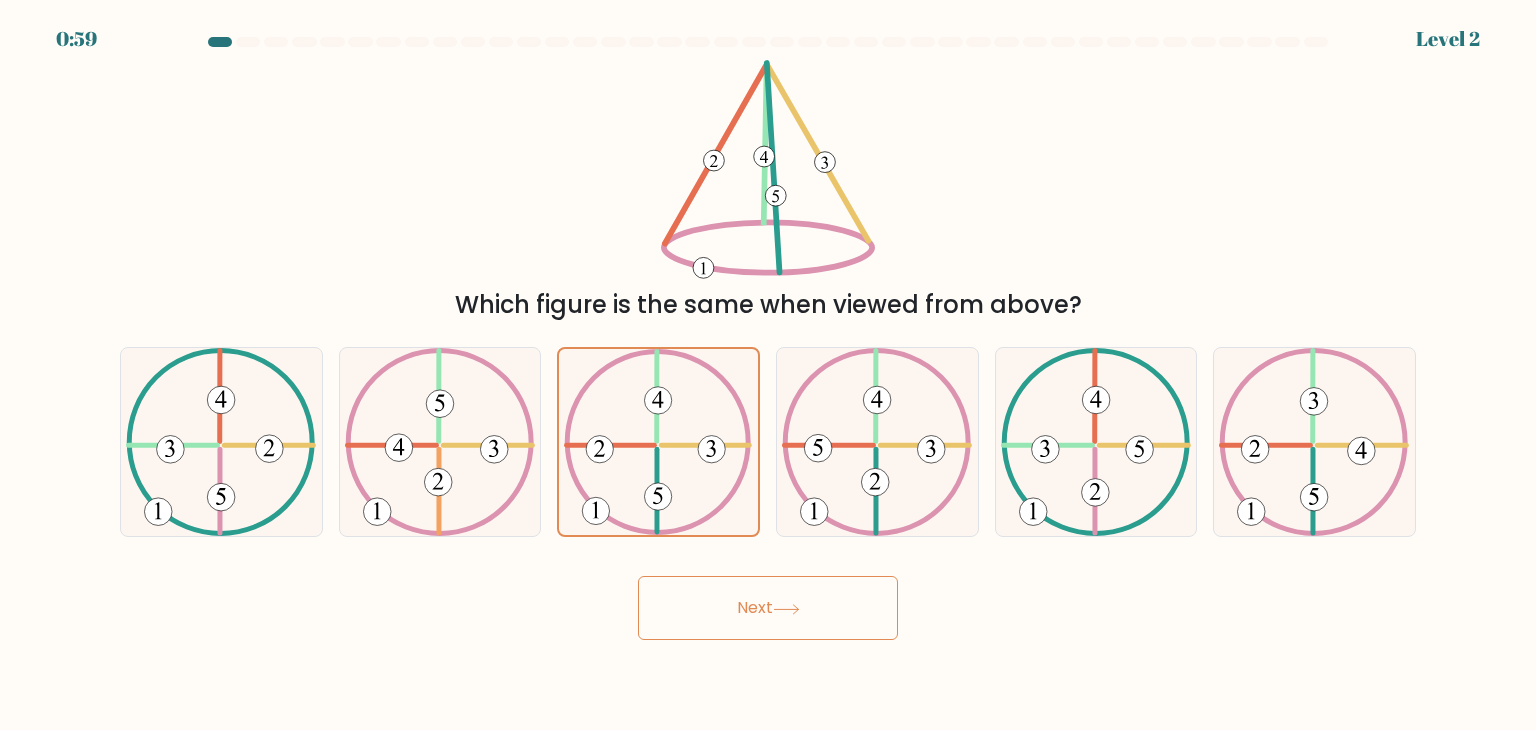 click on "Next" at bounding box center [768, 608] 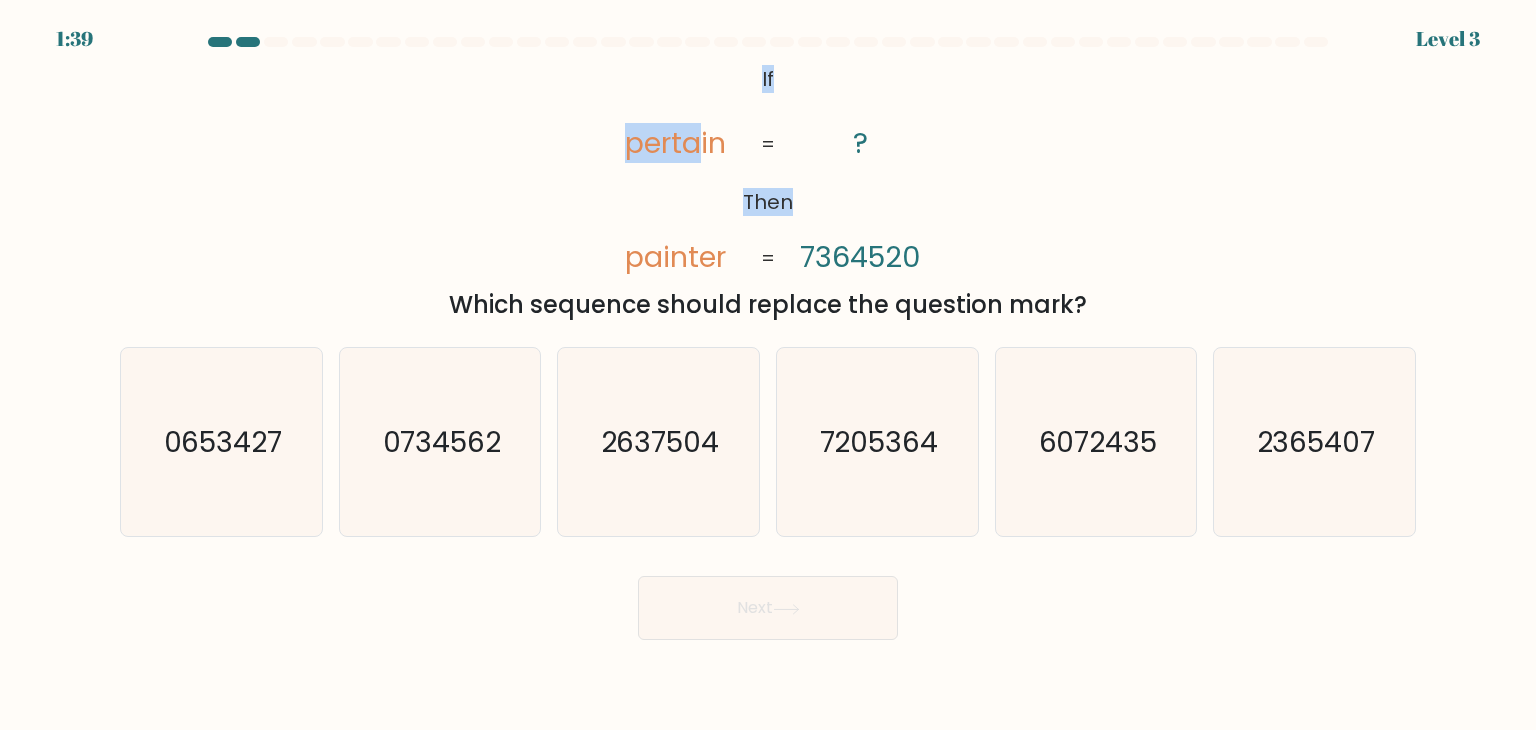 drag, startPoint x: 776, startPoint y: 77, endPoint x: 702, endPoint y: 172, distance: 120.4201 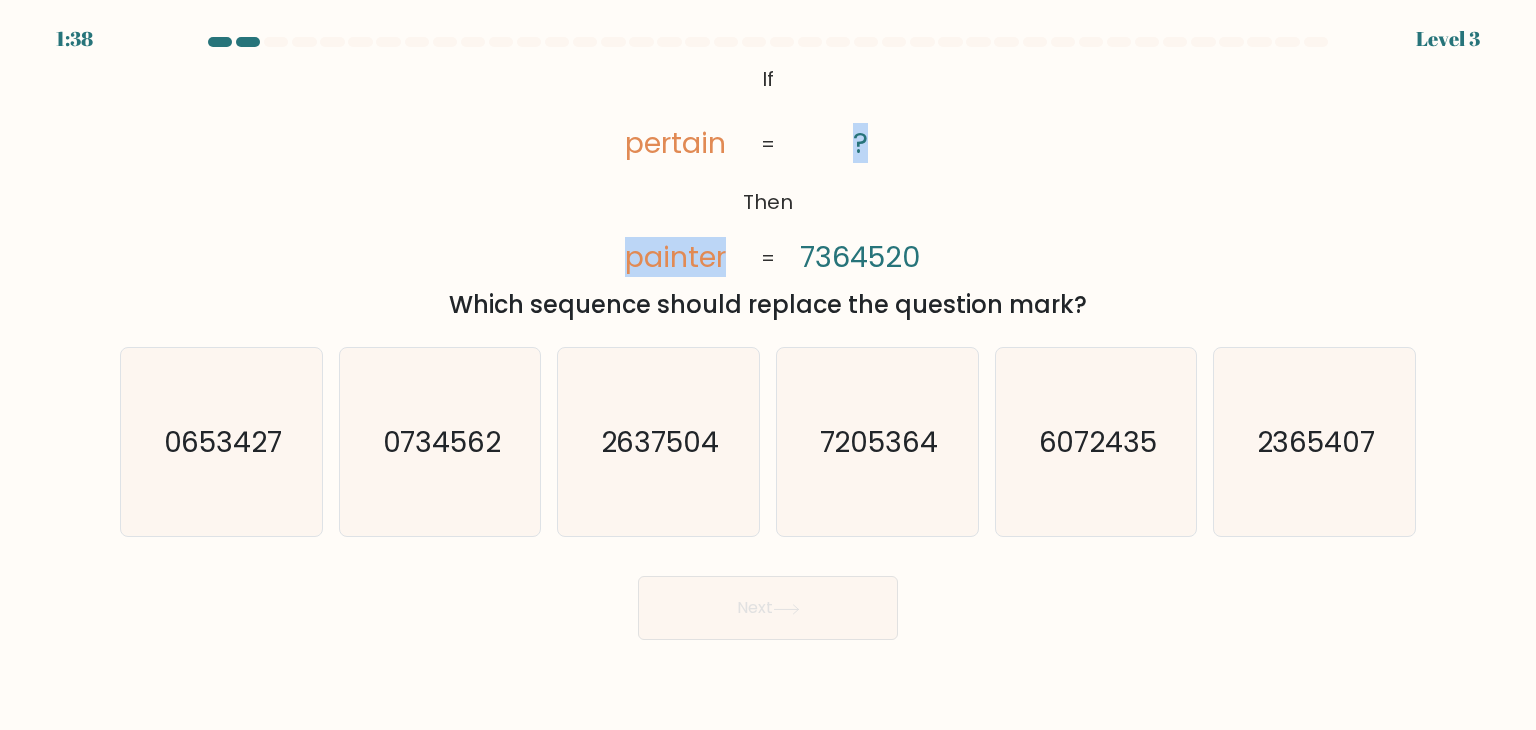 drag, startPoint x: 744, startPoint y: 157, endPoint x: 863, endPoint y: 138, distance: 120.50726 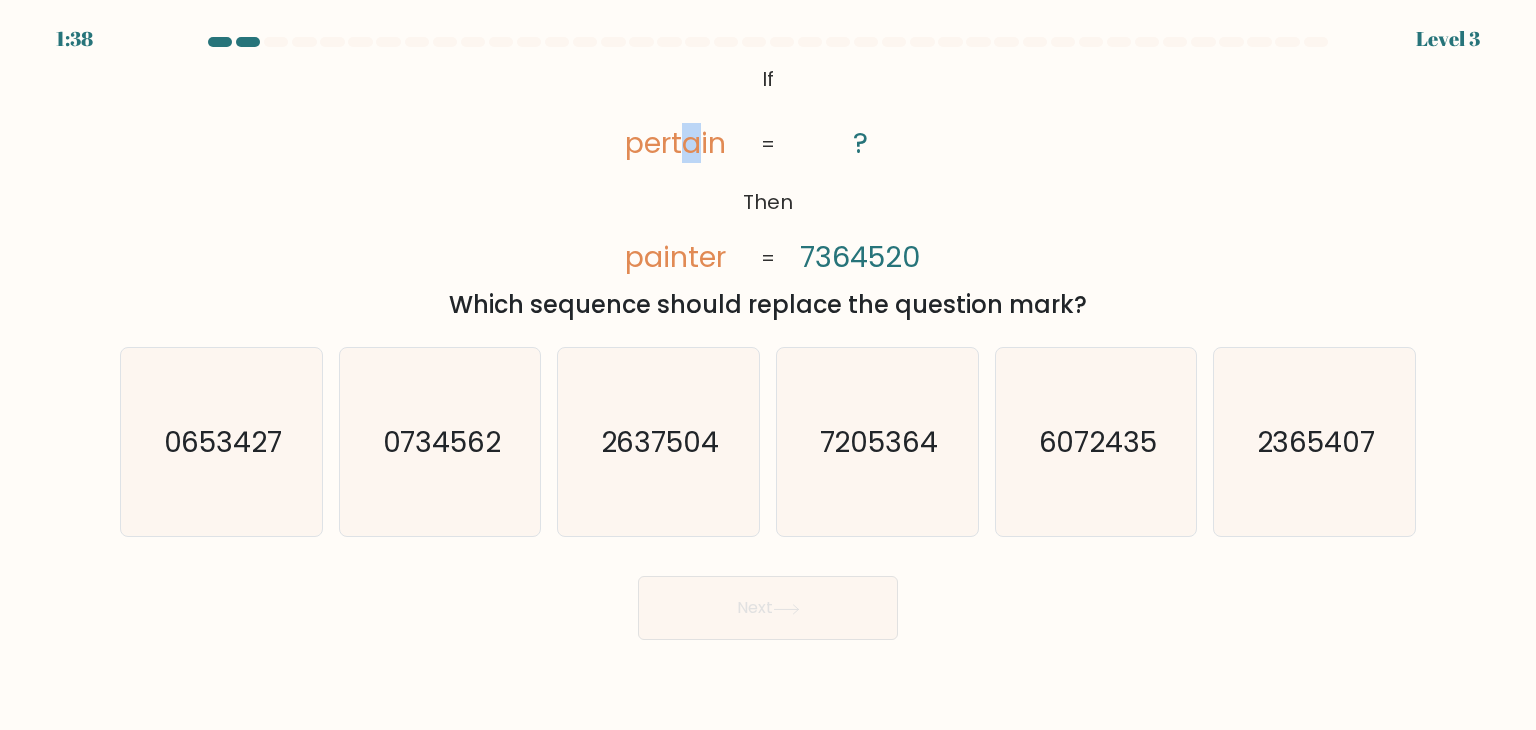 drag, startPoint x: 690, startPoint y: 147, endPoint x: 680, endPoint y: 149, distance: 10.198039 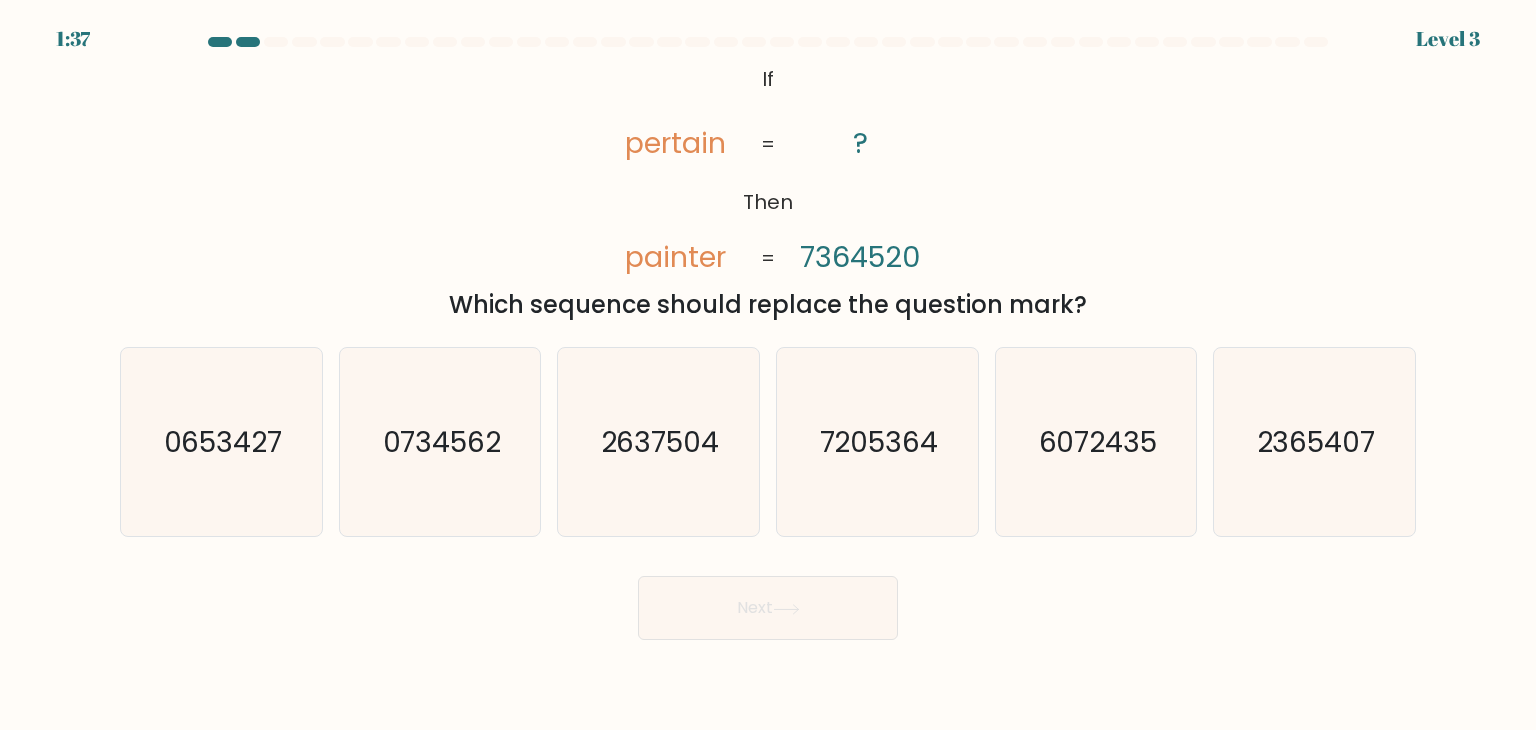 click on "[NUMBER]" at bounding box center [768, 169] 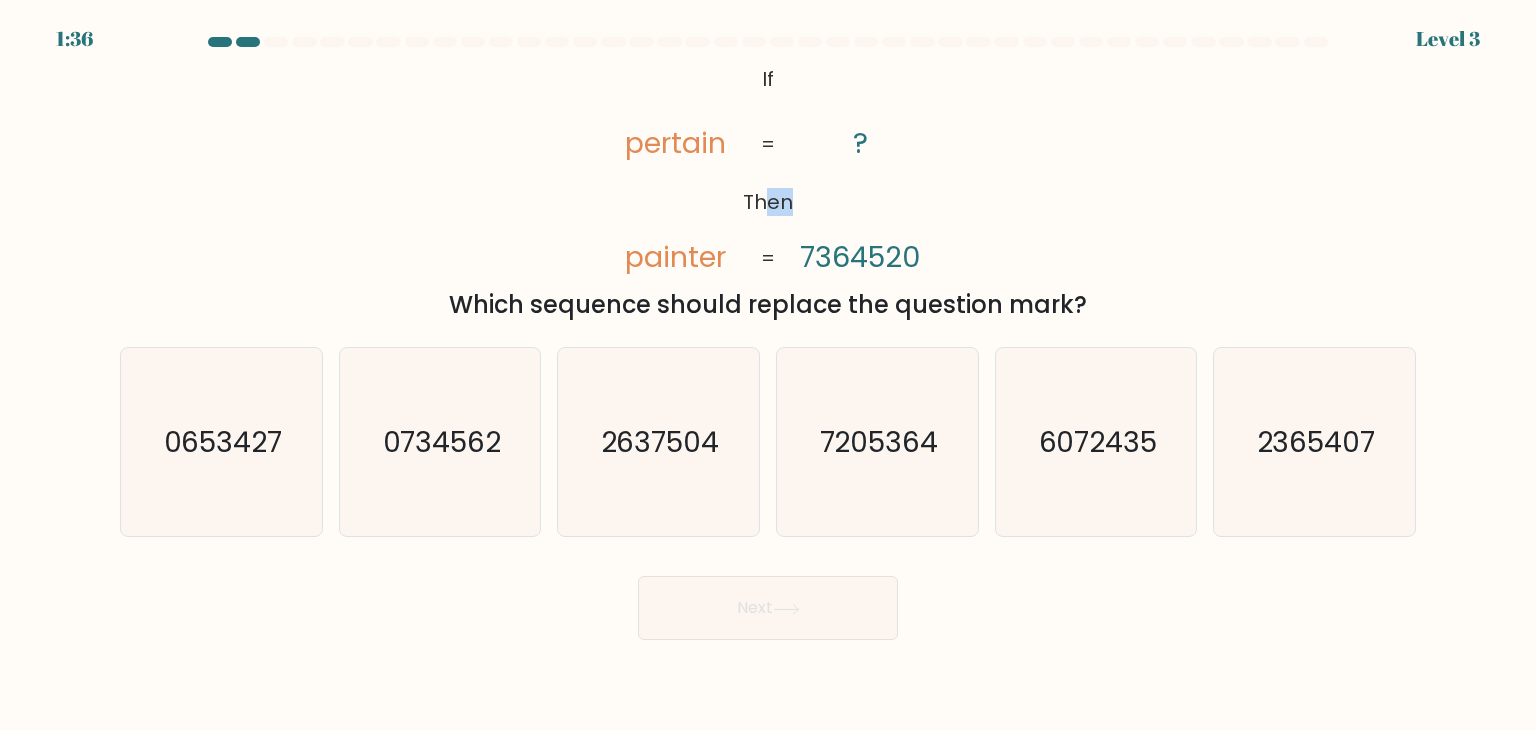 drag, startPoint x: 774, startPoint y: 197, endPoint x: 764, endPoint y: 199, distance: 10.198039 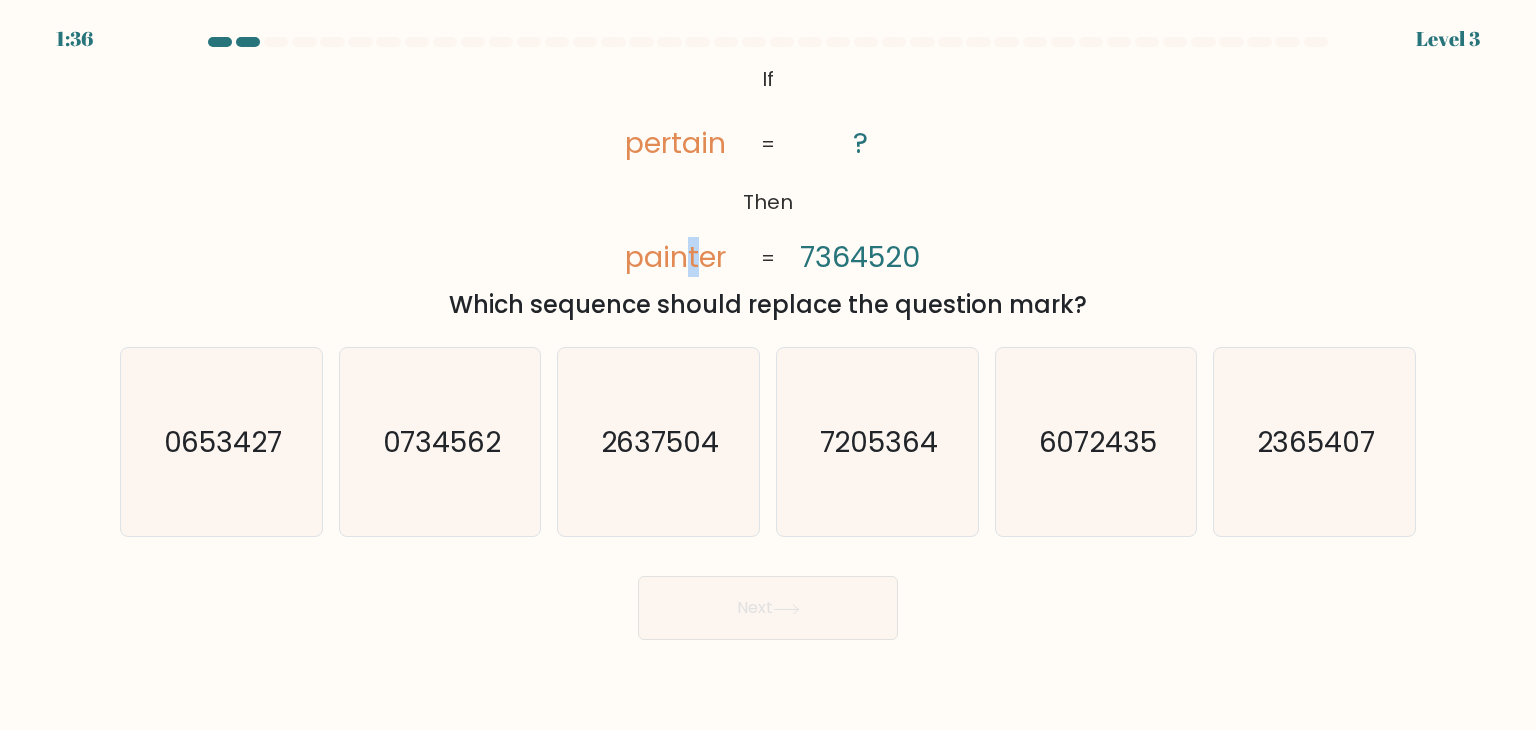 drag, startPoint x: 692, startPoint y: 238, endPoint x: 680, endPoint y: 270, distance: 34.176014 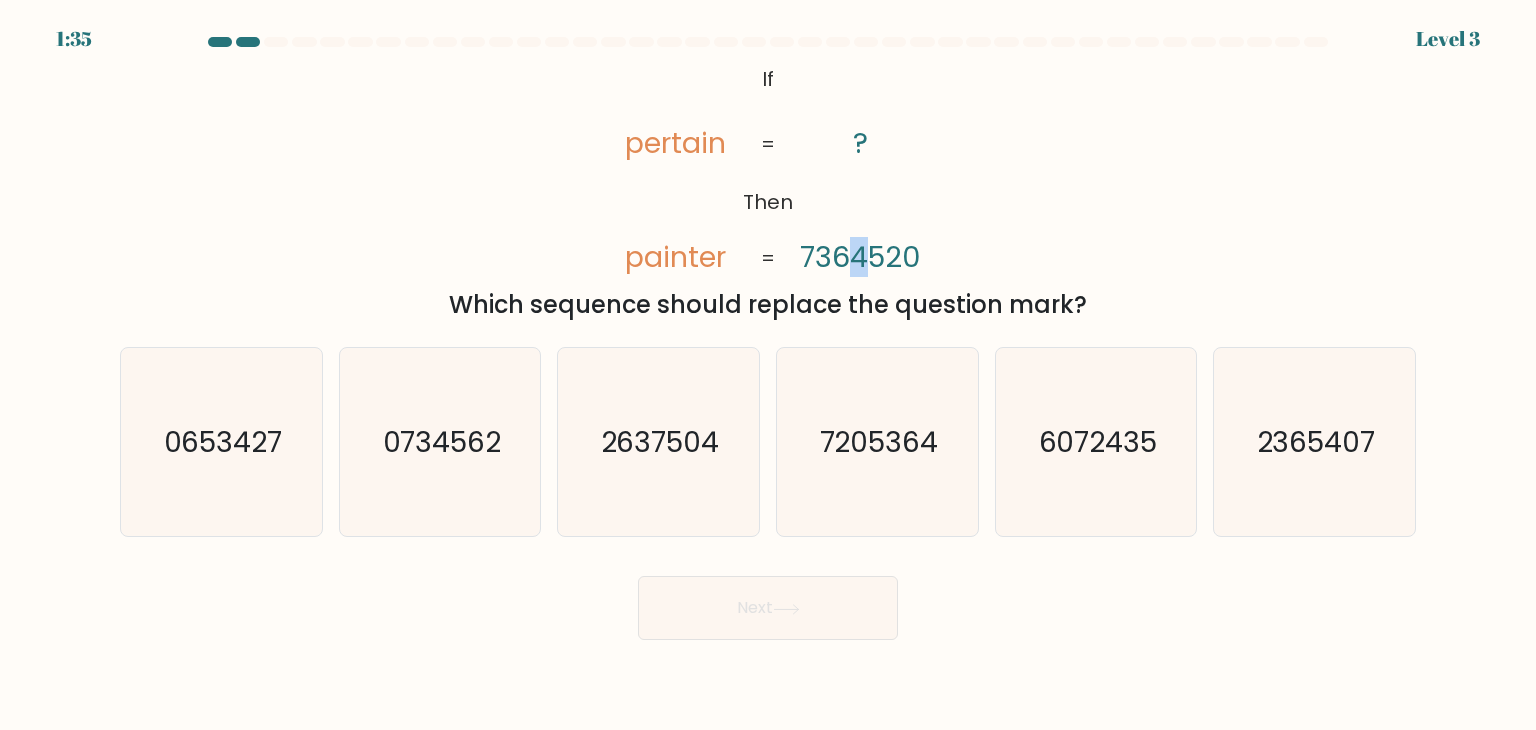 click on "[NUMBER]" at bounding box center (768, 169) 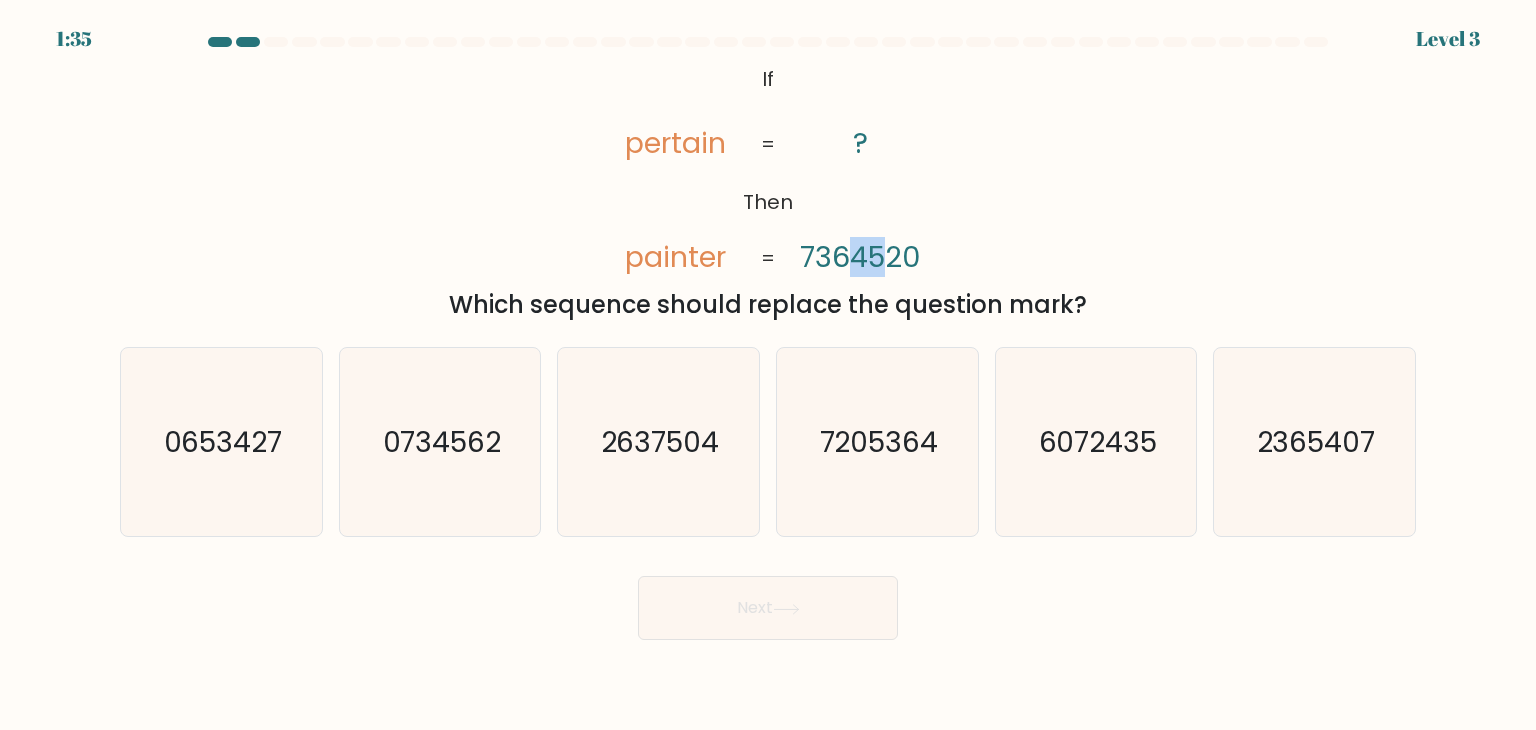 click on "7364520" at bounding box center (860, 257) 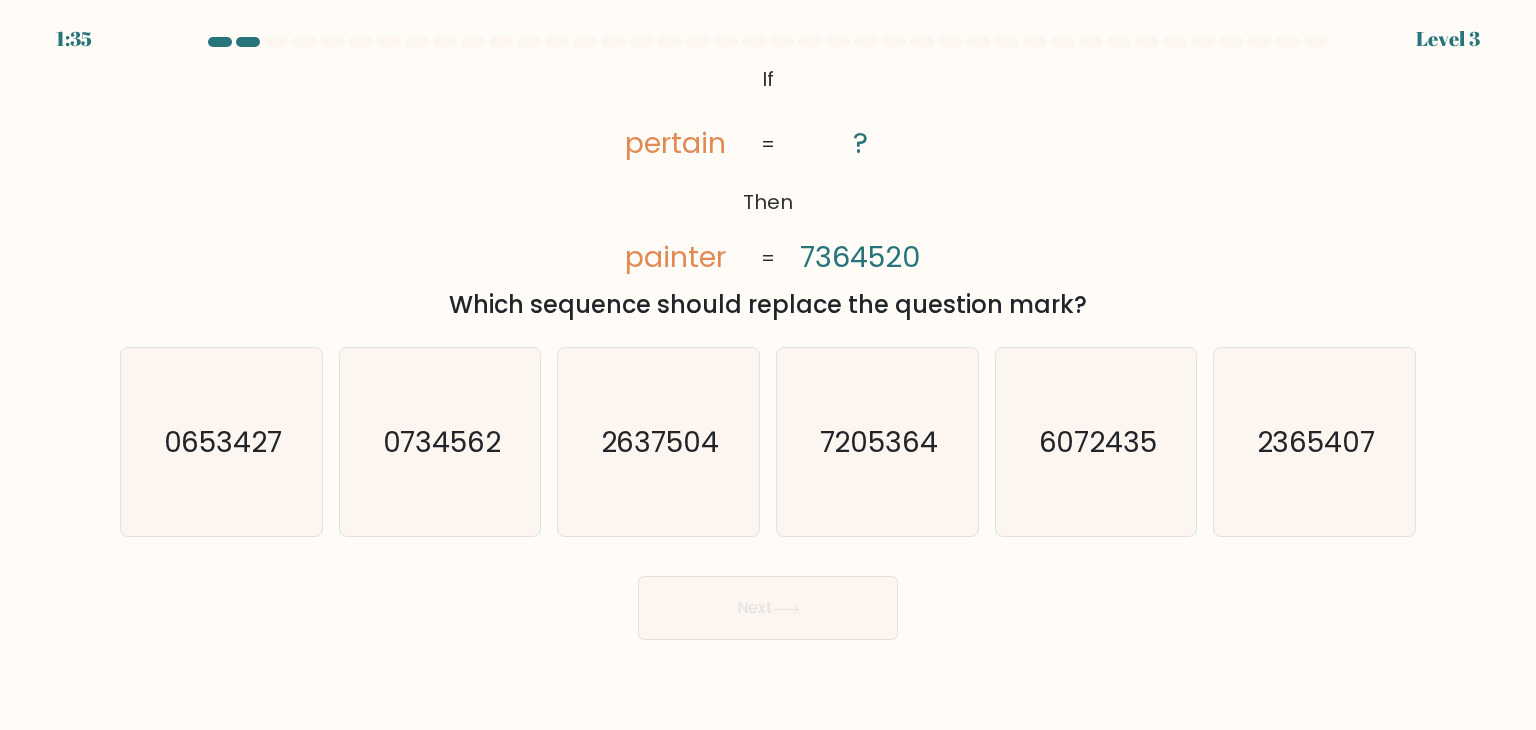 click on "7364520" at bounding box center (860, 257) 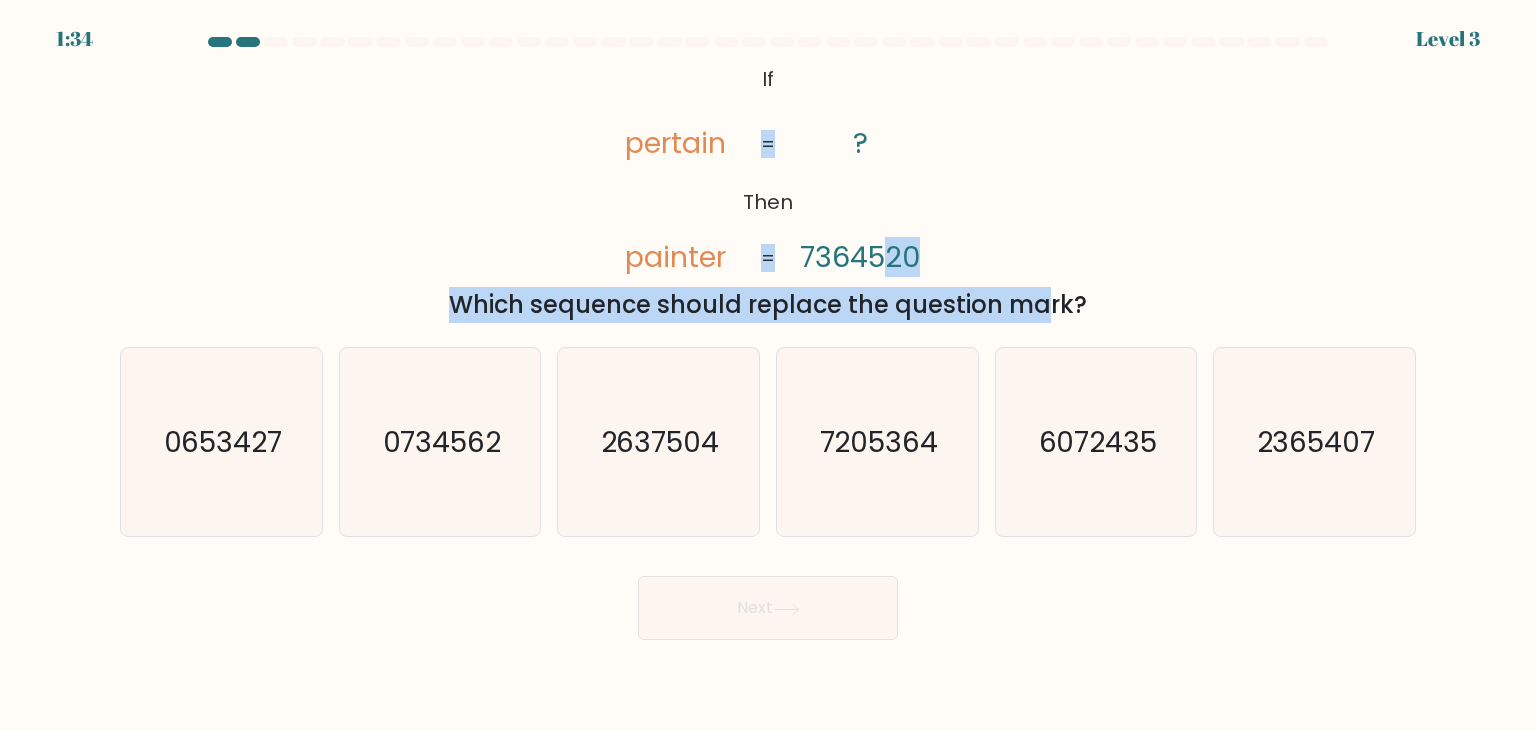 drag, startPoint x: 839, startPoint y: 288, endPoint x: 734, endPoint y: 289, distance: 105.00476 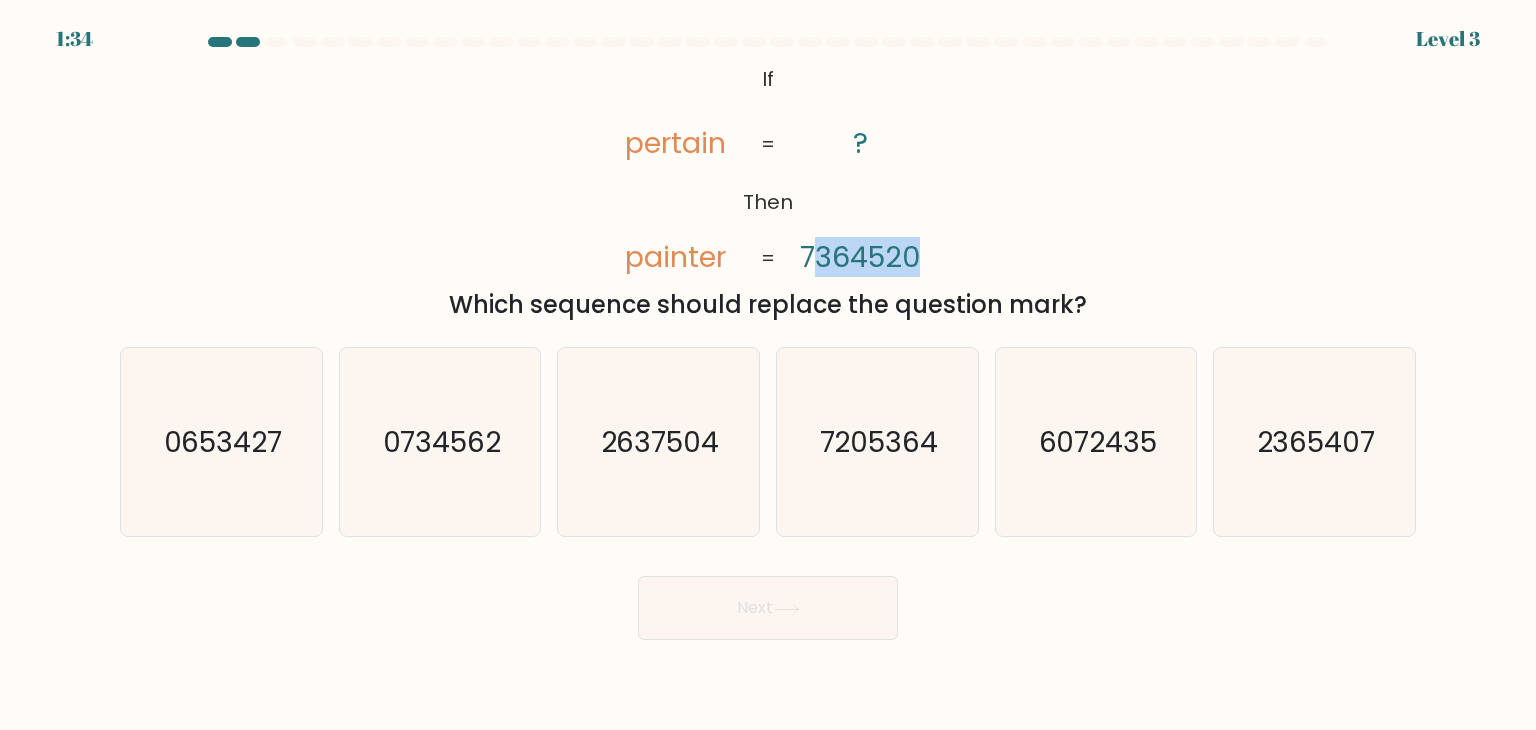drag, startPoint x: 811, startPoint y: 262, endPoint x: 980, endPoint y: 269, distance: 169.14491 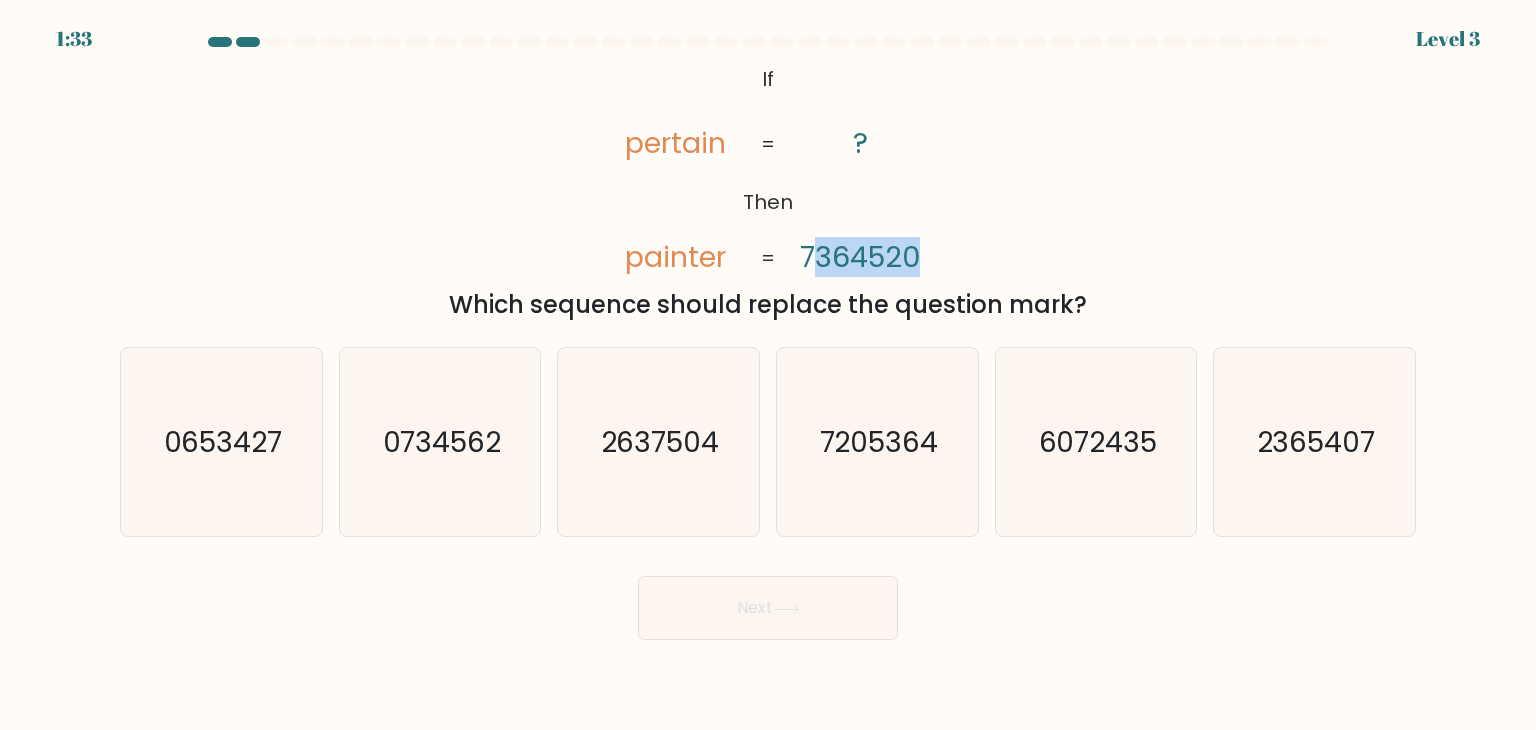 drag, startPoint x: 1019, startPoint y: 282, endPoint x: 1008, endPoint y: 337, distance: 56.089214 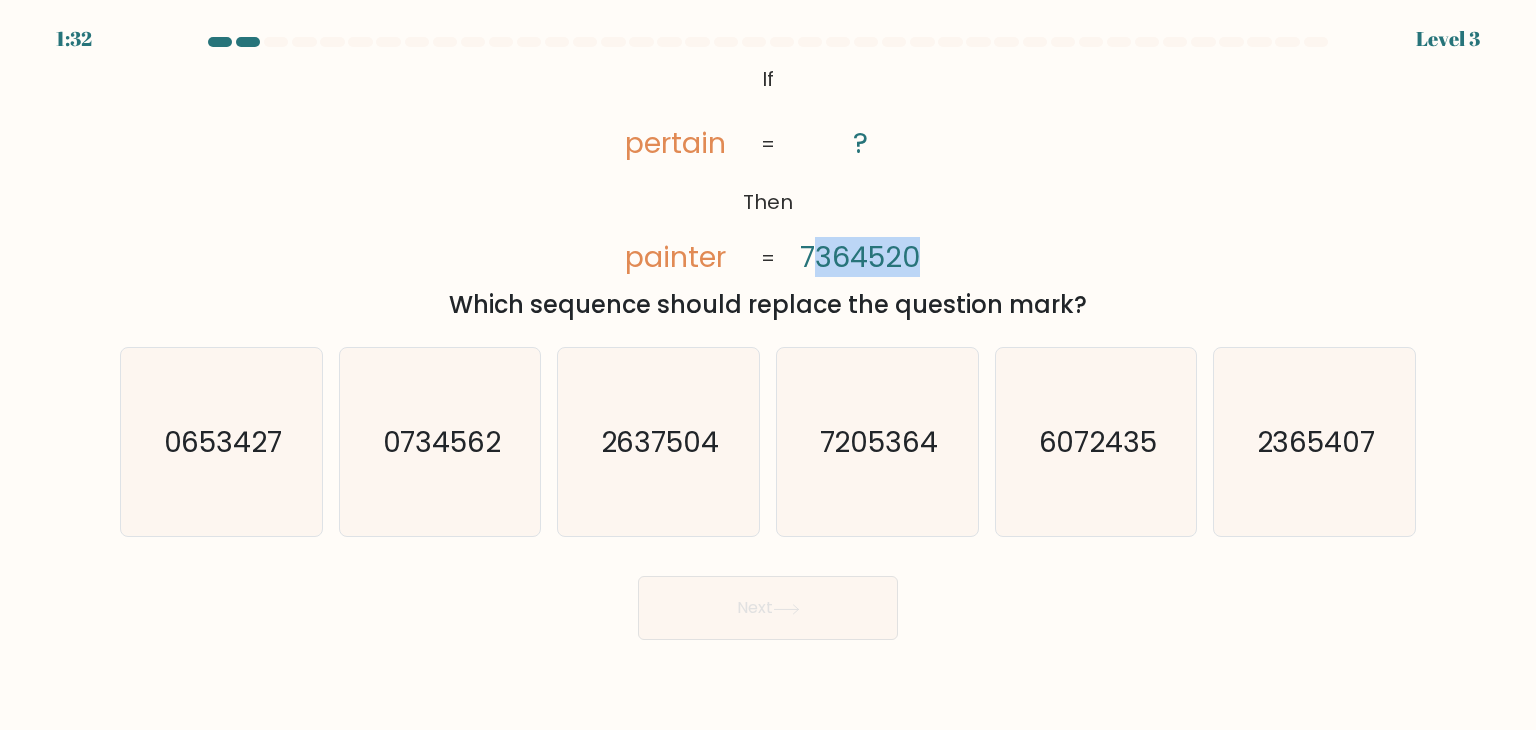 drag, startPoint x: 911, startPoint y: 271, endPoint x: 901, endPoint y: 267, distance: 10.770329 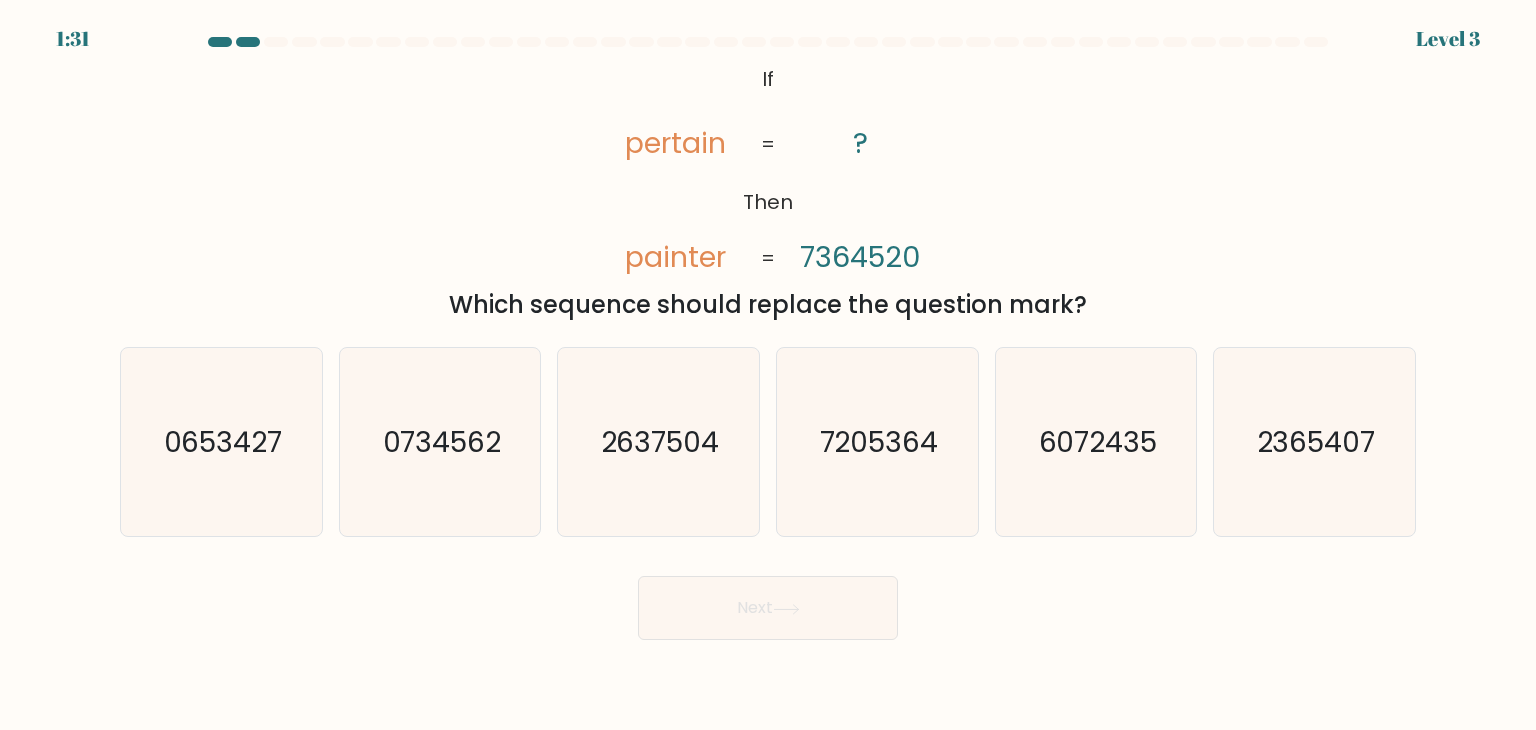 drag, startPoint x: 545, startPoint y: 255, endPoint x: 497, endPoint y: 254, distance: 48.010414 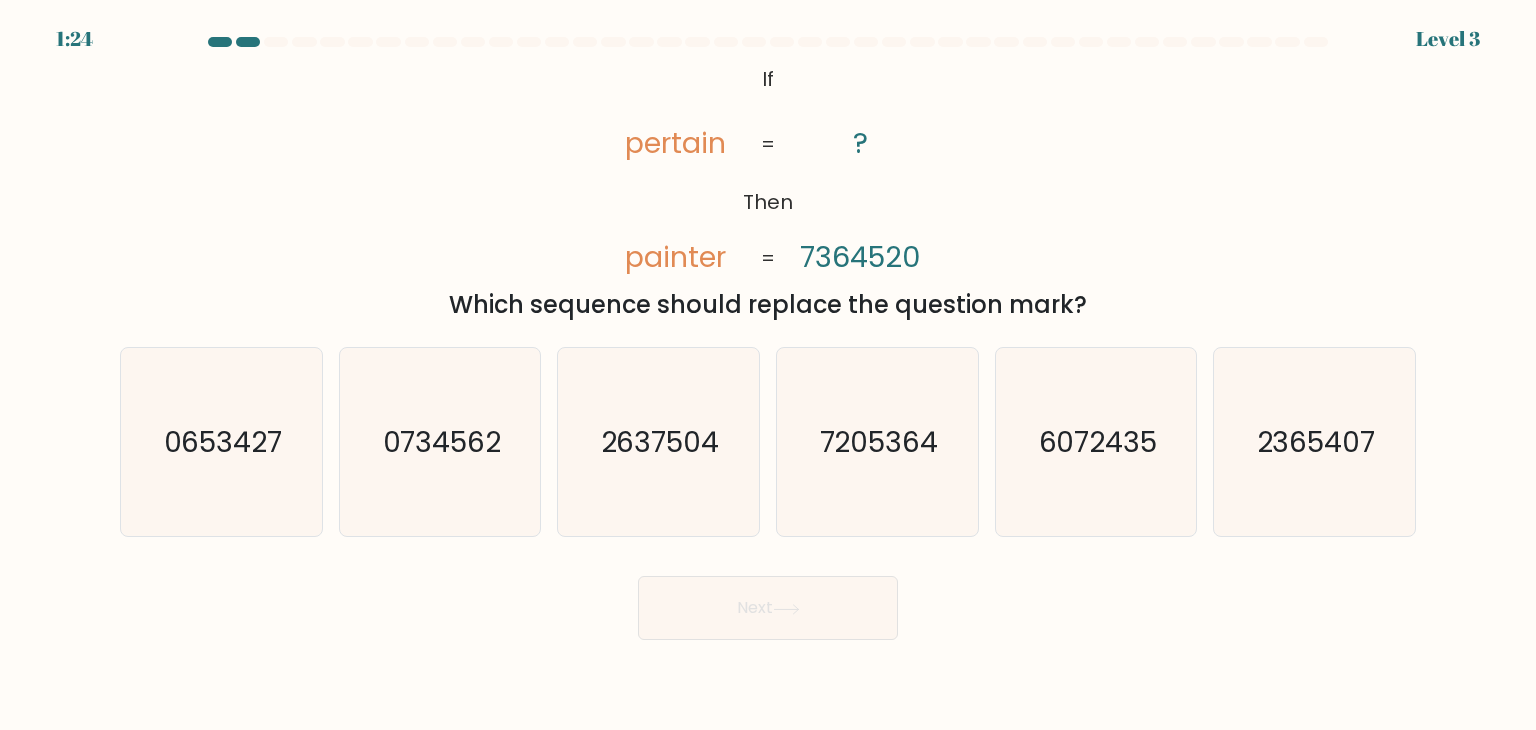 click on "painter" at bounding box center (675, 257) 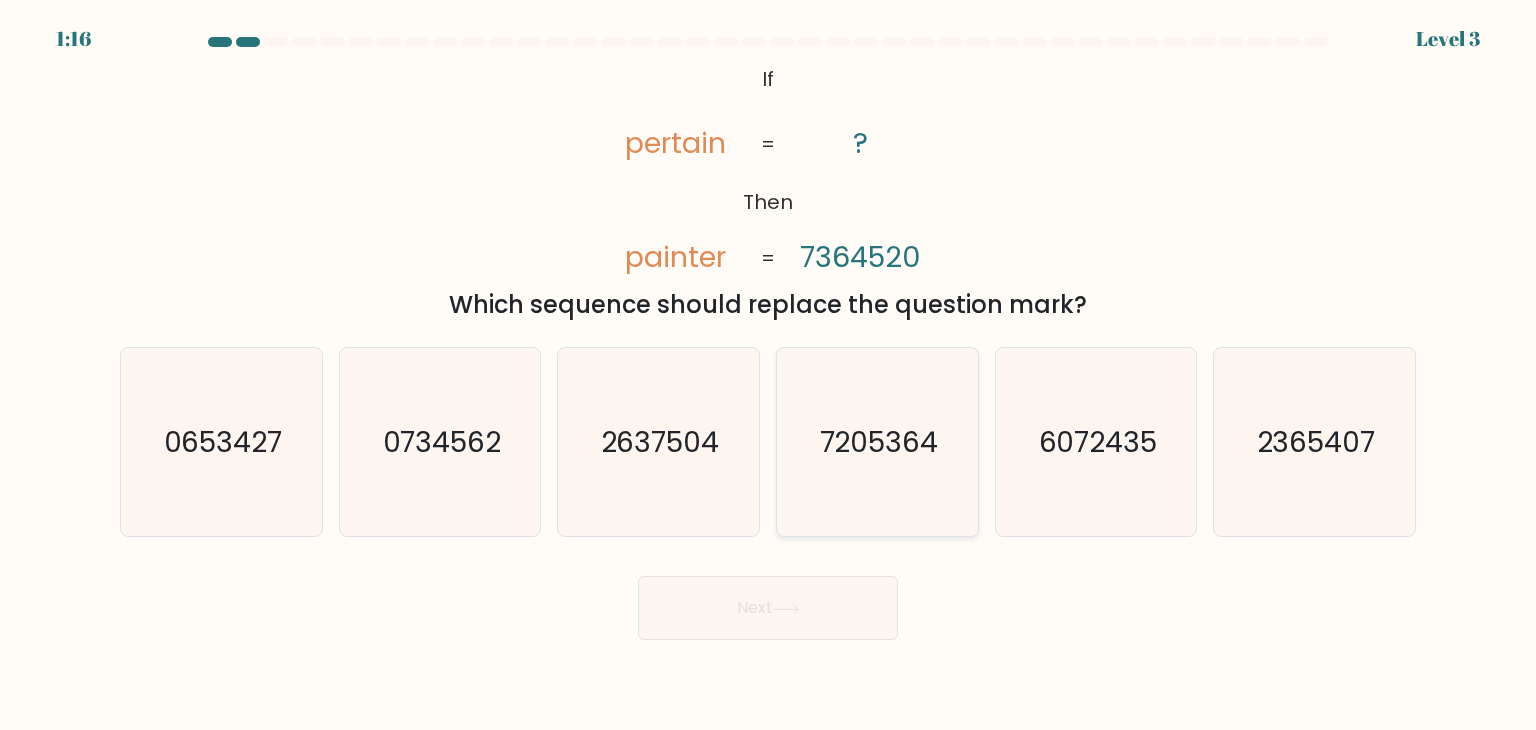 click on "7205364" at bounding box center (877, 442) 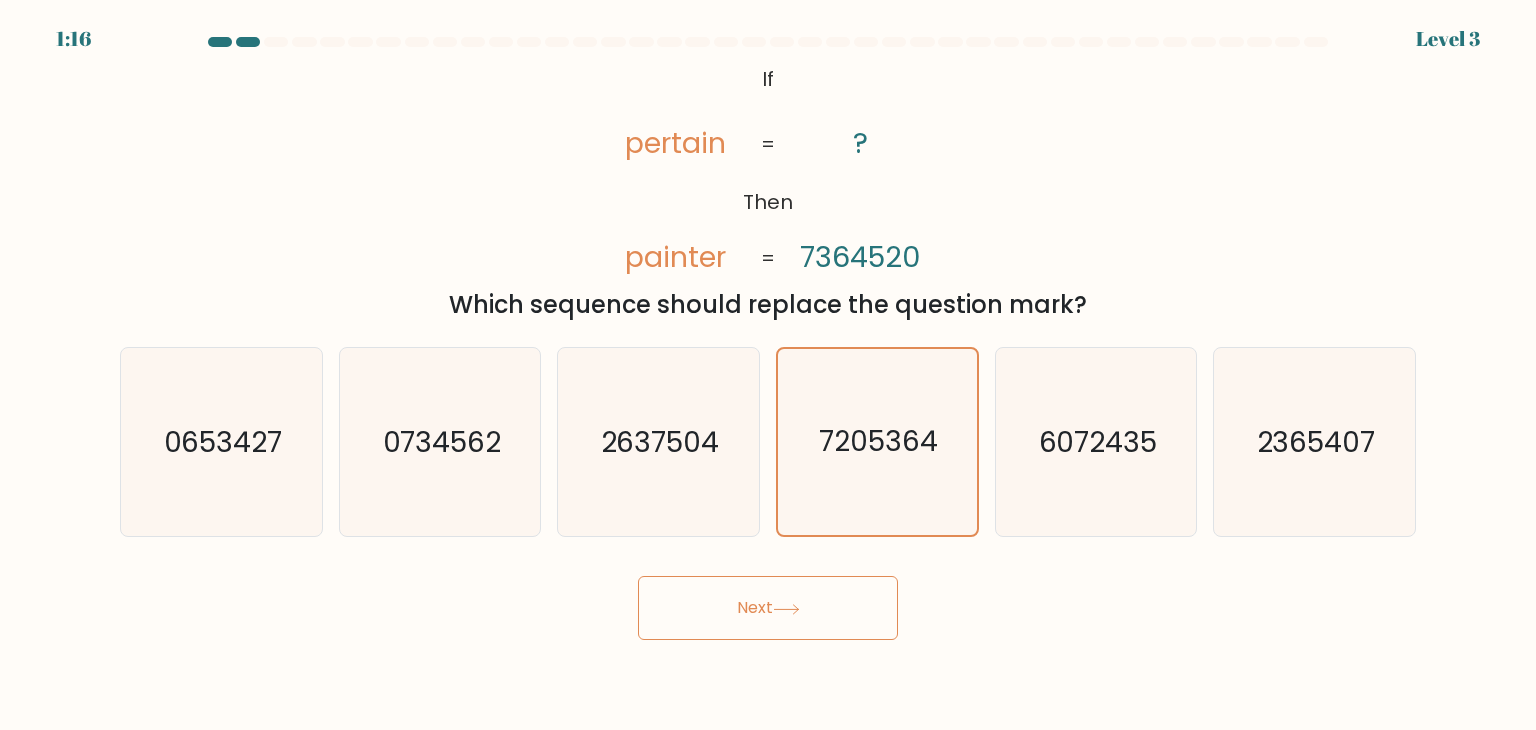 click on "Next" at bounding box center [768, 600] 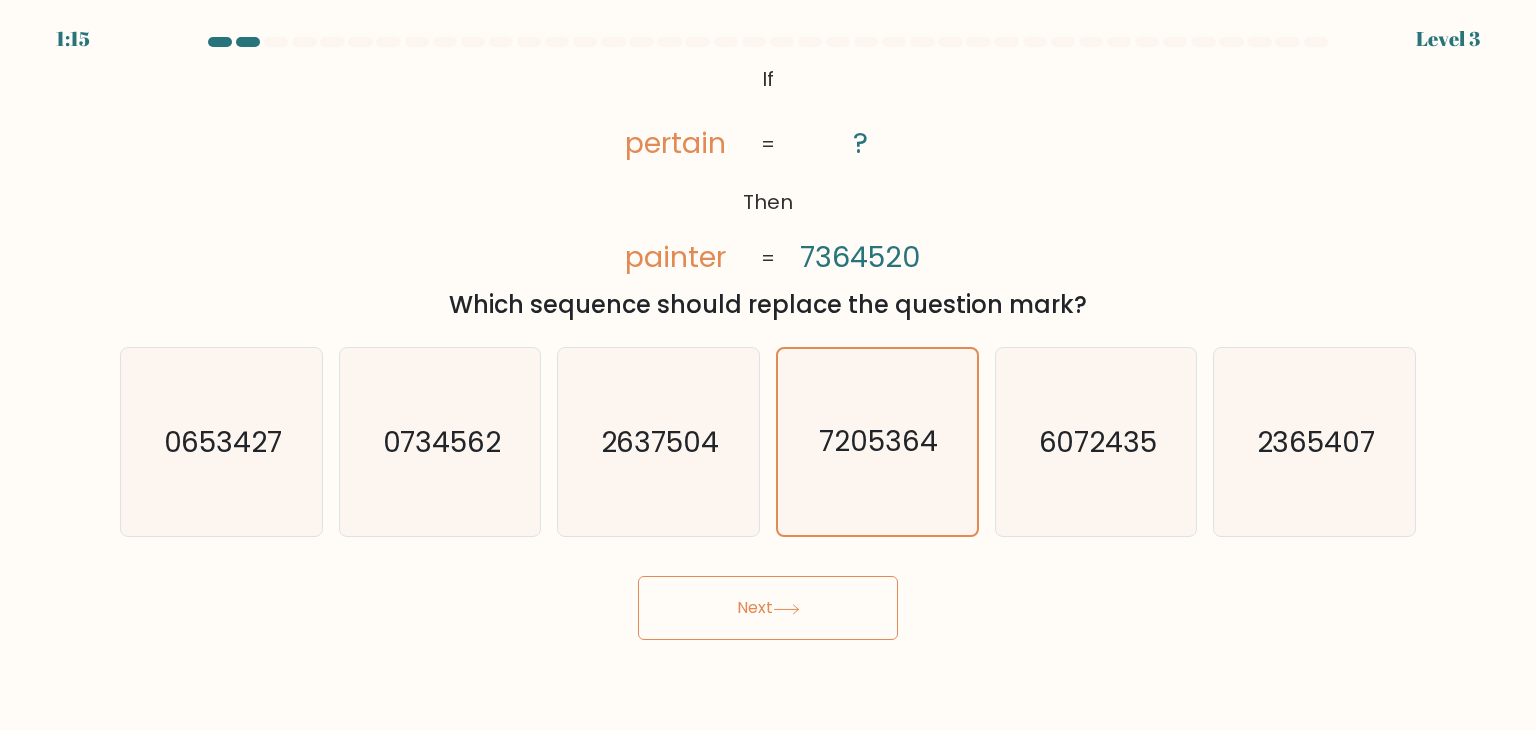 click on "Next" at bounding box center [768, 608] 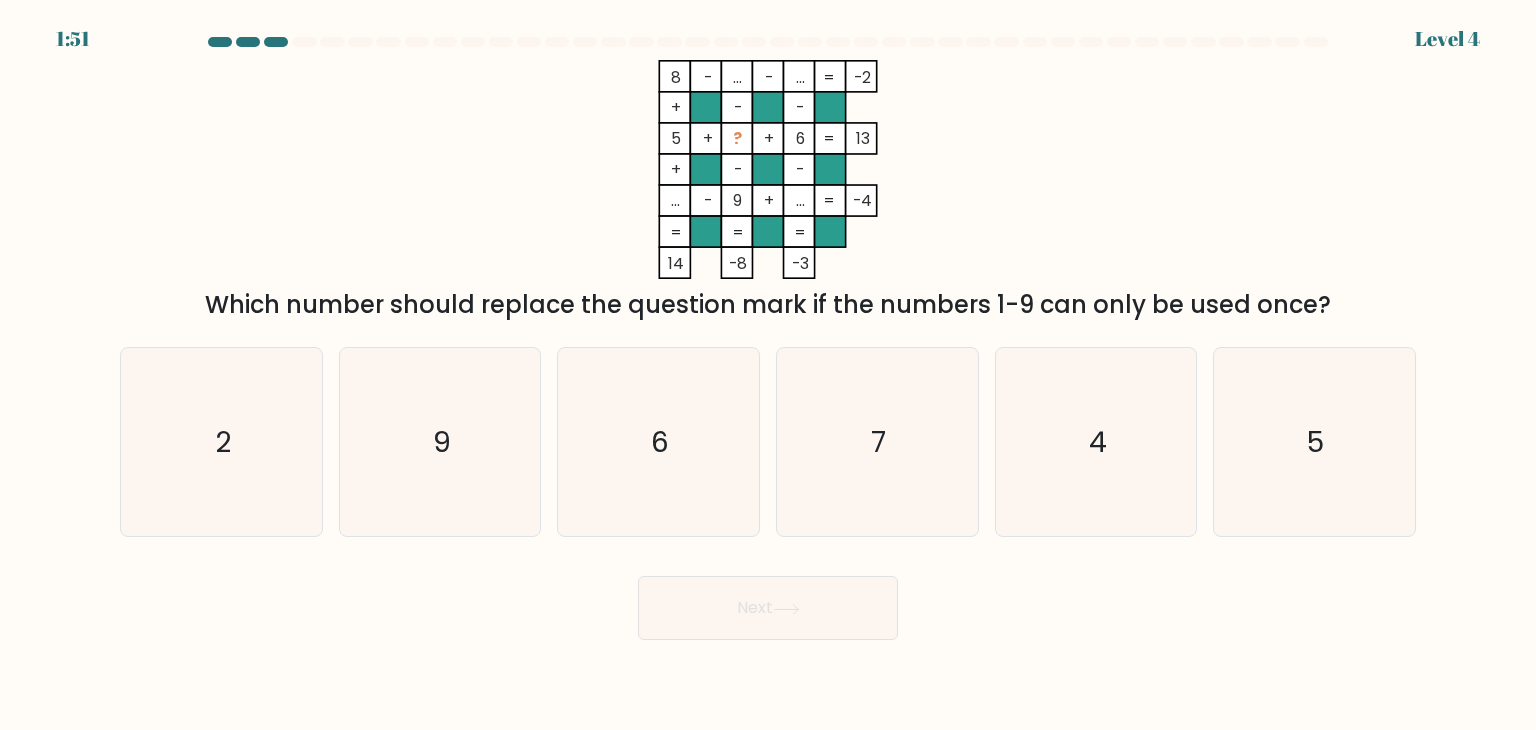 drag, startPoint x: 392, startPoint y: 294, endPoint x: 1044, endPoint y: 271, distance: 652.4056 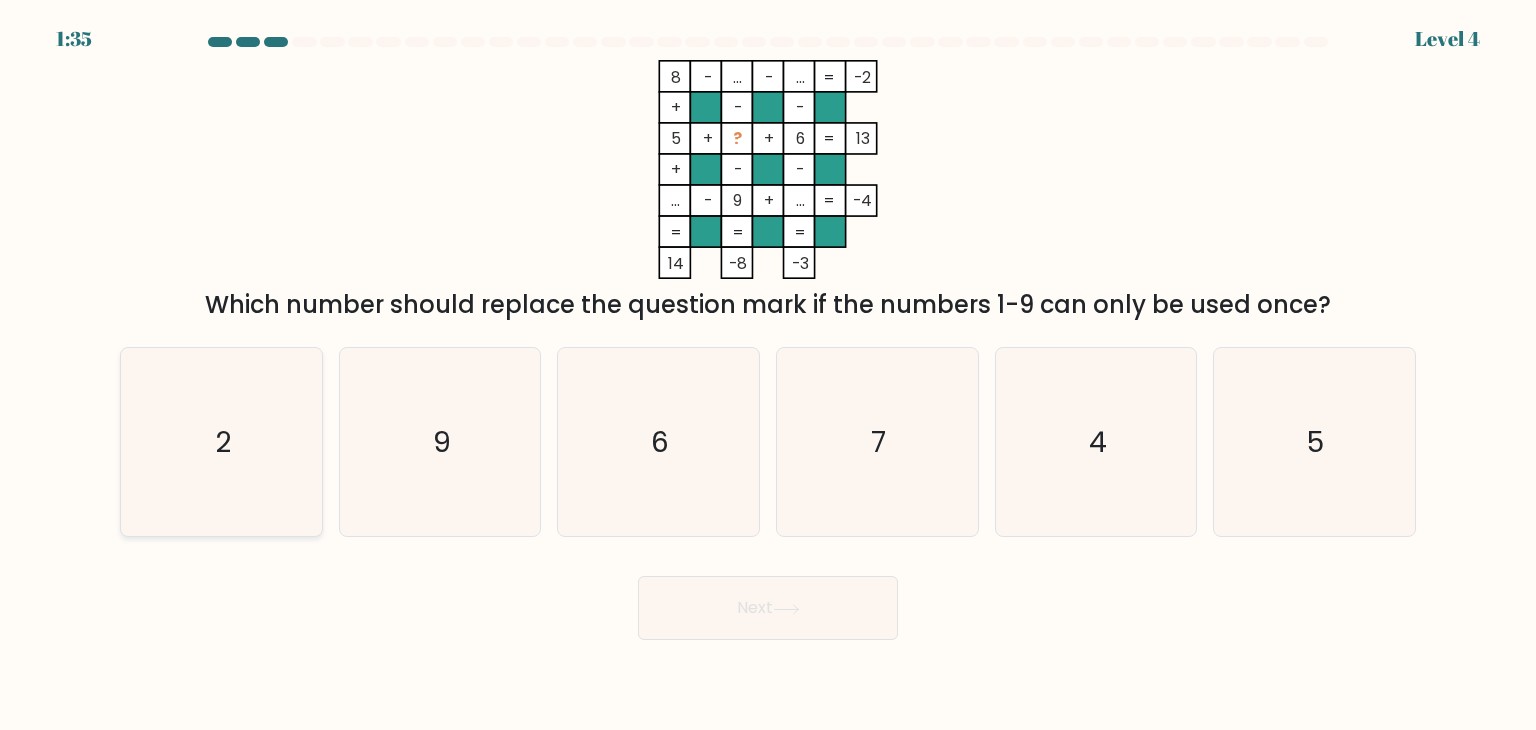 click on "2" at bounding box center [221, 442] 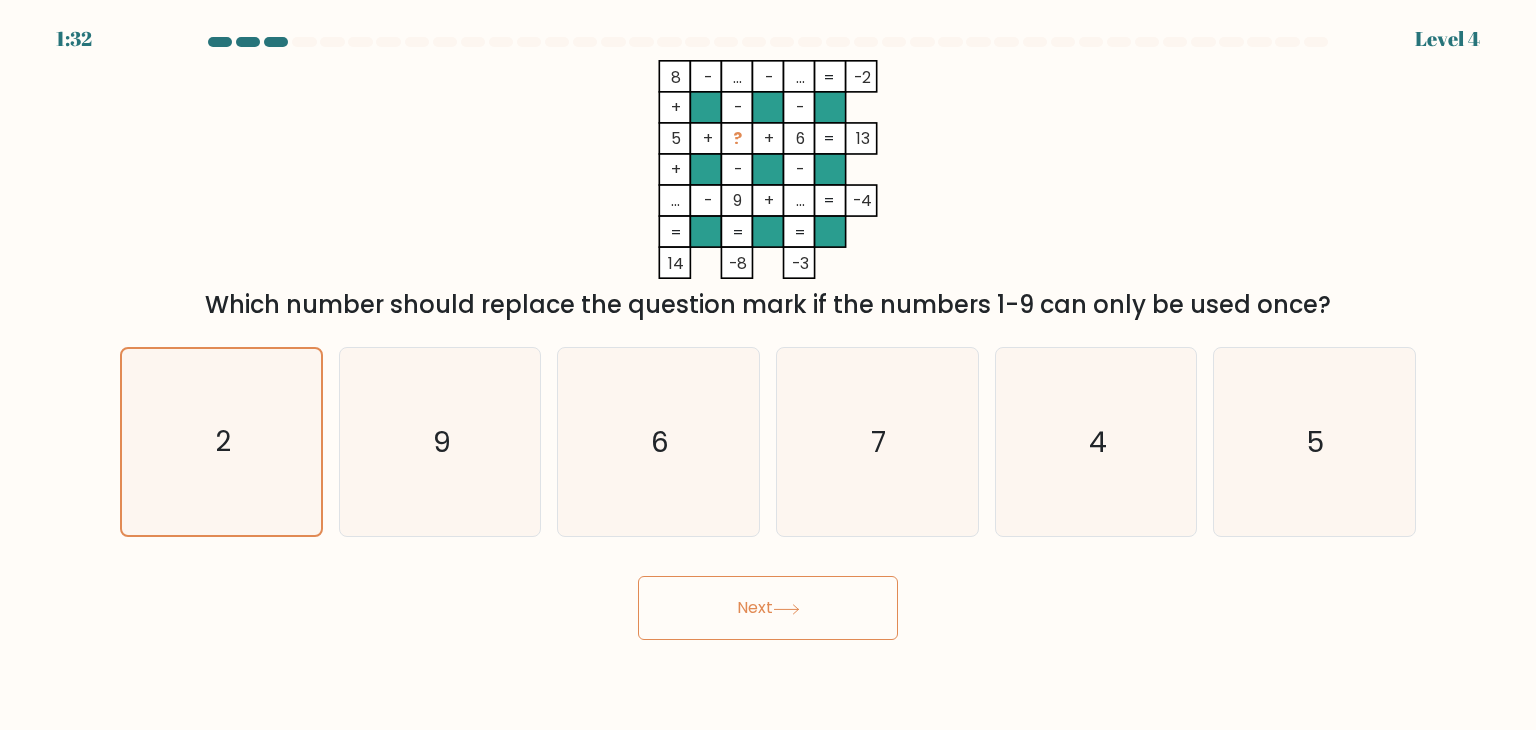 click on "Next" at bounding box center (768, 608) 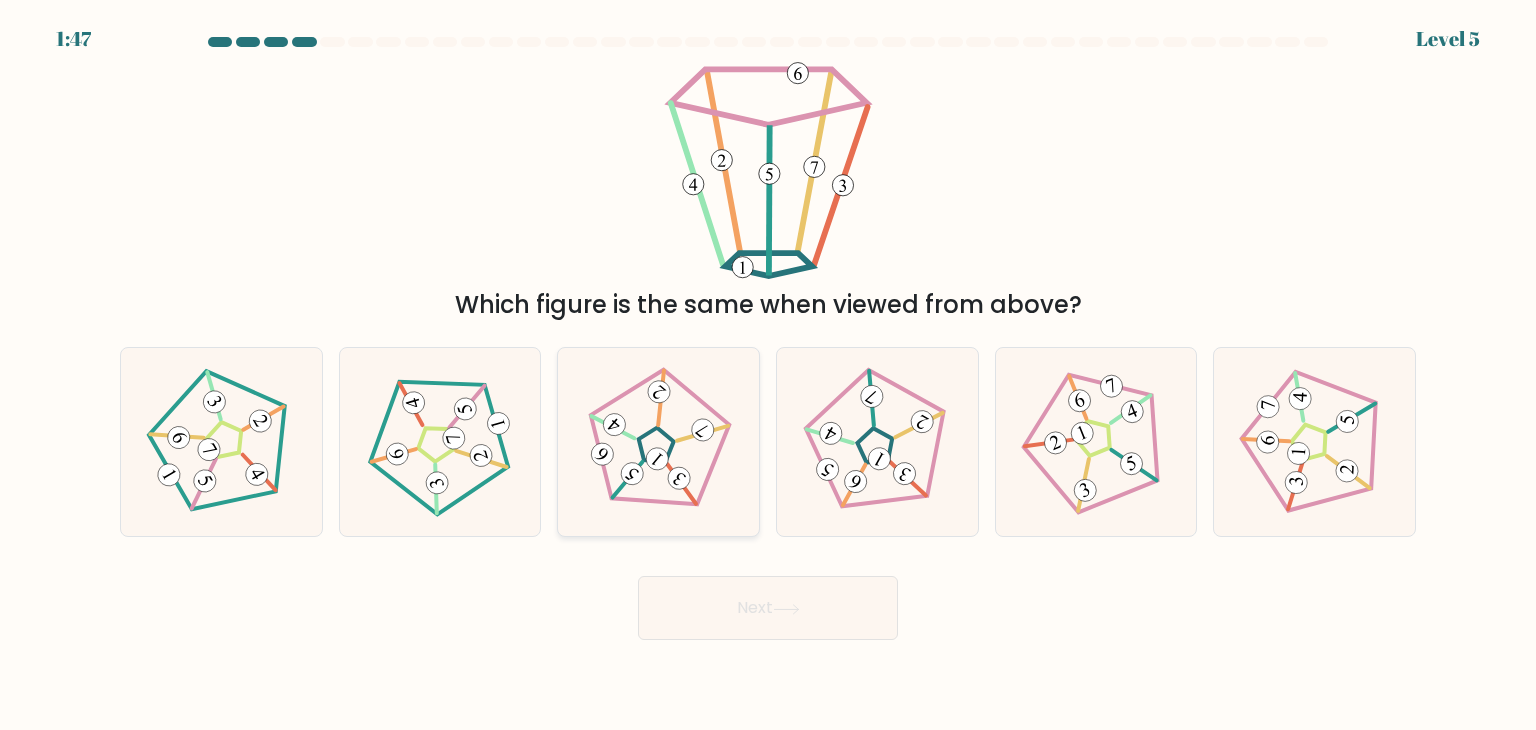 click at bounding box center (679, 477) 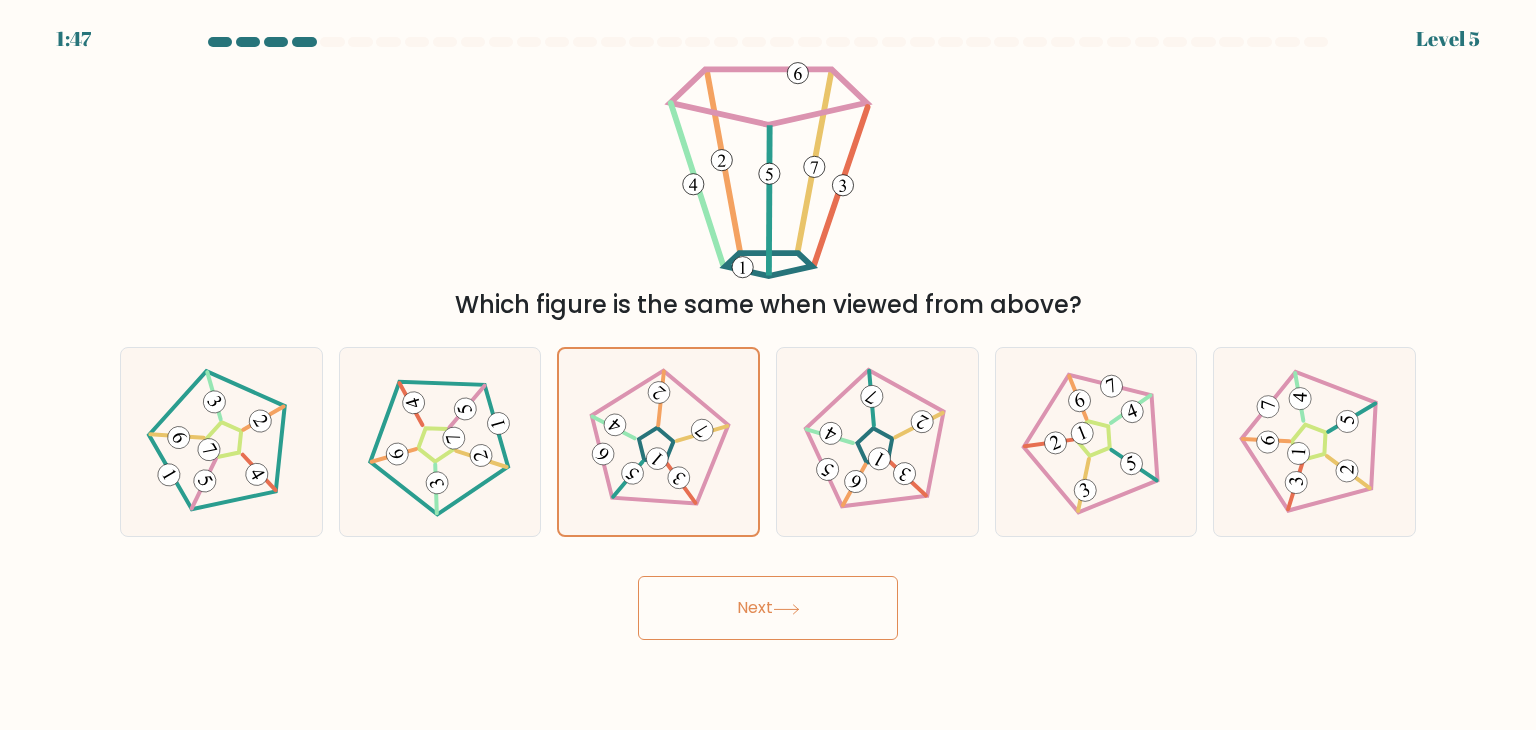 click on "Next" at bounding box center [768, 608] 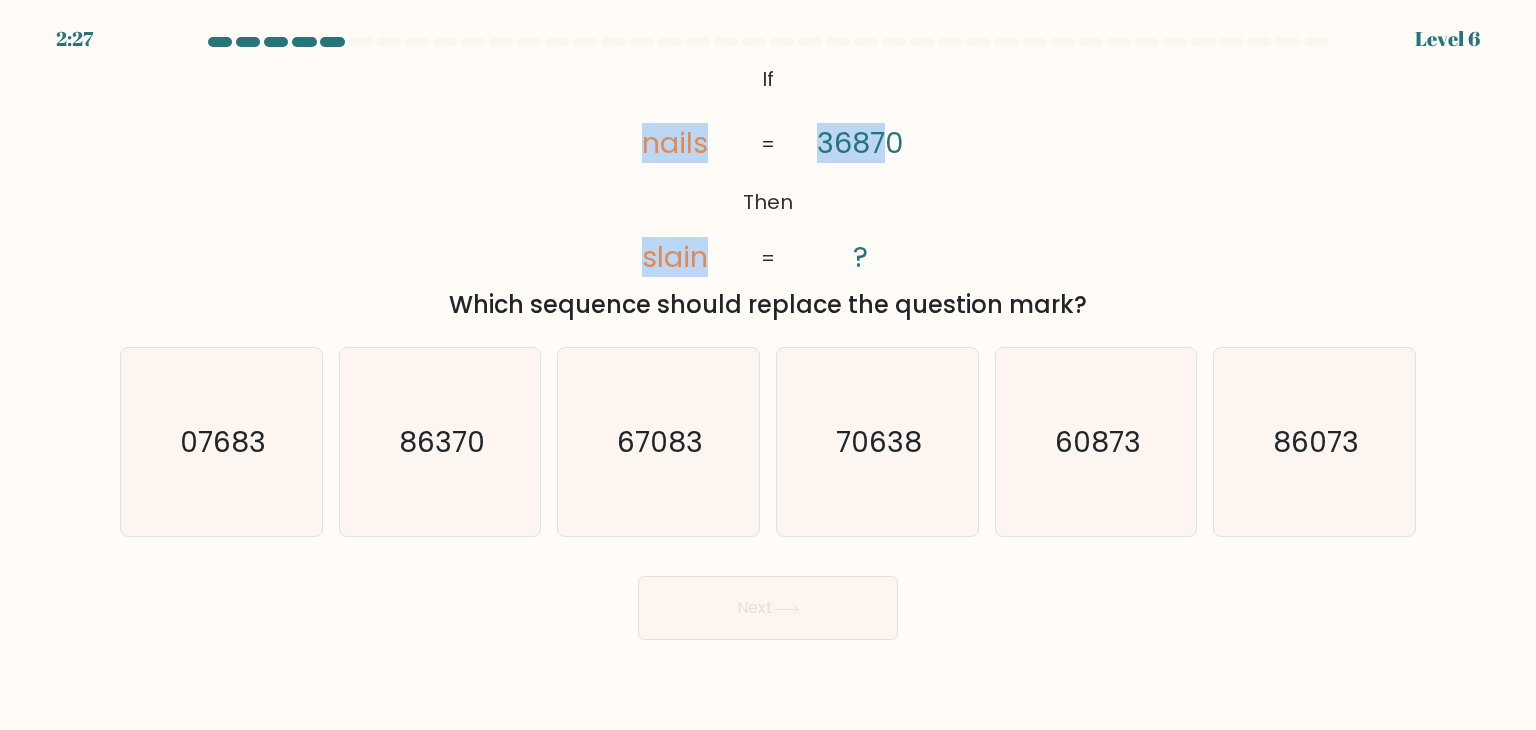 drag, startPoint x: 610, startPoint y: 133, endPoint x: 879, endPoint y: 149, distance: 269.4754 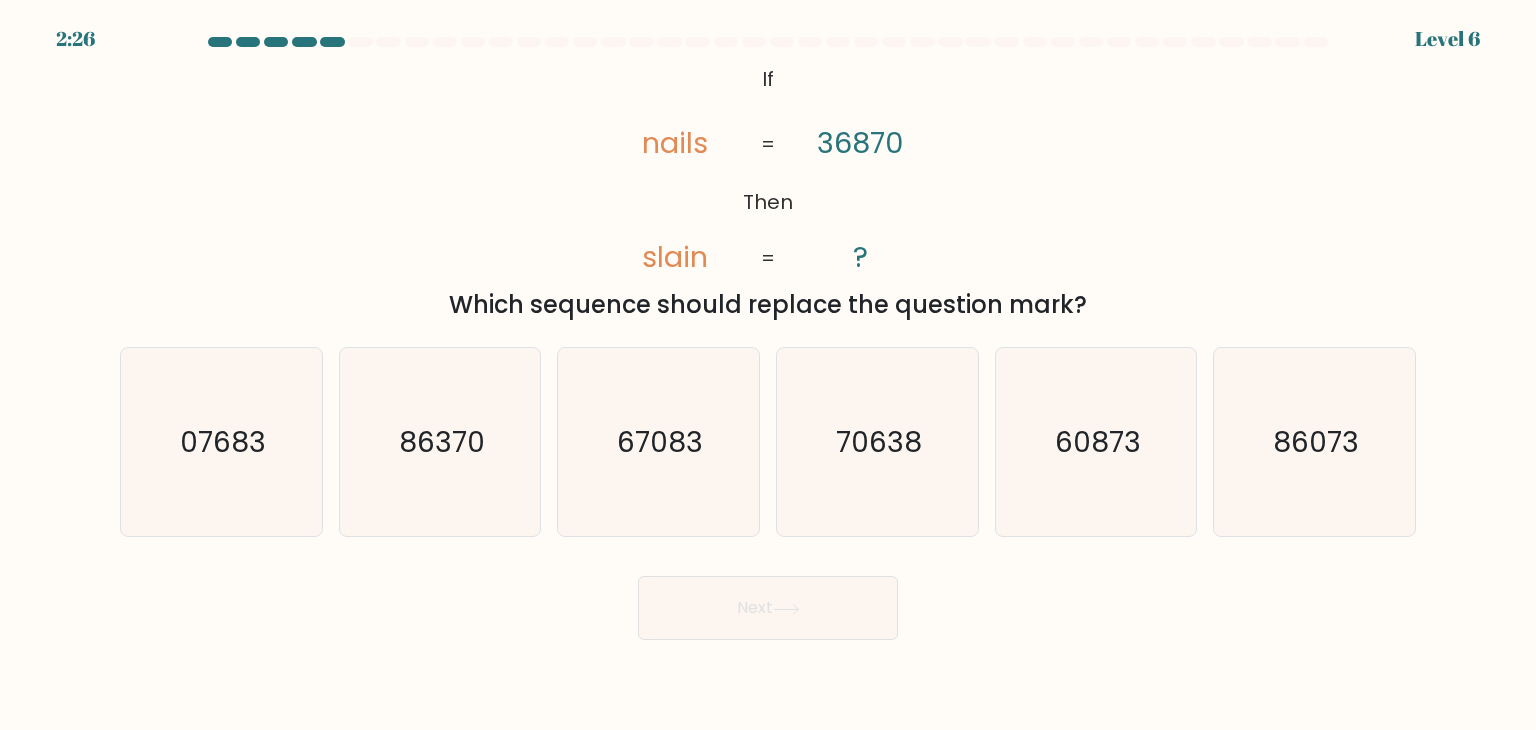 click on "[NUMBER]" at bounding box center [768, 169] 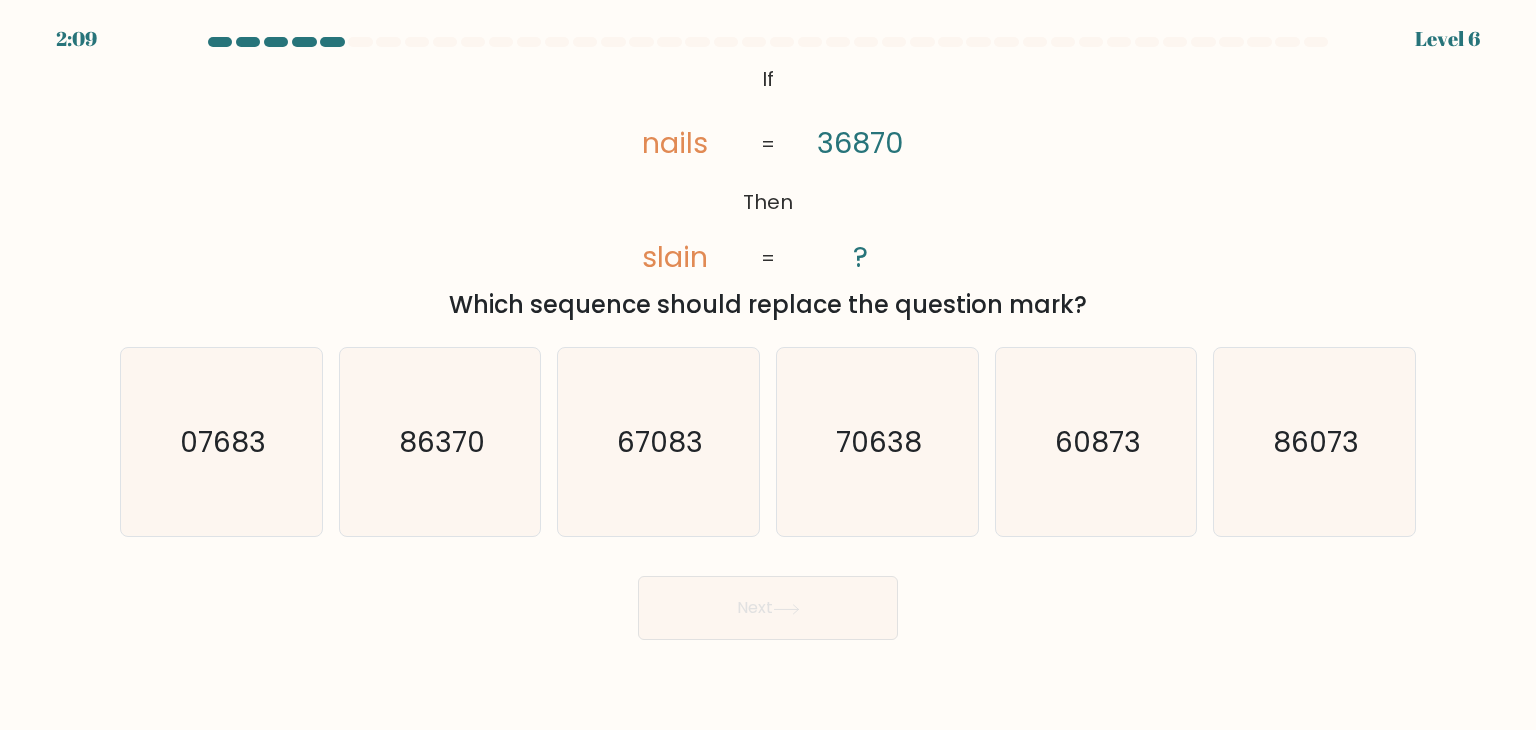 click on "b.
86370" at bounding box center (440, 442) 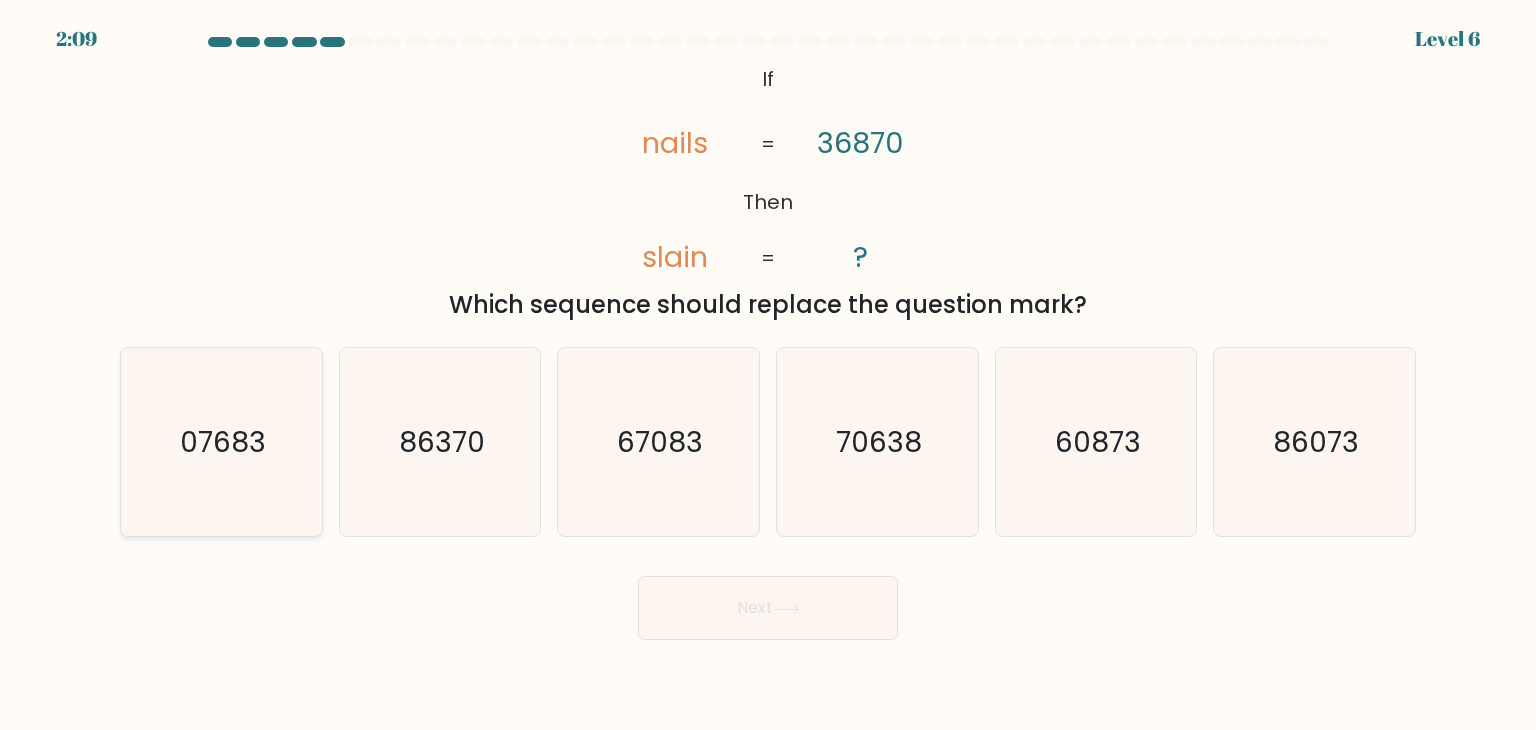 click on "07683" at bounding box center (221, 442) 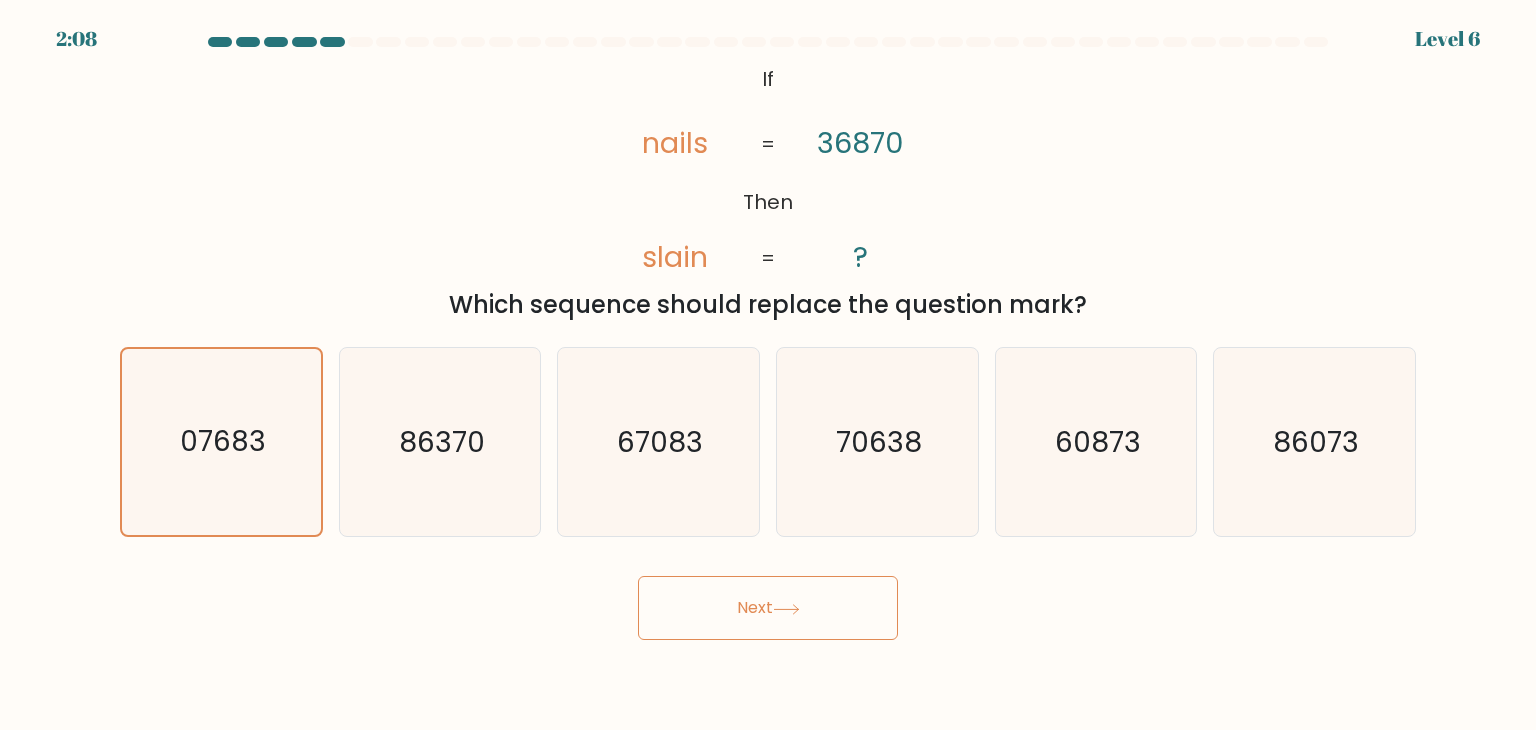 click on "Next" at bounding box center [768, 608] 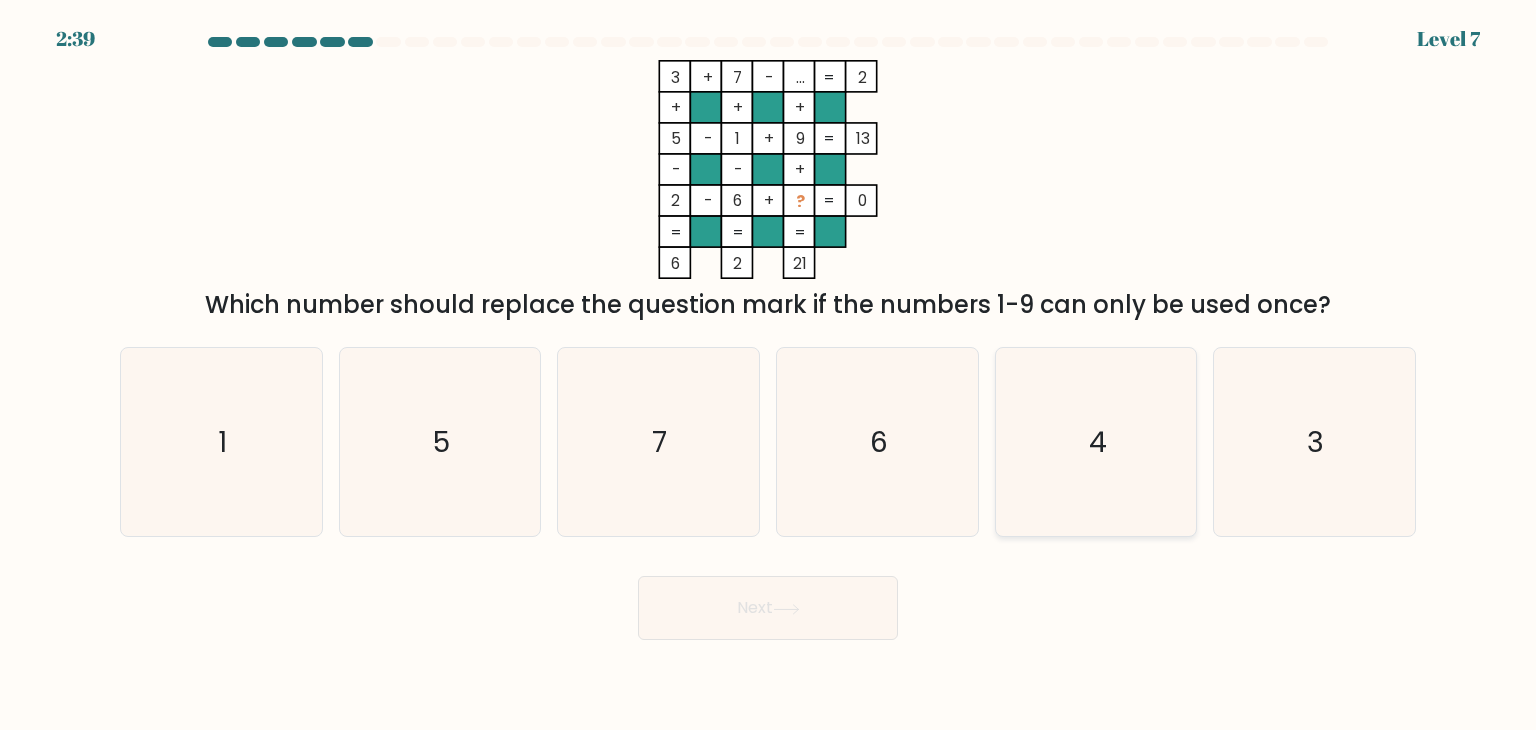 click on "4" at bounding box center (1096, 442) 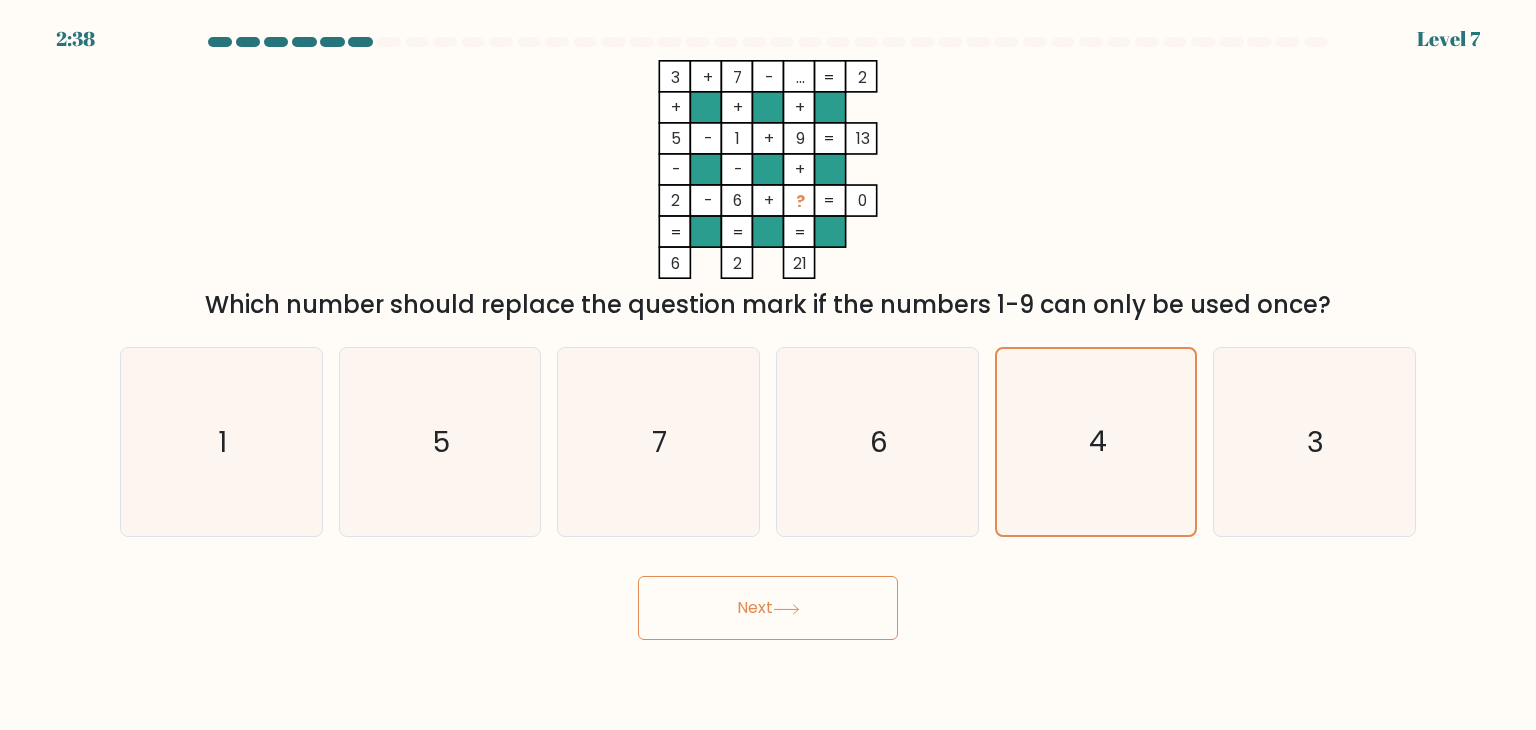 click on "Next" at bounding box center [768, 608] 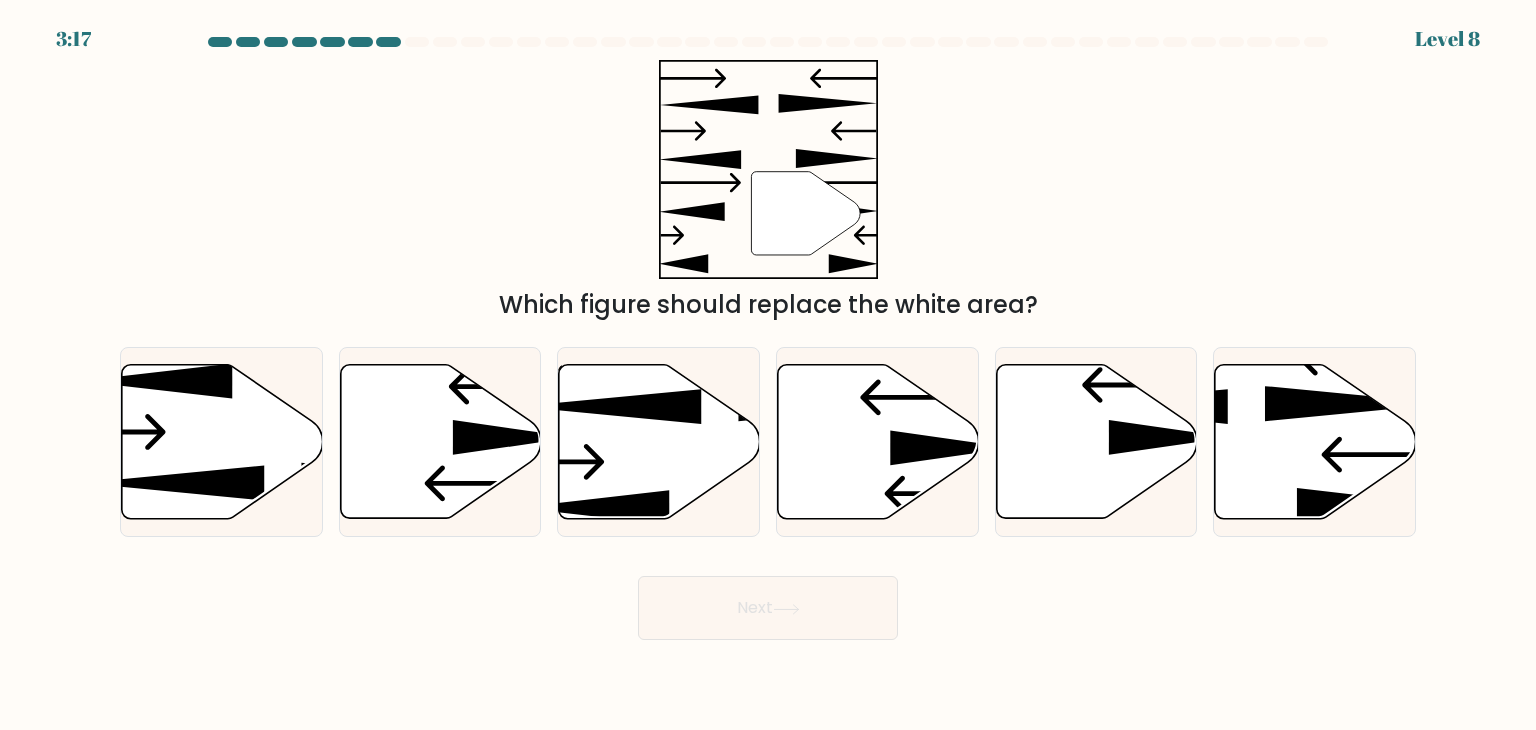 drag, startPoint x: 1048, startPoint y: 290, endPoint x: 520, endPoint y: 295, distance: 528.0237 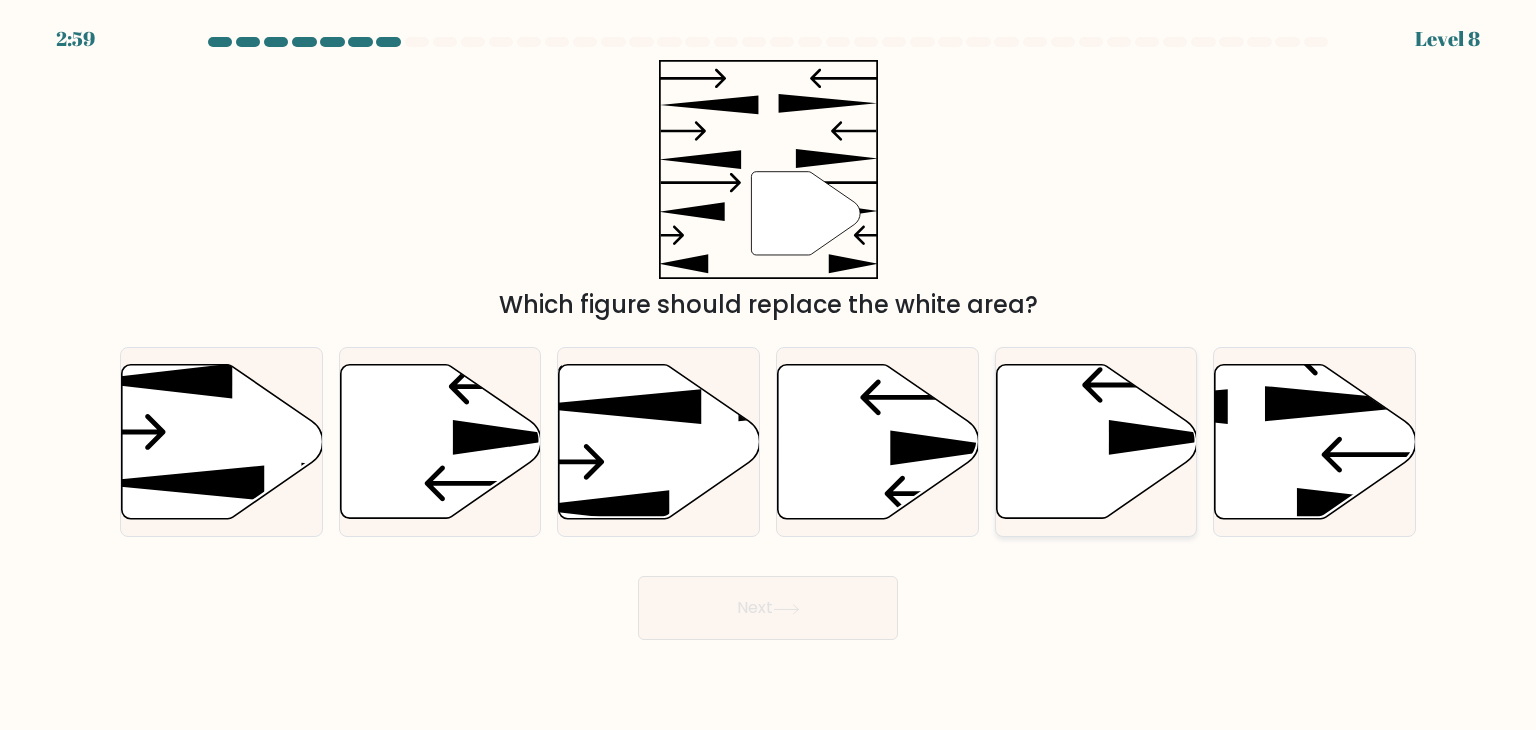 drag, startPoint x: 1096, startPoint y: 487, endPoint x: 1076, endPoint y: 488, distance: 20.024984 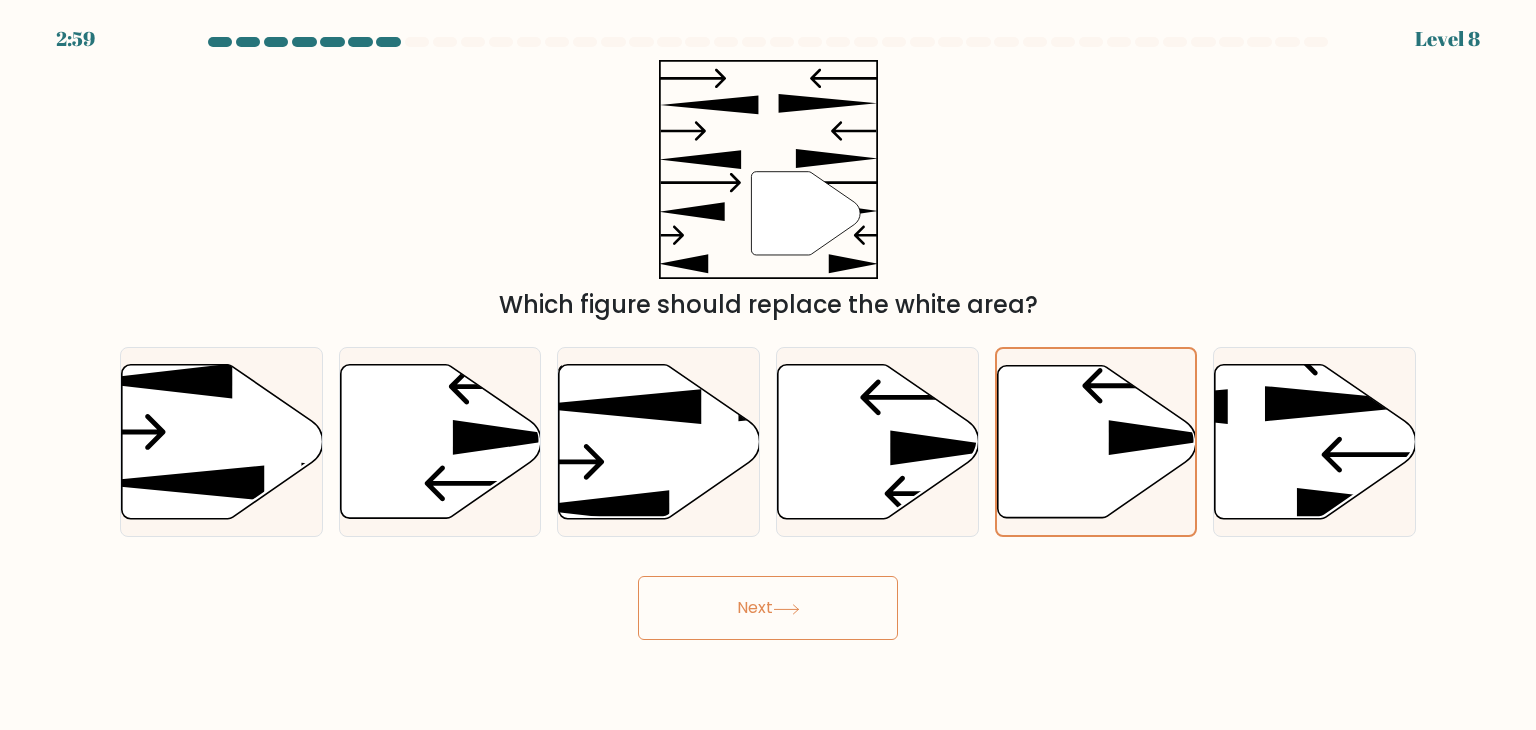 click at bounding box center [786, 609] 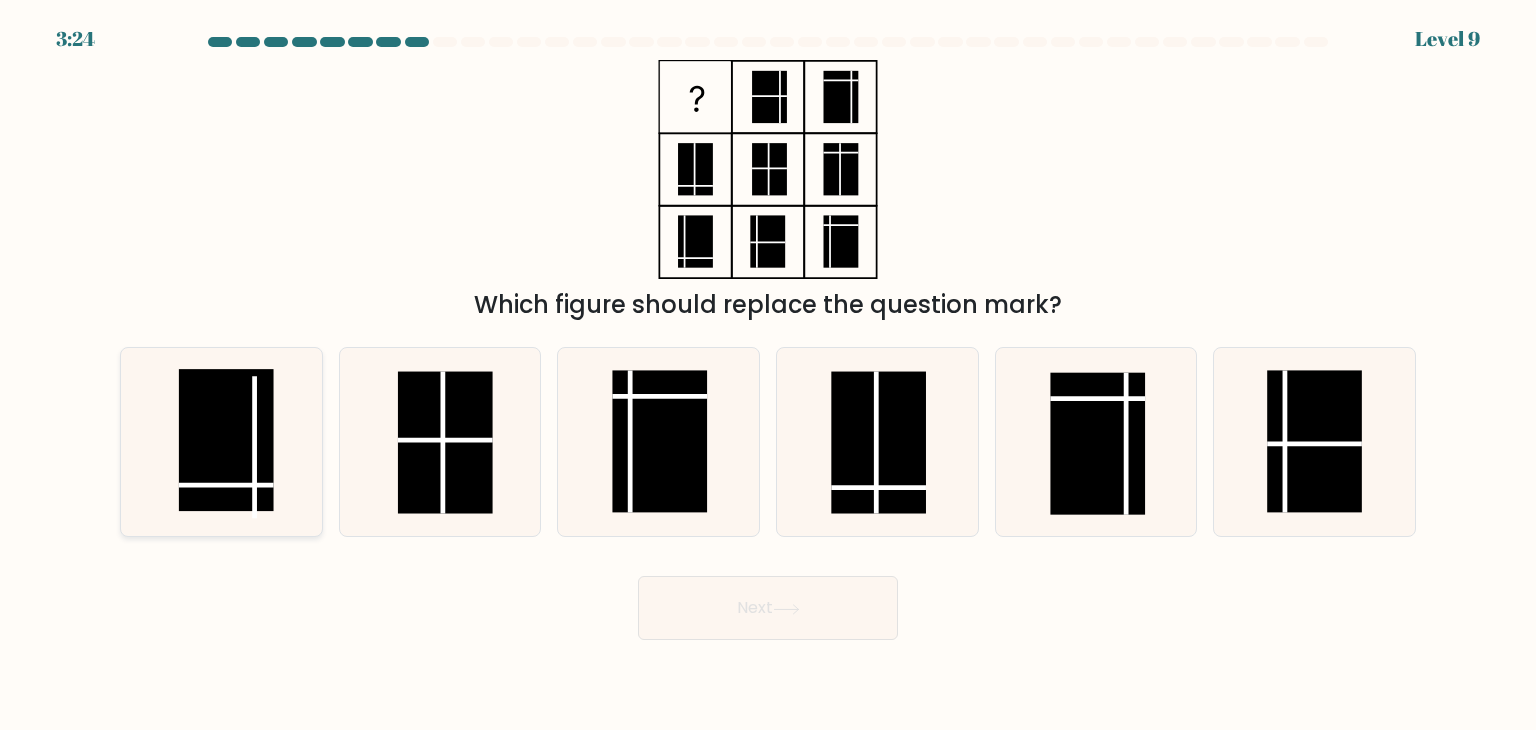 click at bounding box center (226, 440) 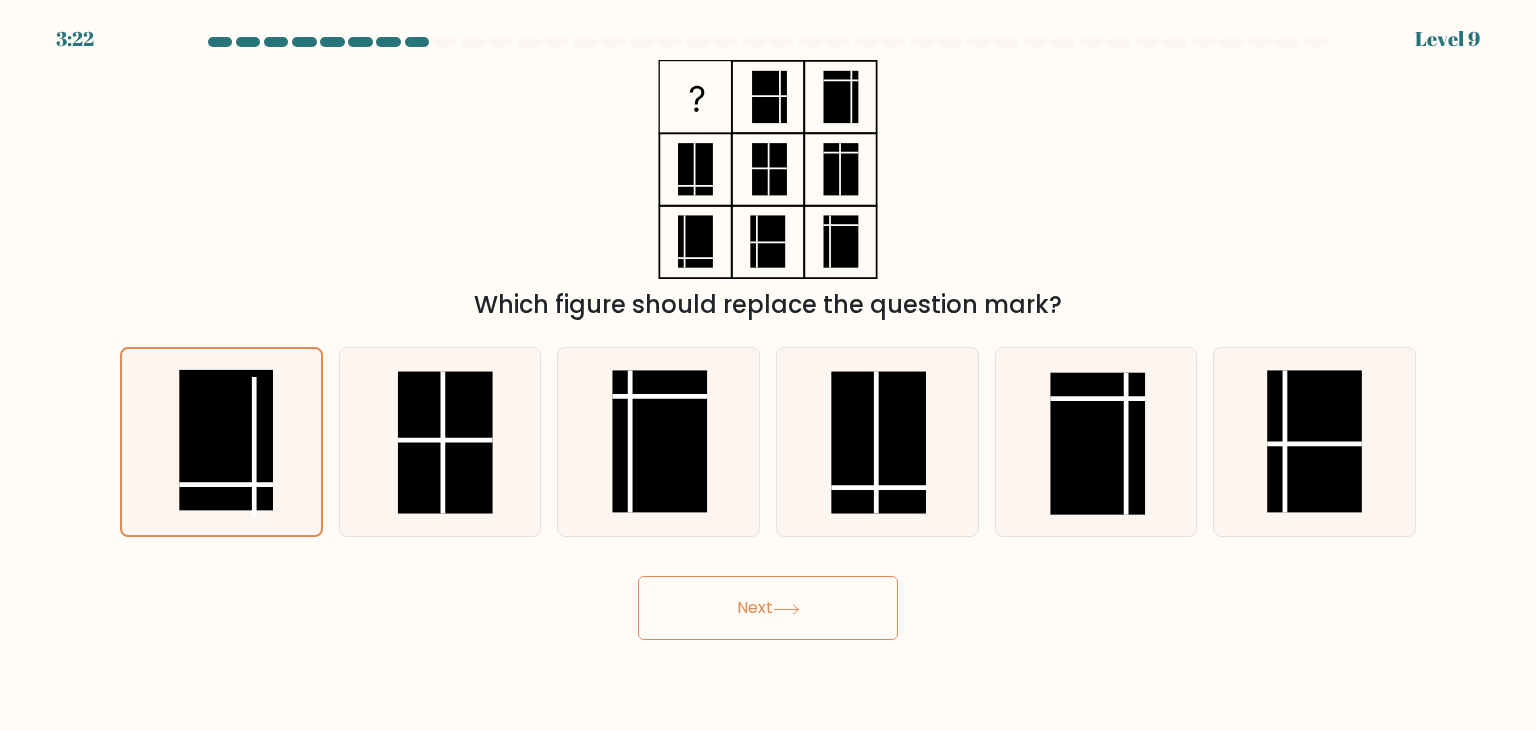 click on "Next" at bounding box center [768, 608] 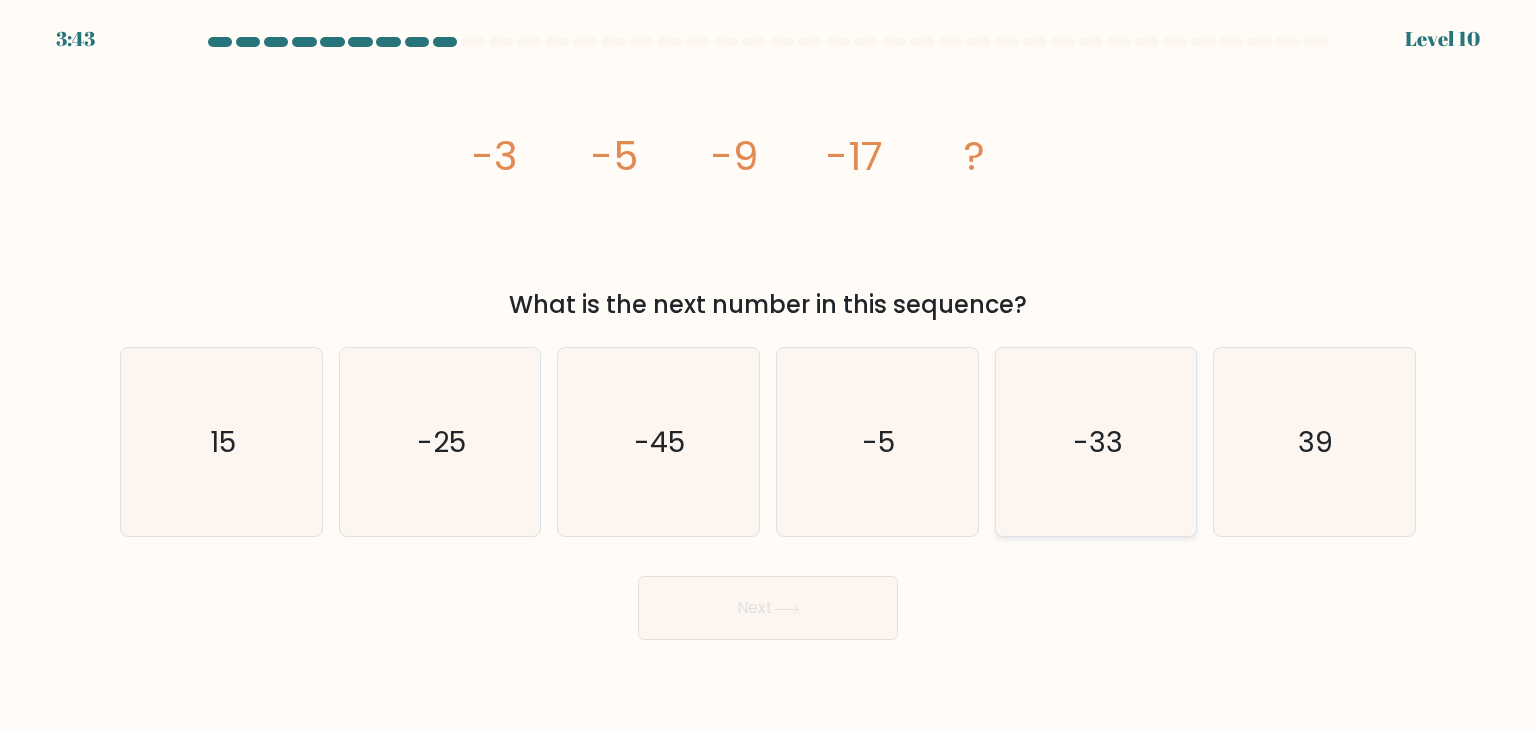 click on "-33" at bounding box center [1096, 442] 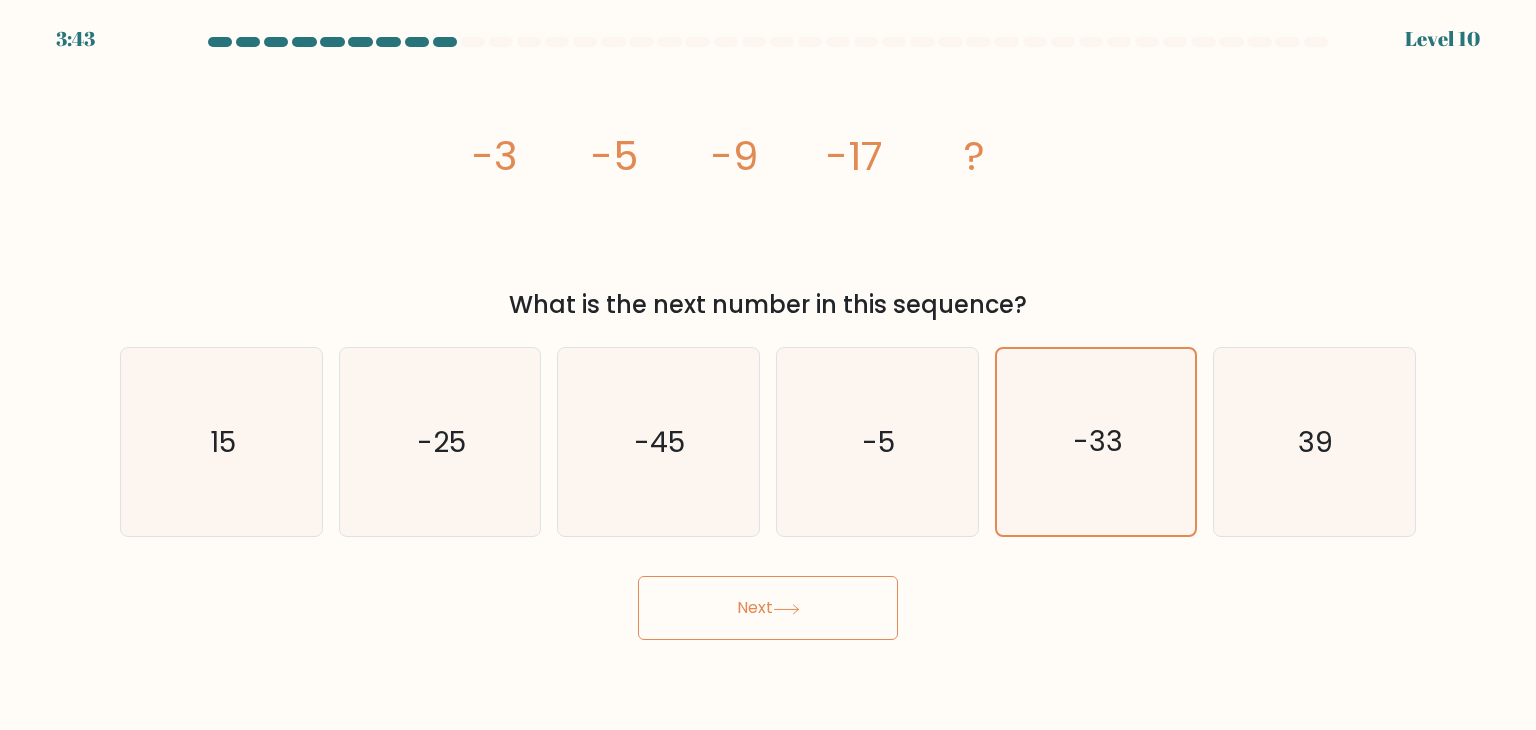 click on "Next" at bounding box center [768, 608] 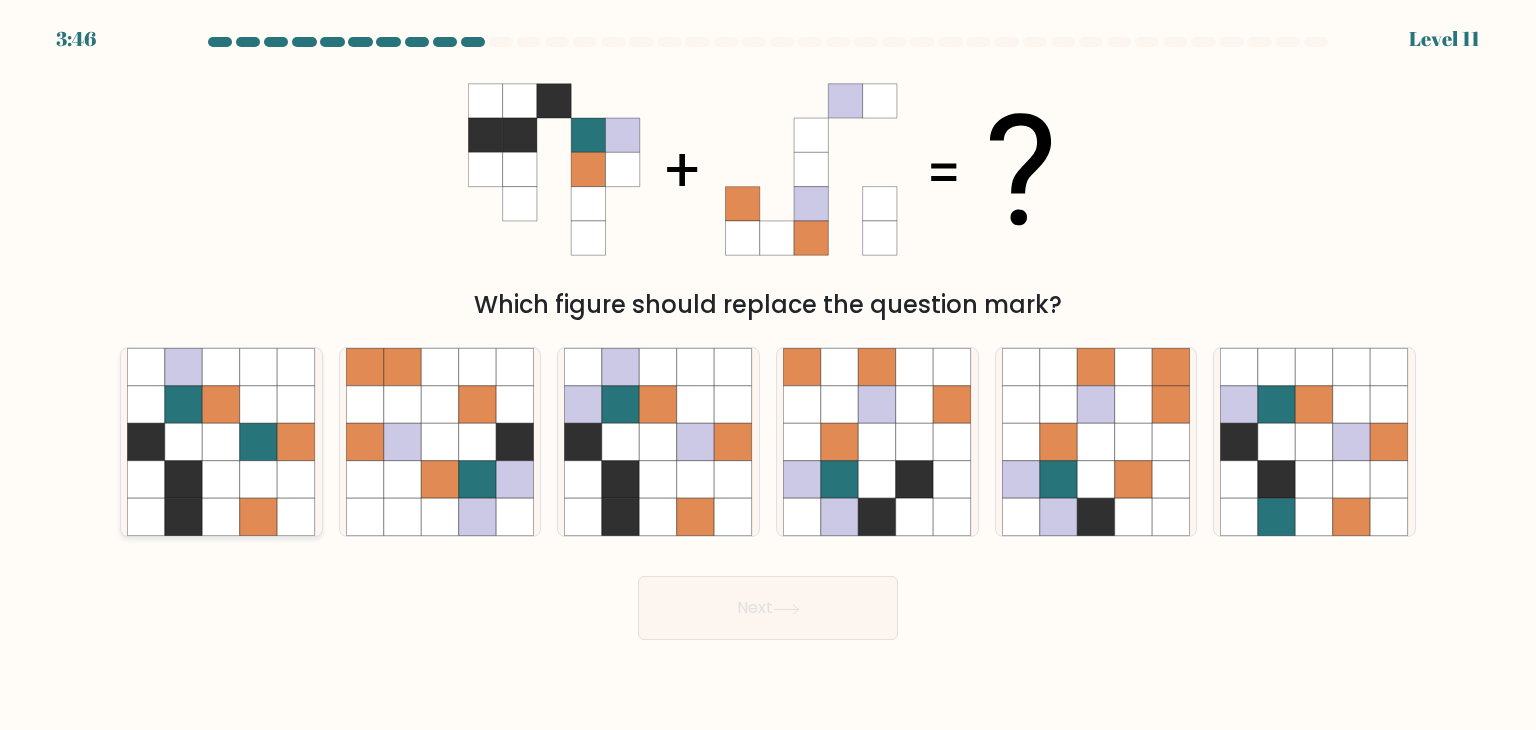 drag, startPoint x: 237, startPoint y: 437, endPoint x: 216, endPoint y: 463, distance: 33.42155 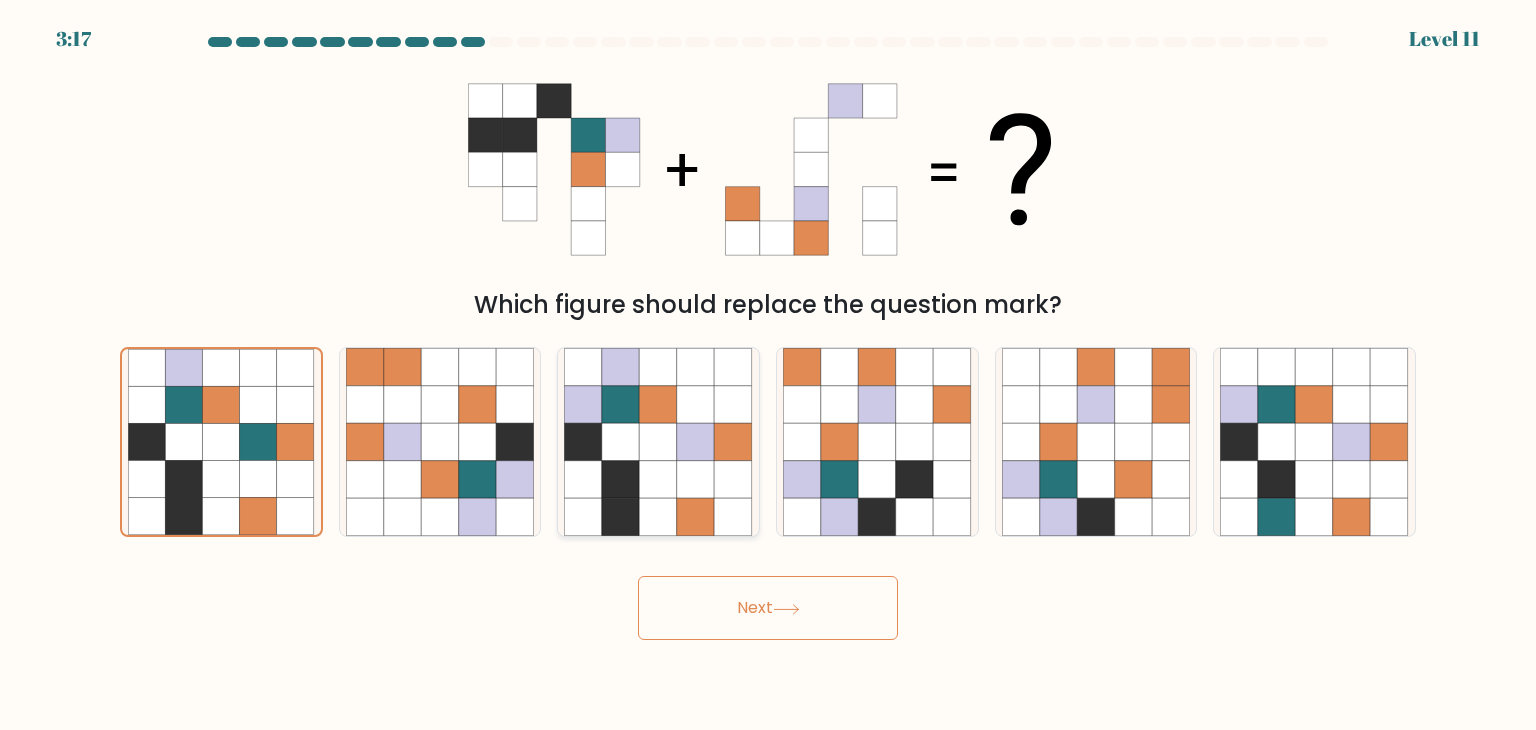 click at bounding box center [696, 405] 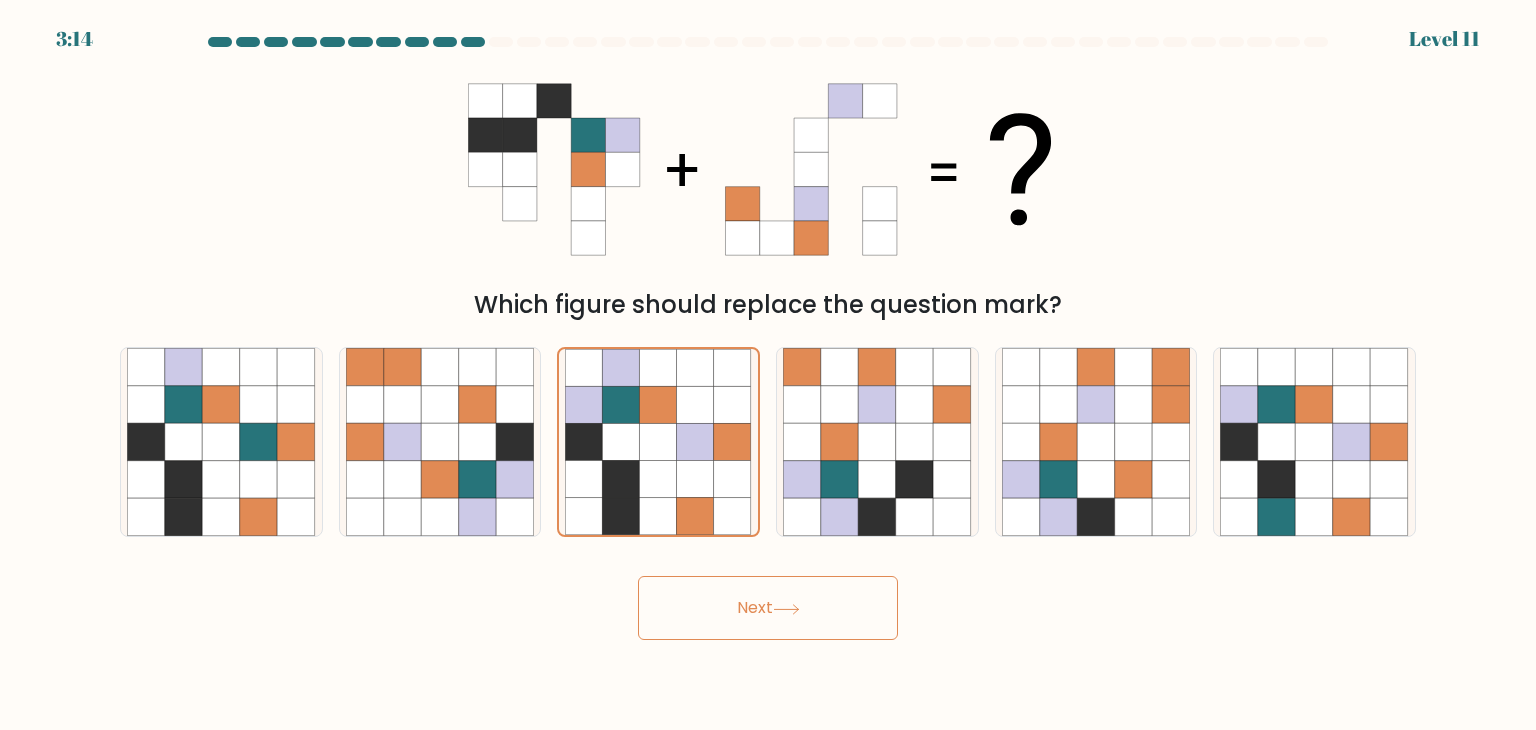 click on "Next" at bounding box center [768, 608] 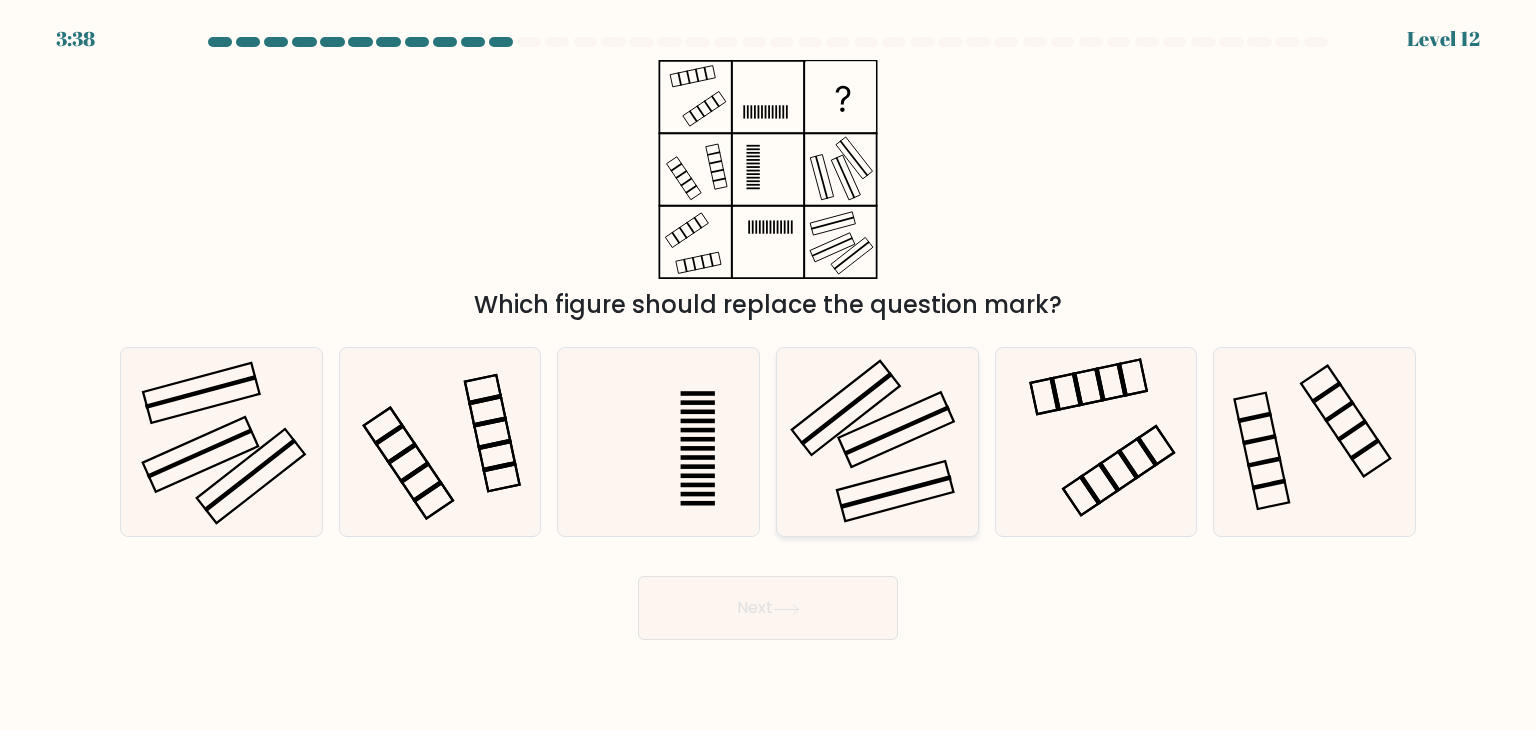 click at bounding box center [877, 442] 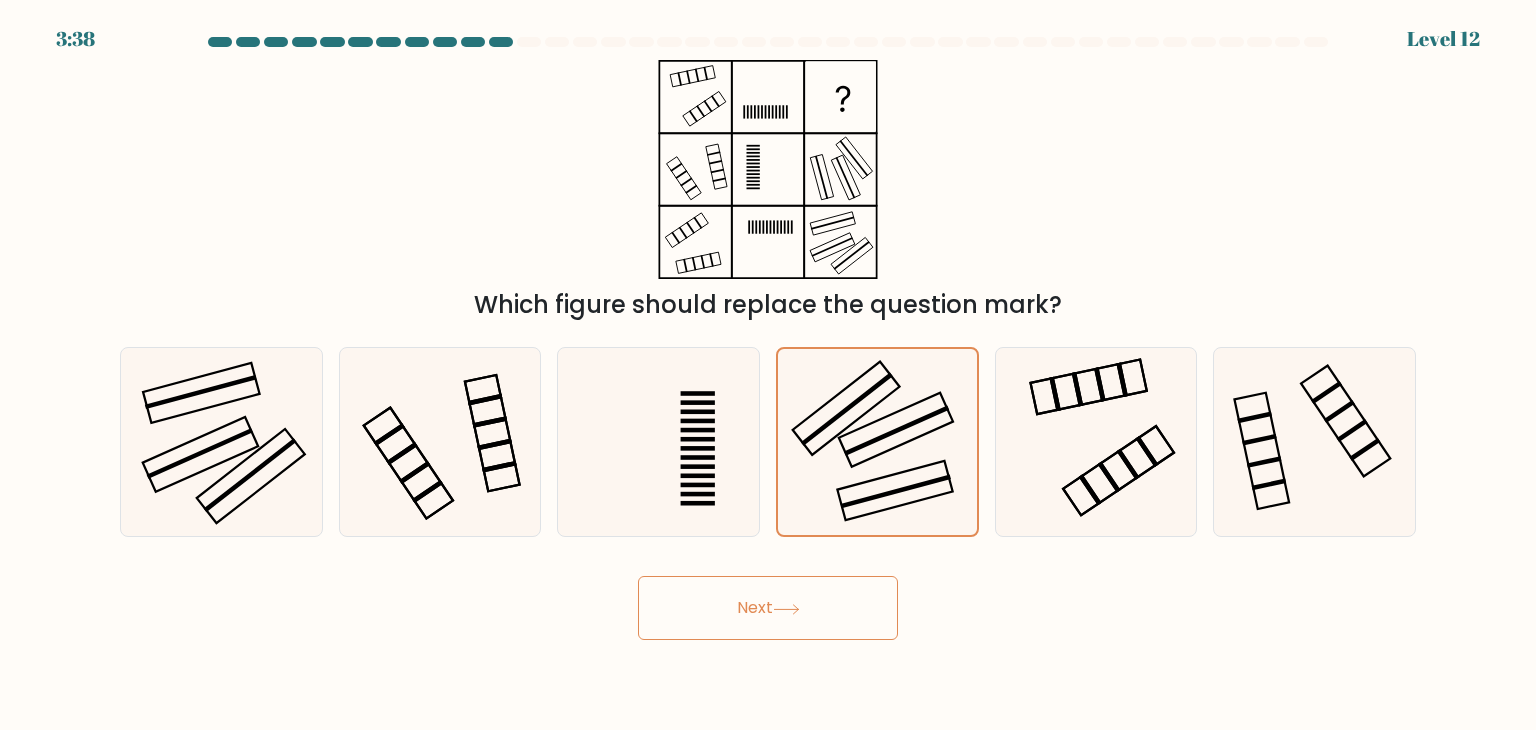 click on "Next" at bounding box center (768, 608) 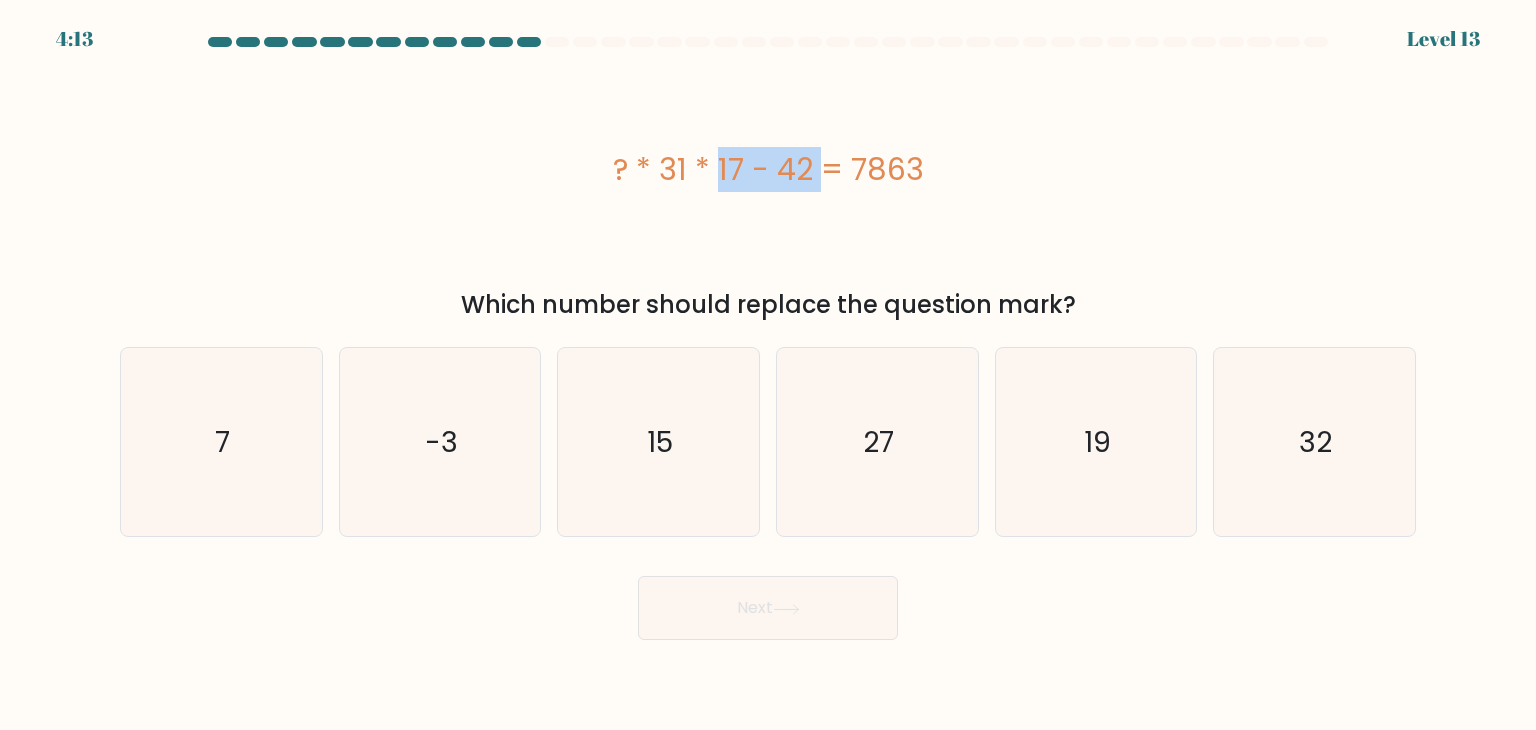 drag, startPoint x: 608, startPoint y: 174, endPoint x: 712, endPoint y: 169, distance: 104.120125 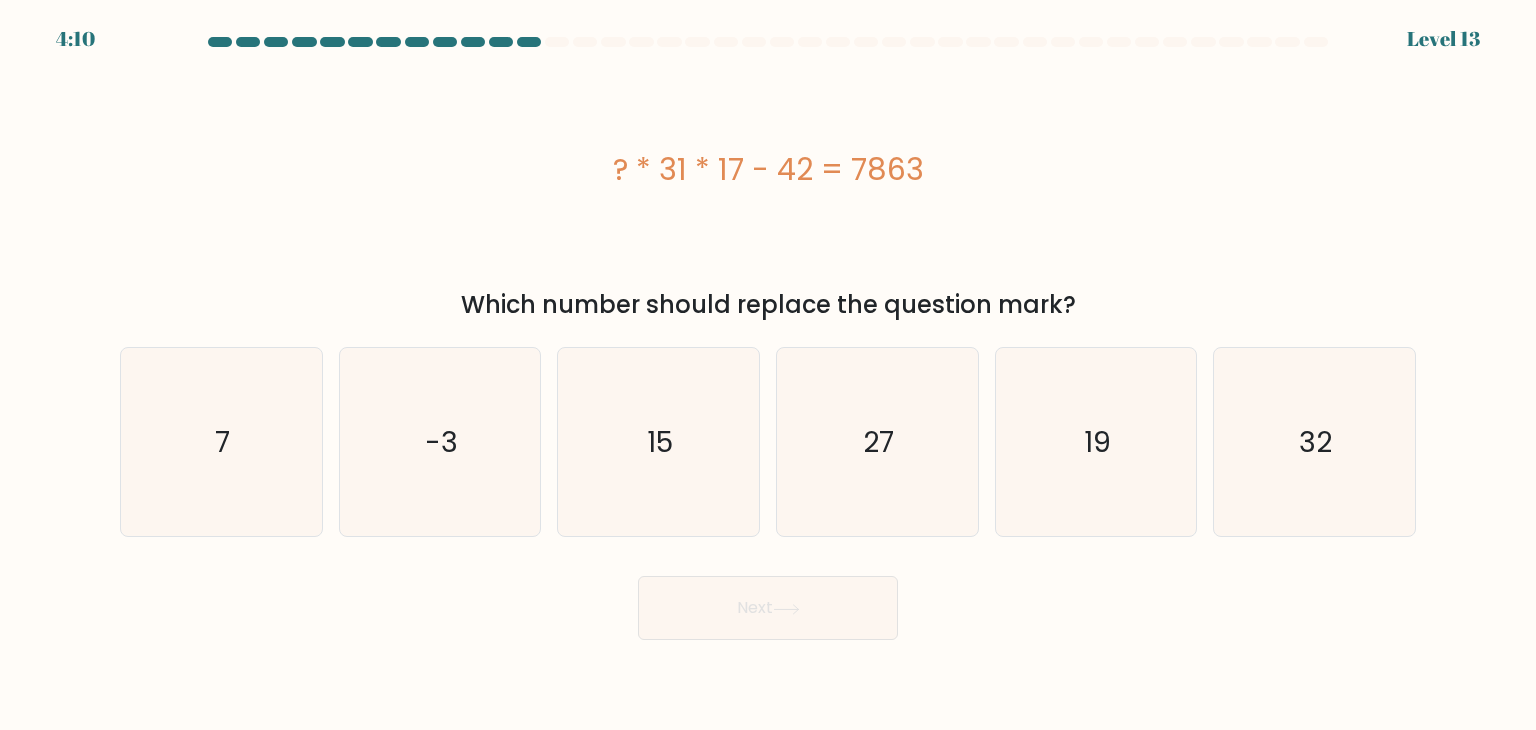 click on "? * 31 * 17 - 42 = 7863" at bounding box center [768, 169] 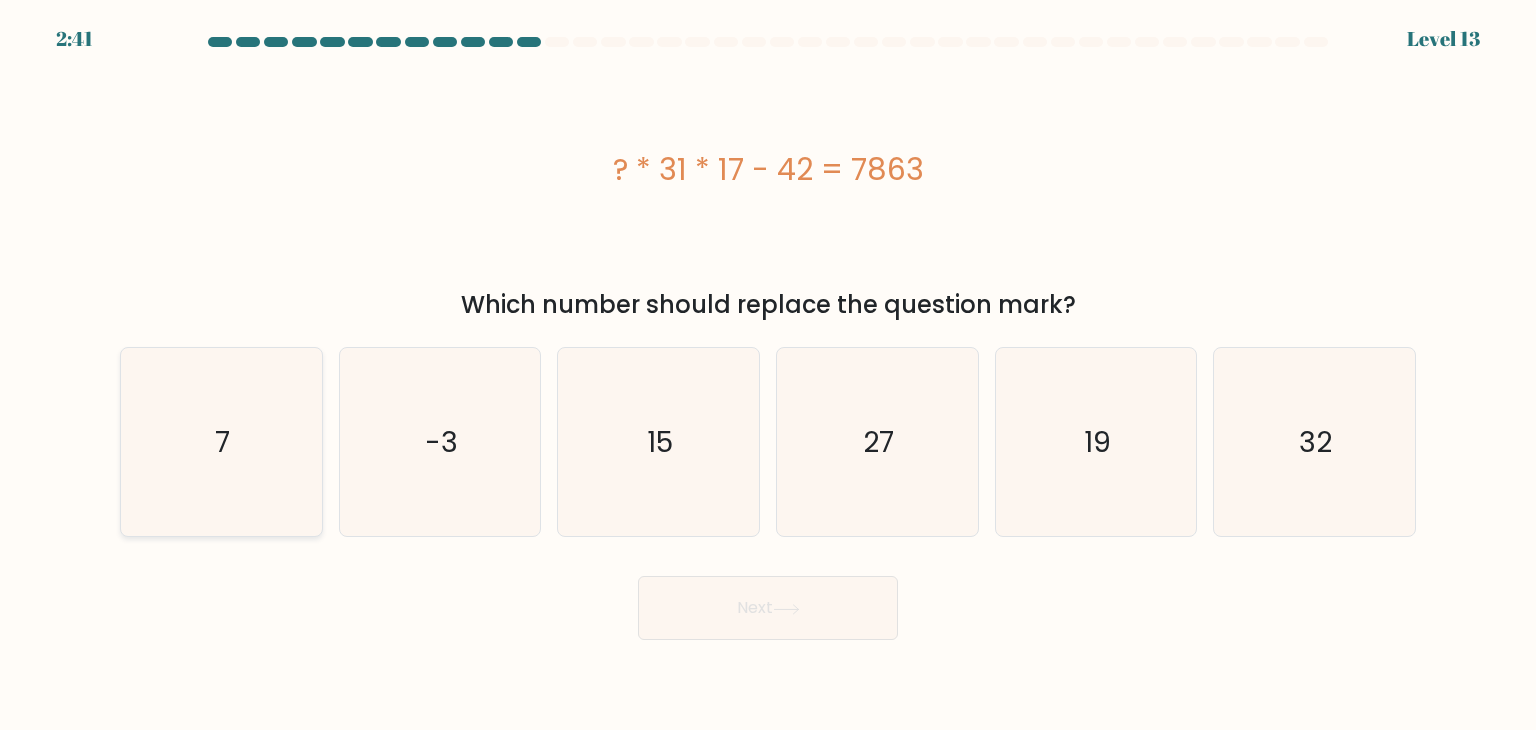 click on "7" at bounding box center [221, 442] 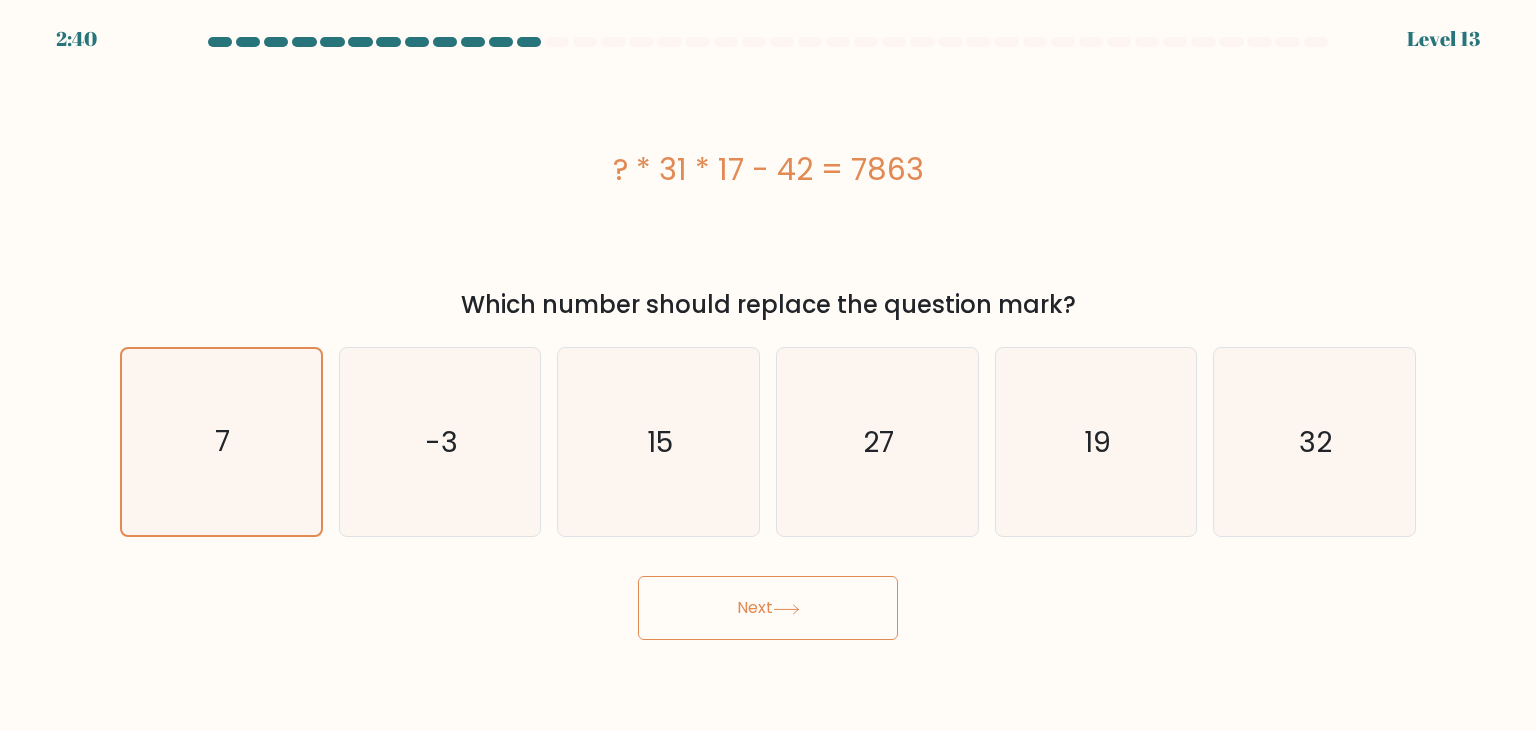 click on "Next" at bounding box center (768, 608) 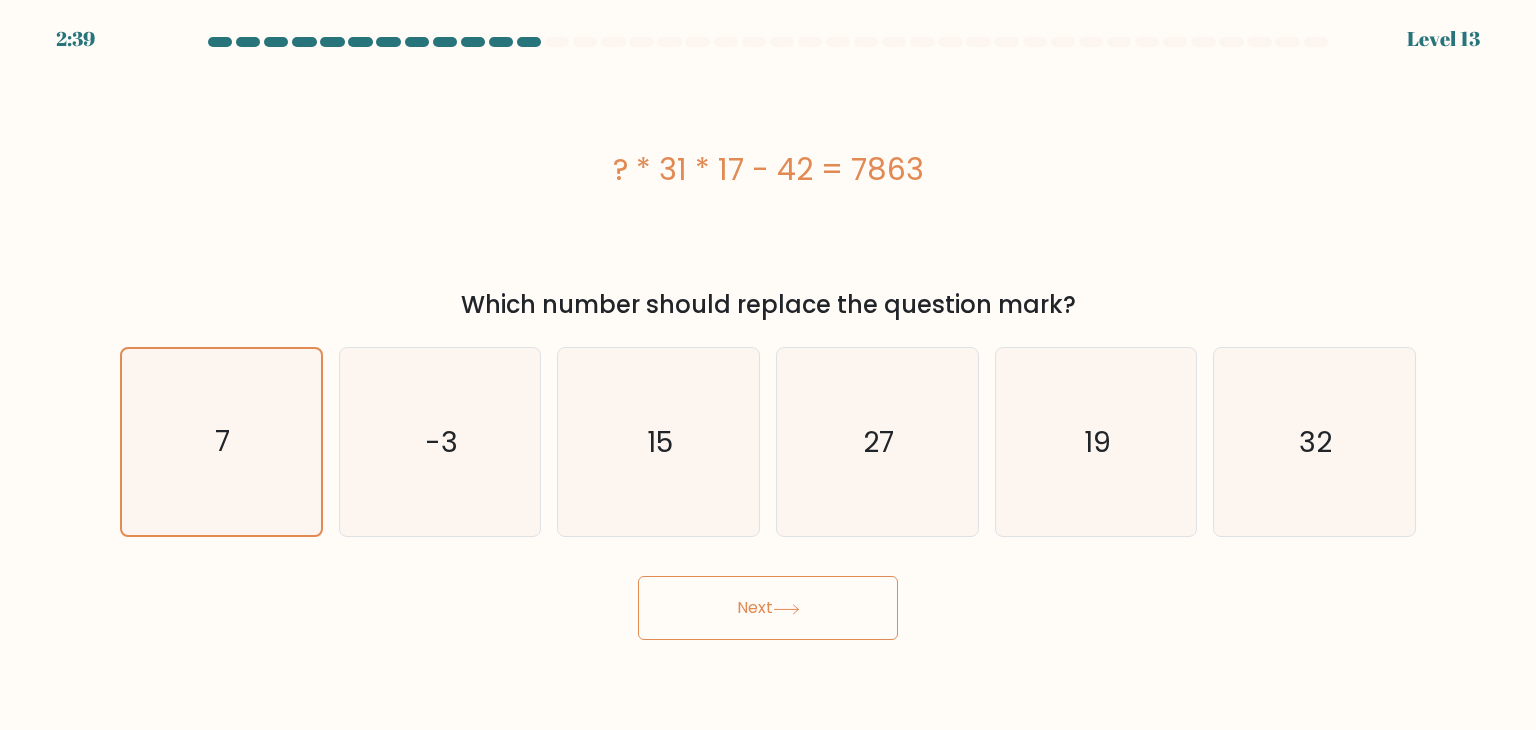 click on "Next" at bounding box center (768, 608) 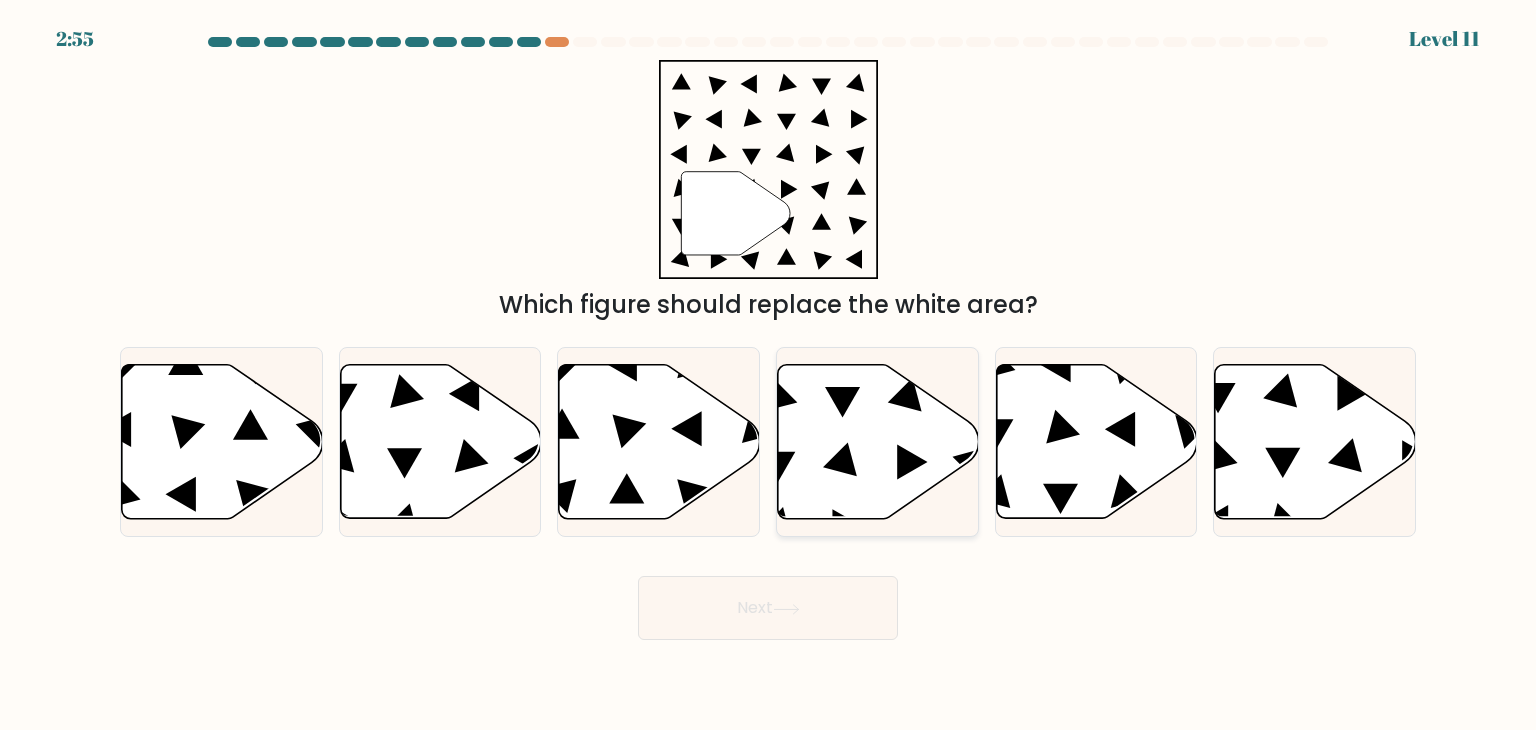 click at bounding box center [878, 442] 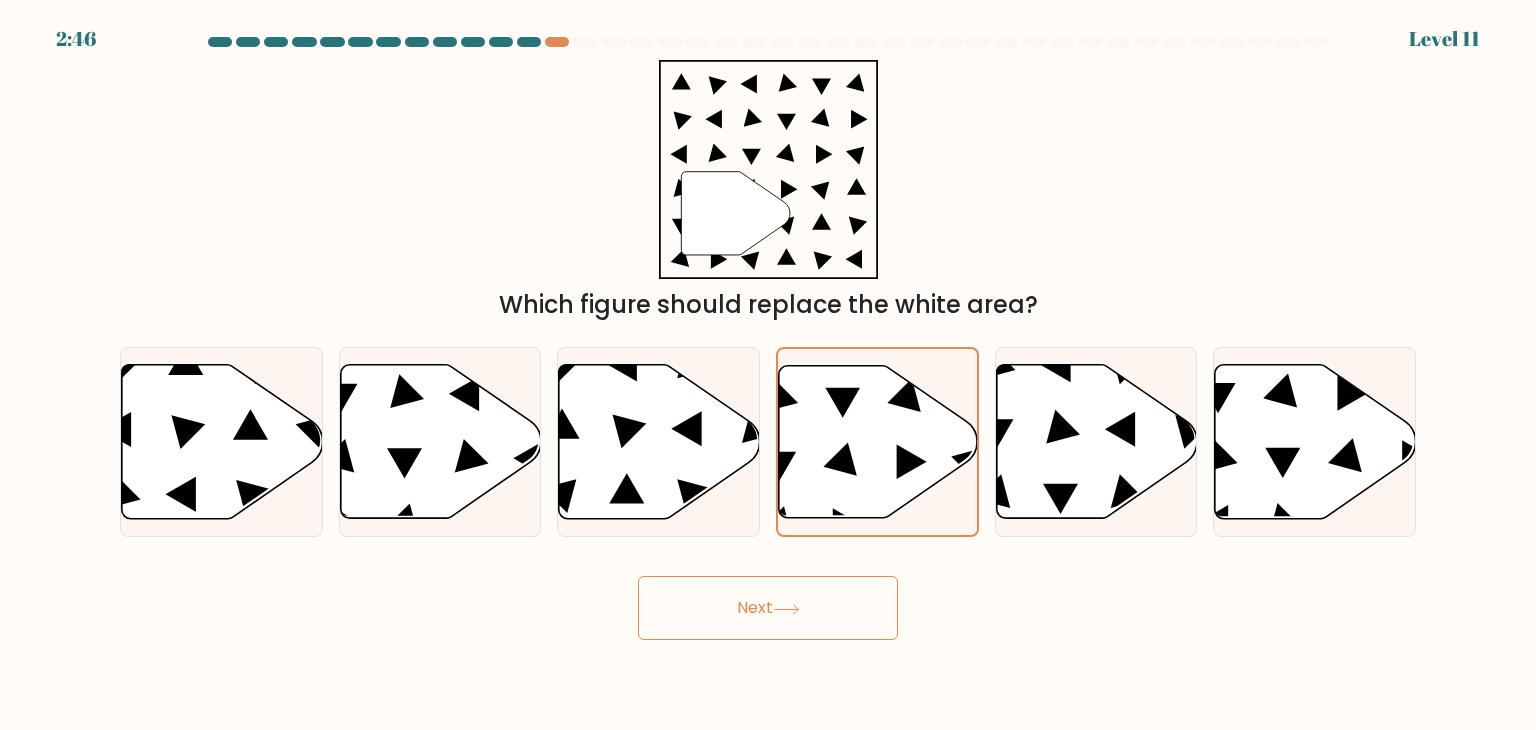 click at bounding box center (786, 609) 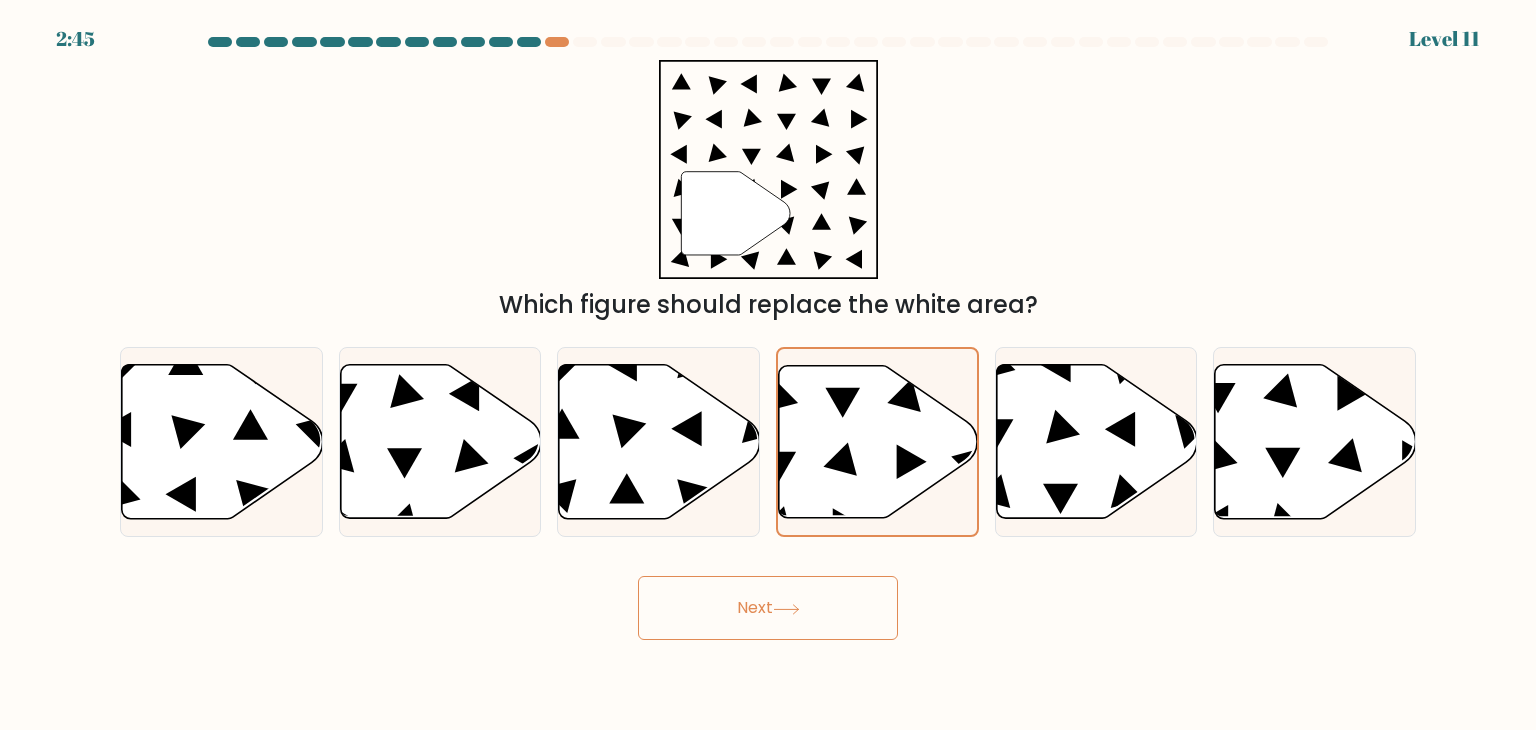 click at bounding box center (786, 609) 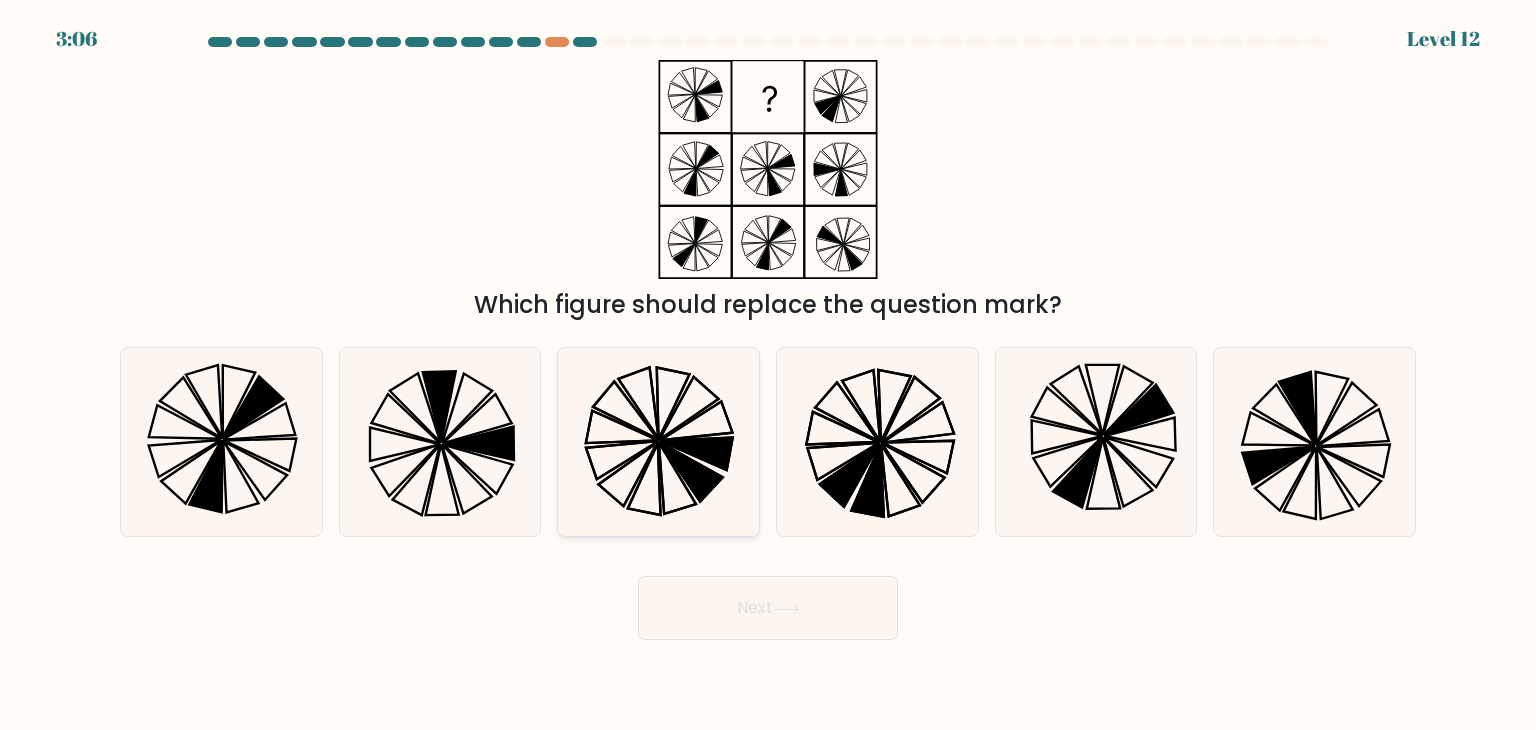 click at bounding box center [697, 454] 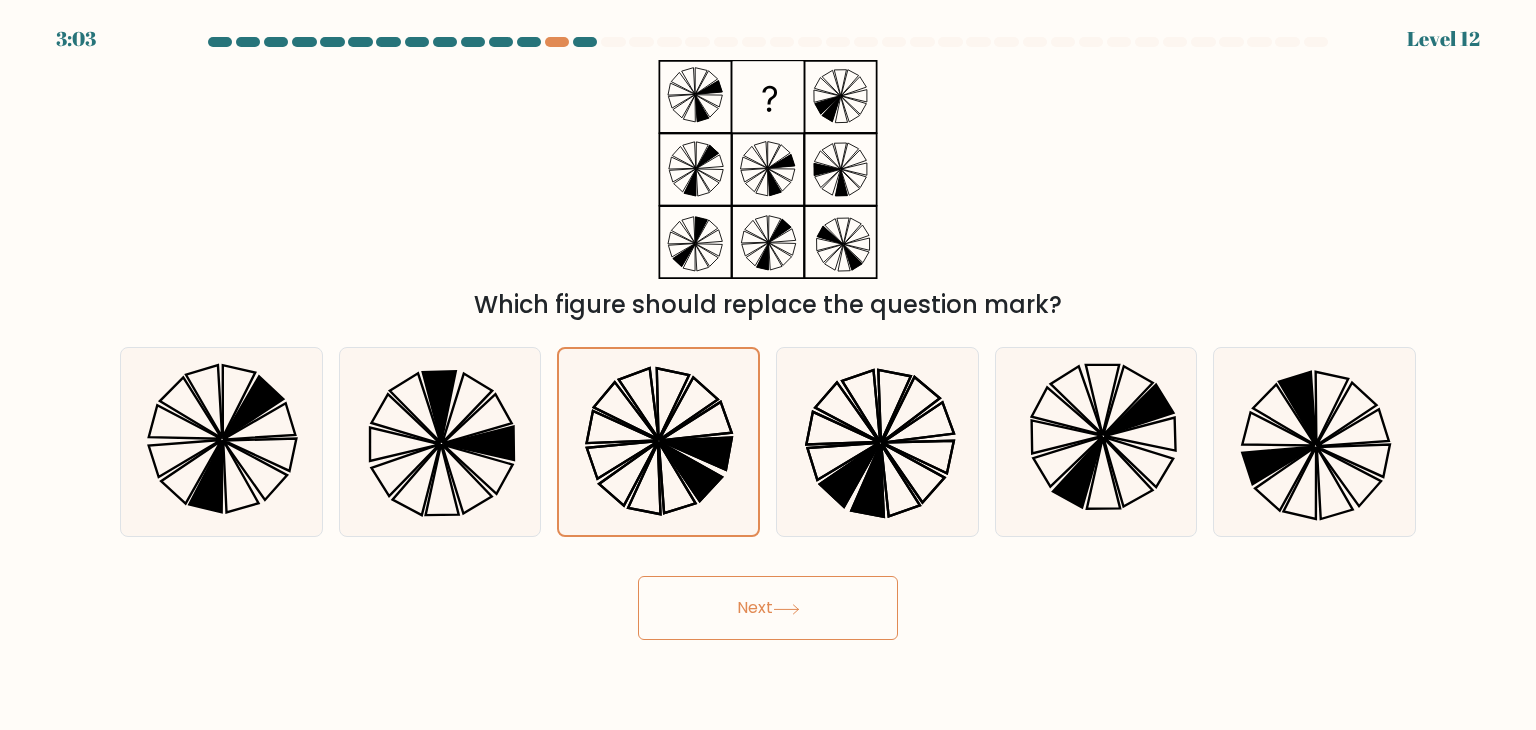 click on "Next" at bounding box center [768, 608] 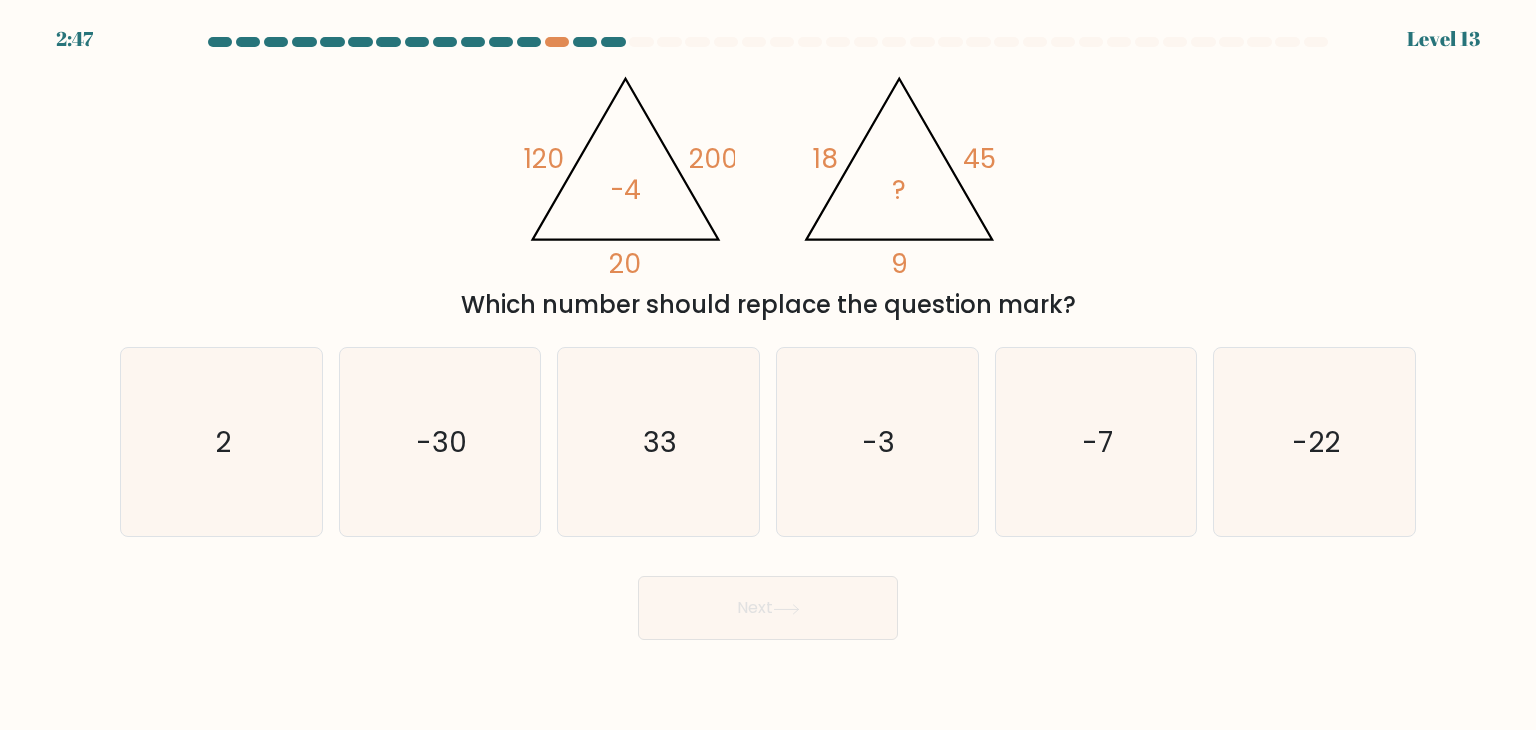 drag, startPoint x: 1078, startPoint y: 297, endPoint x: 364, endPoint y: 301, distance: 714.0112 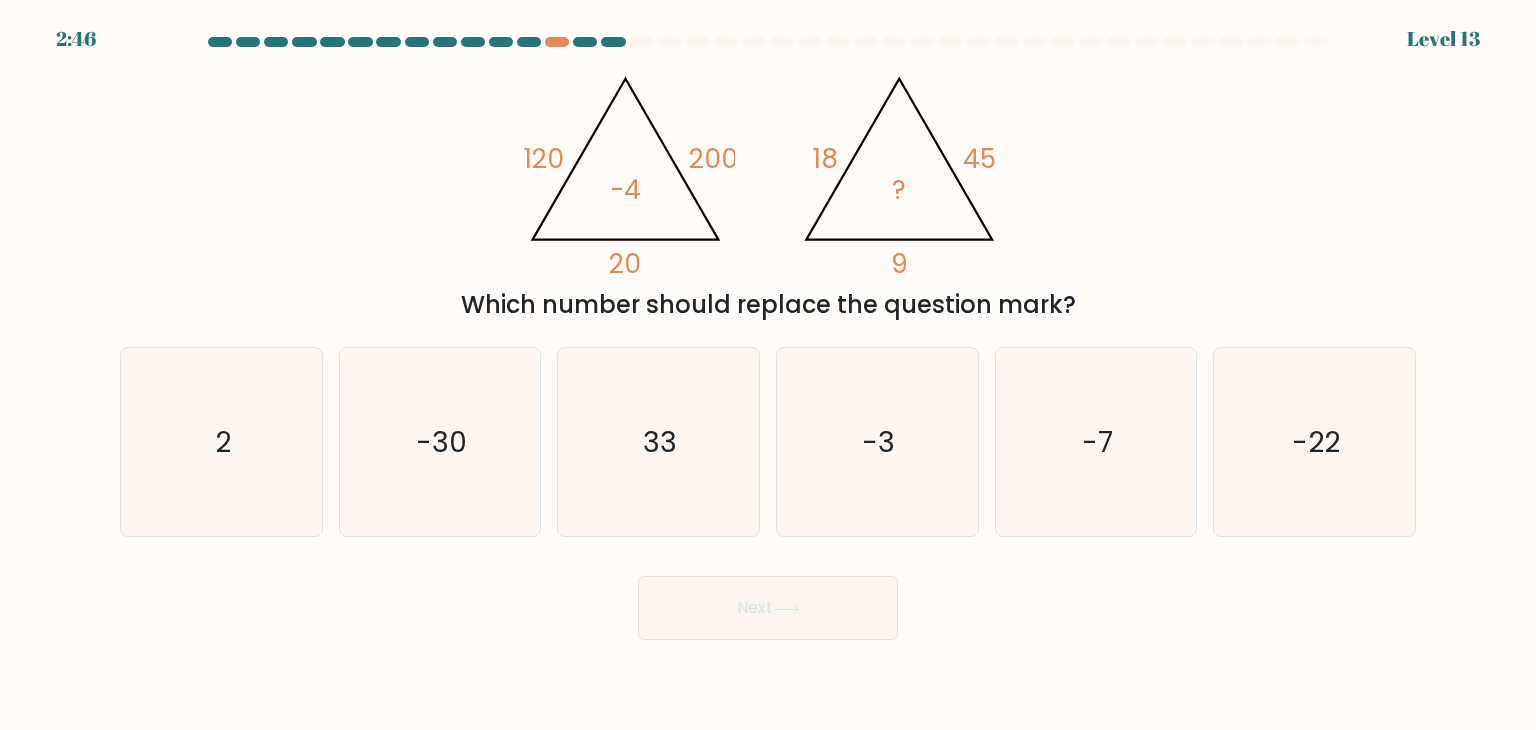 click on "Which number should replace the question mark?" at bounding box center (768, 305) 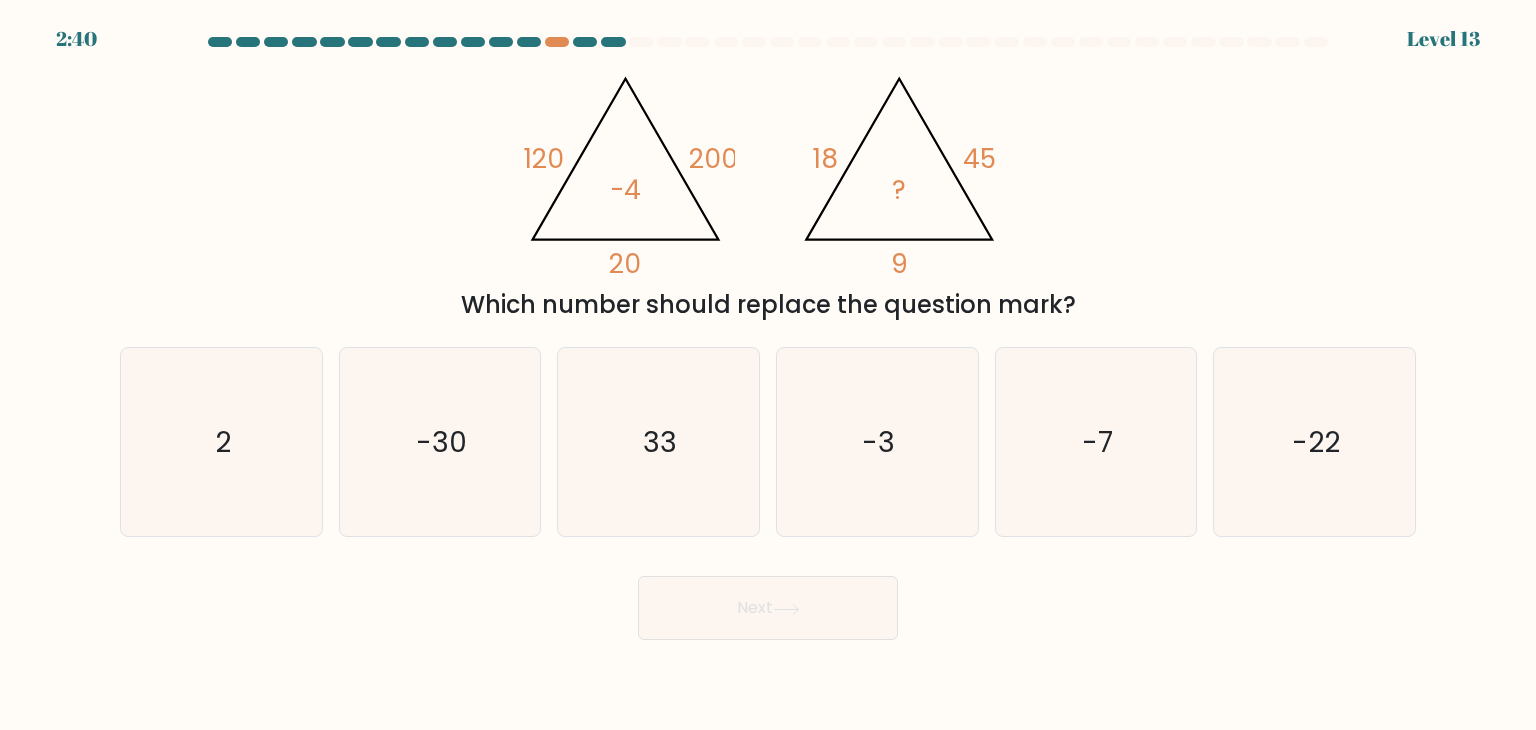 drag, startPoint x: 473, startPoint y: 144, endPoint x: 1110, endPoint y: 309, distance: 658.02277 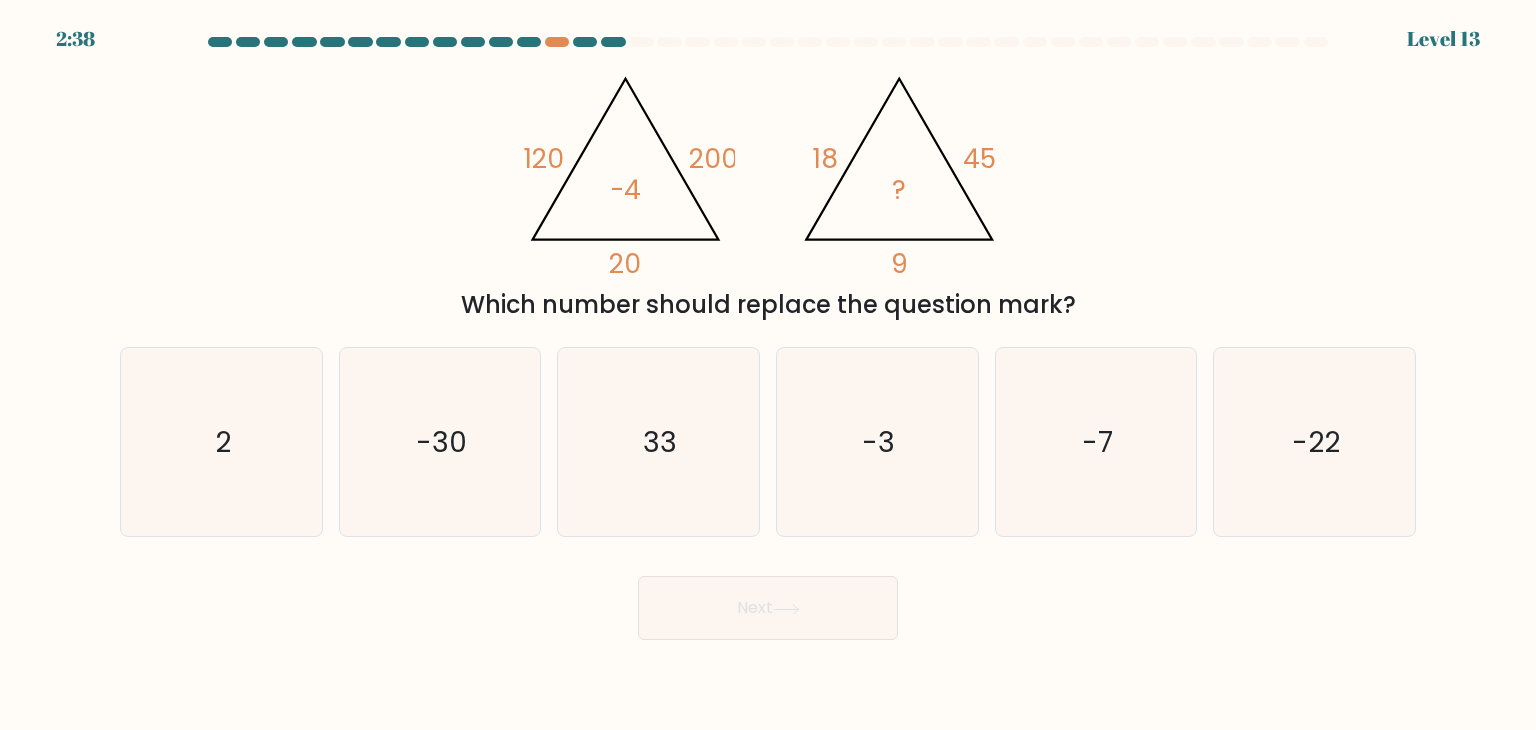 copy on "[NUMBER]" 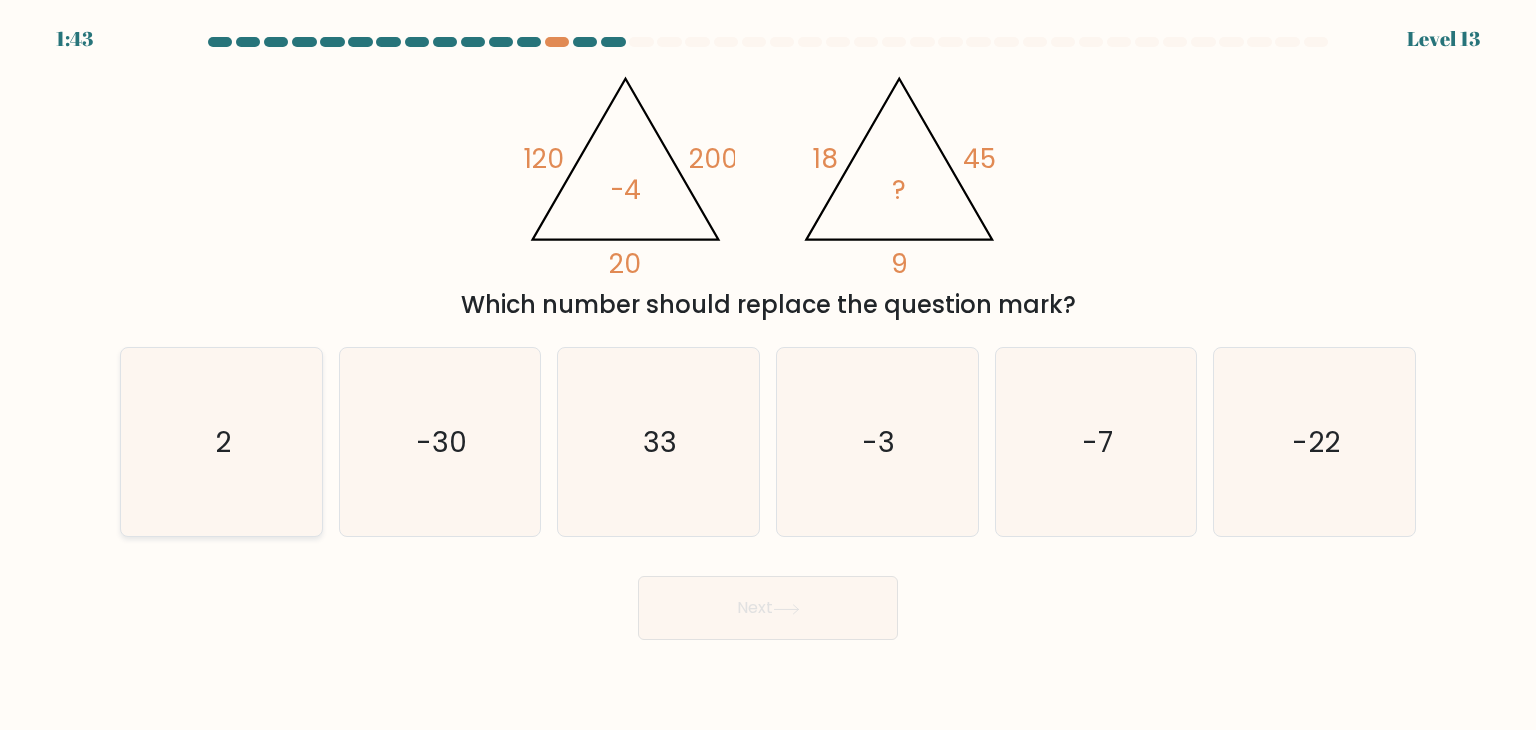 click on "2" at bounding box center [221, 442] 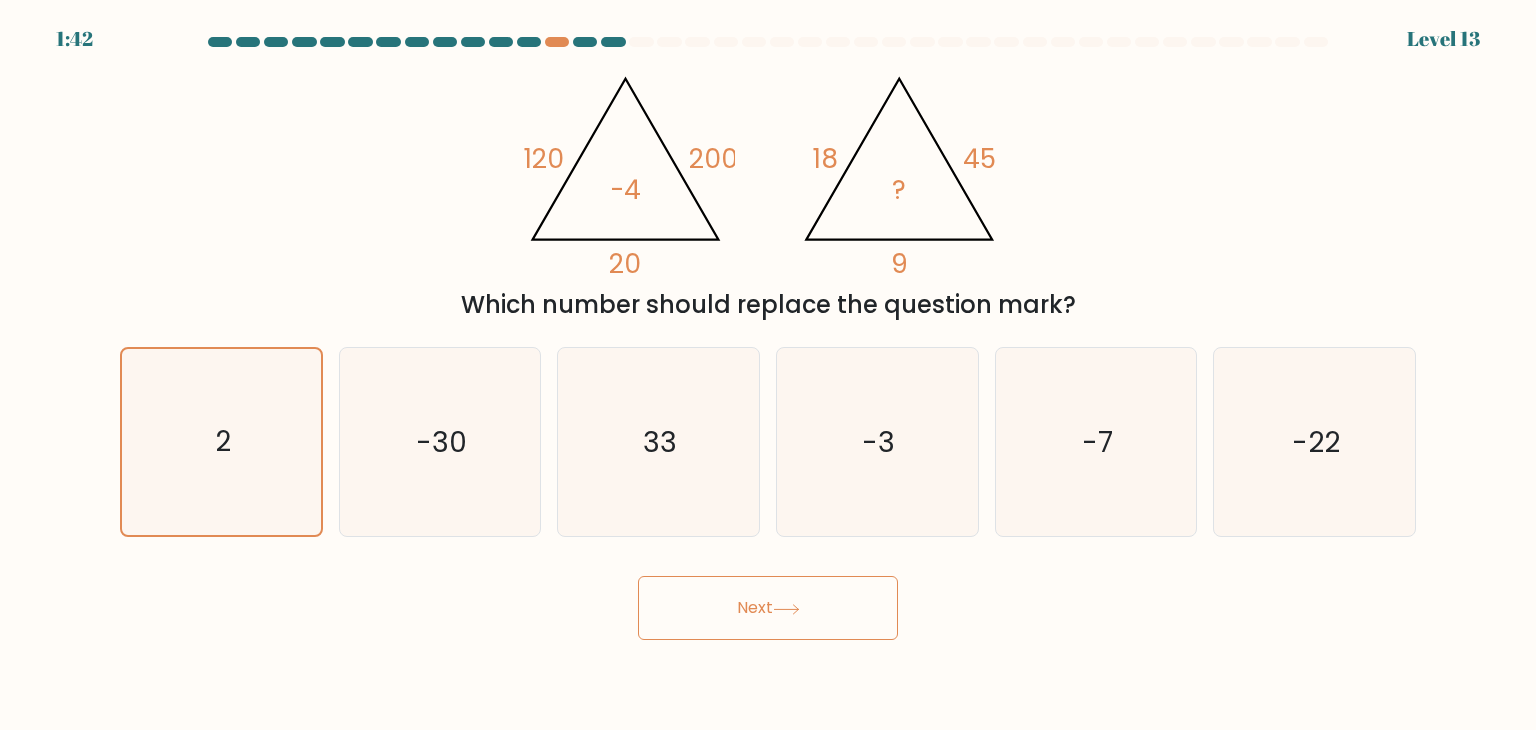 click on "Next" at bounding box center (768, 608) 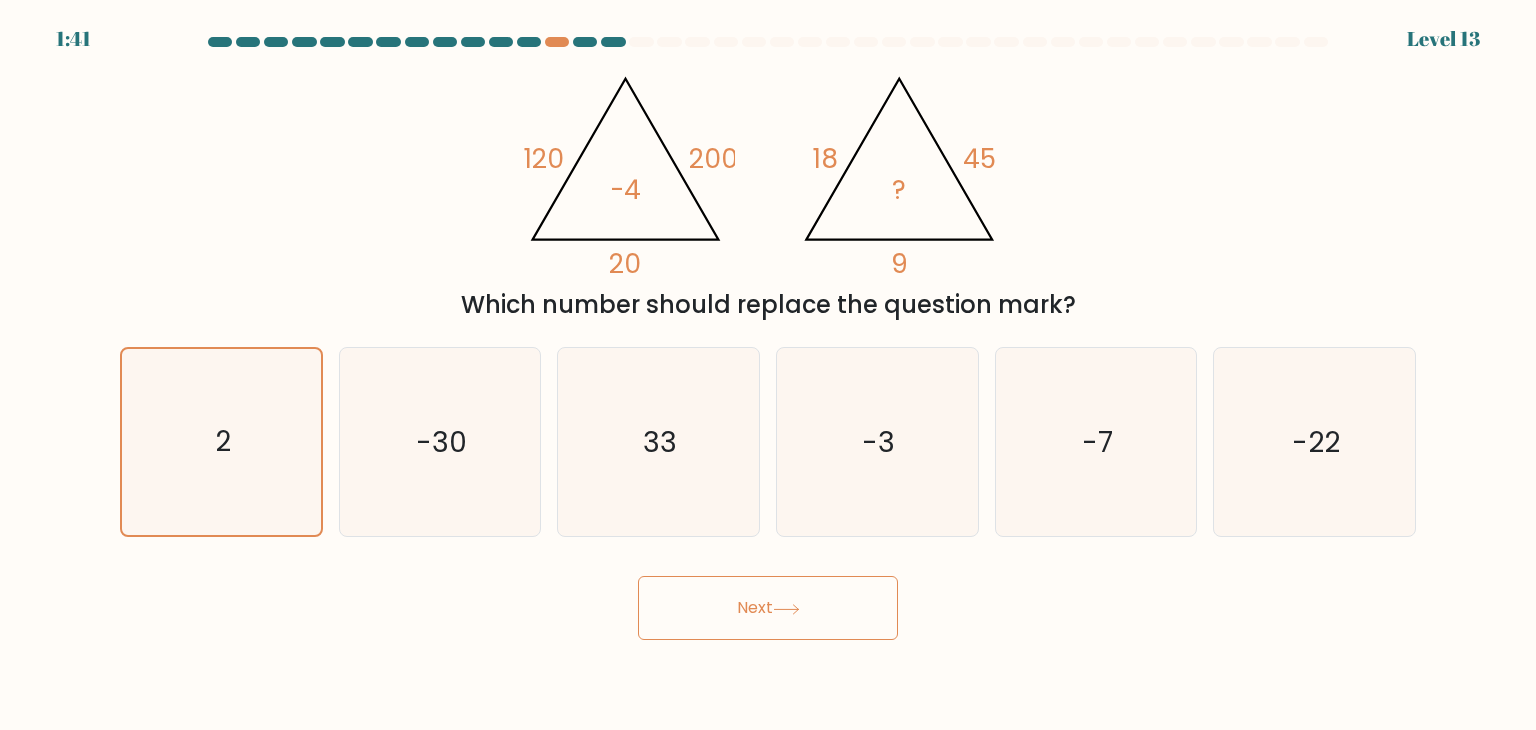 click on "Next" at bounding box center (768, 608) 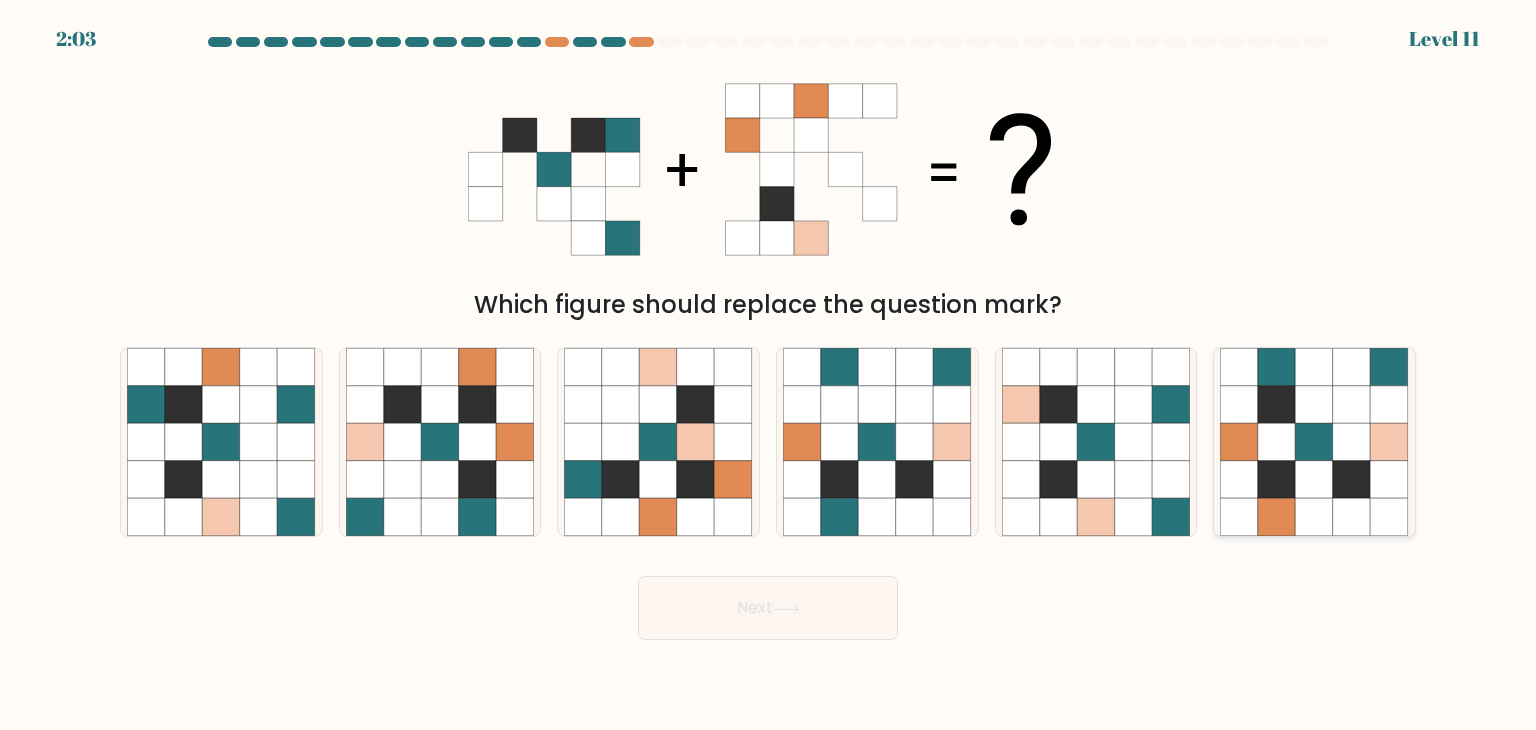 click at bounding box center [1315, 480] 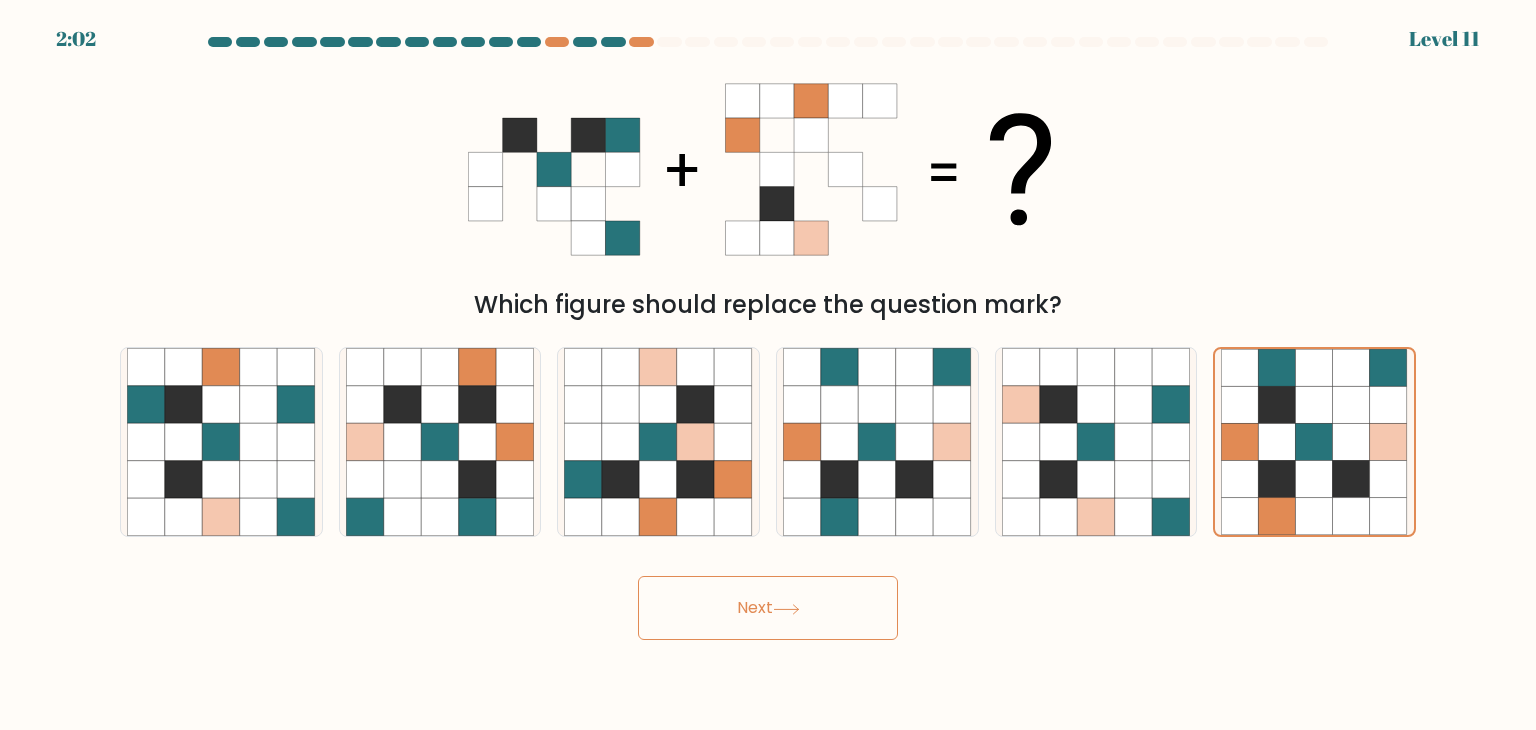 click on "Next" at bounding box center (768, 608) 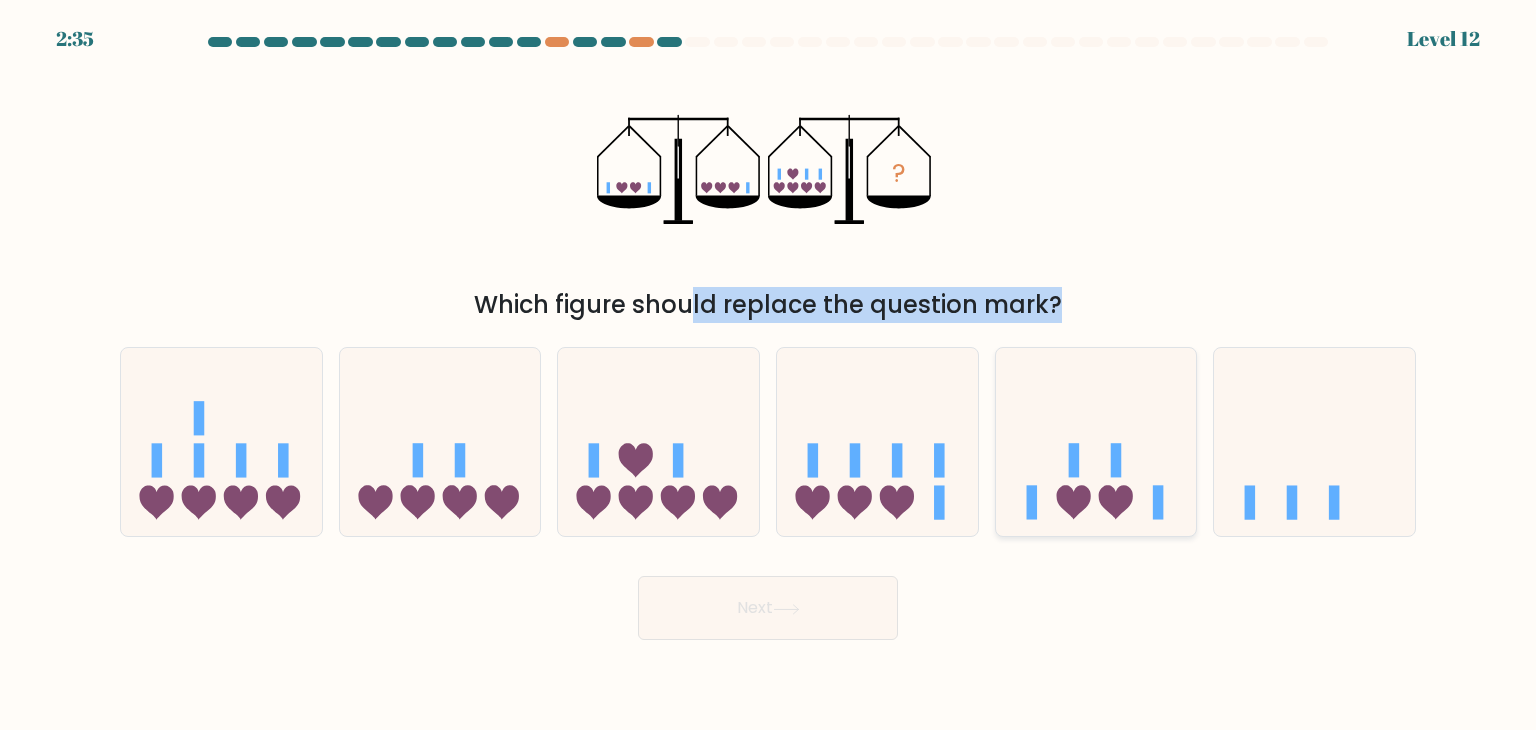 drag, startPoint x: 529, startPoint y: 305, endPoint x: 1183, endPoint y: 374, distance: 657.6298 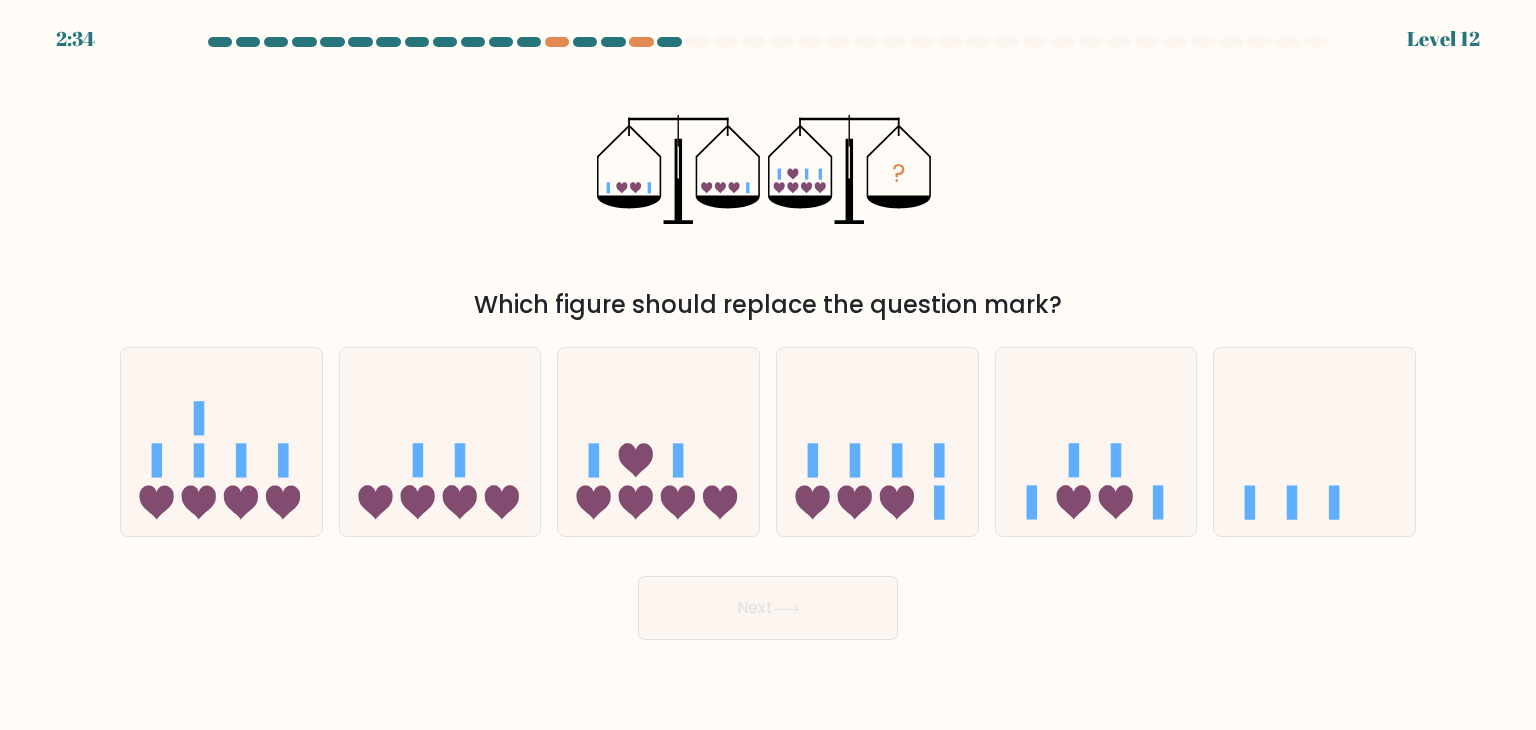 drag, startPoint x: 1167, startPoint y: 232, endPoint x: 1144, endPoint y: 230, distance: 23.086792 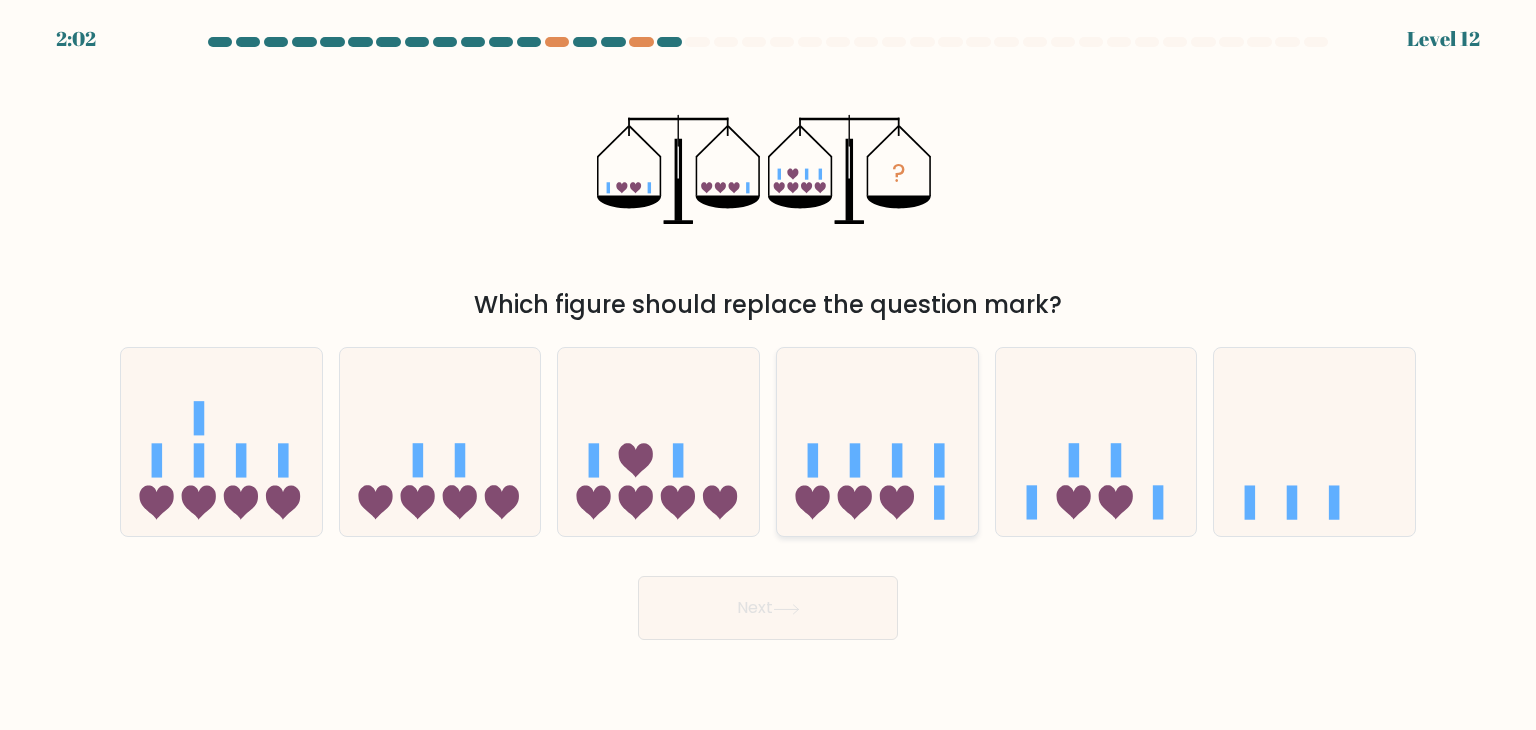 click at bounding box center (939, 503) 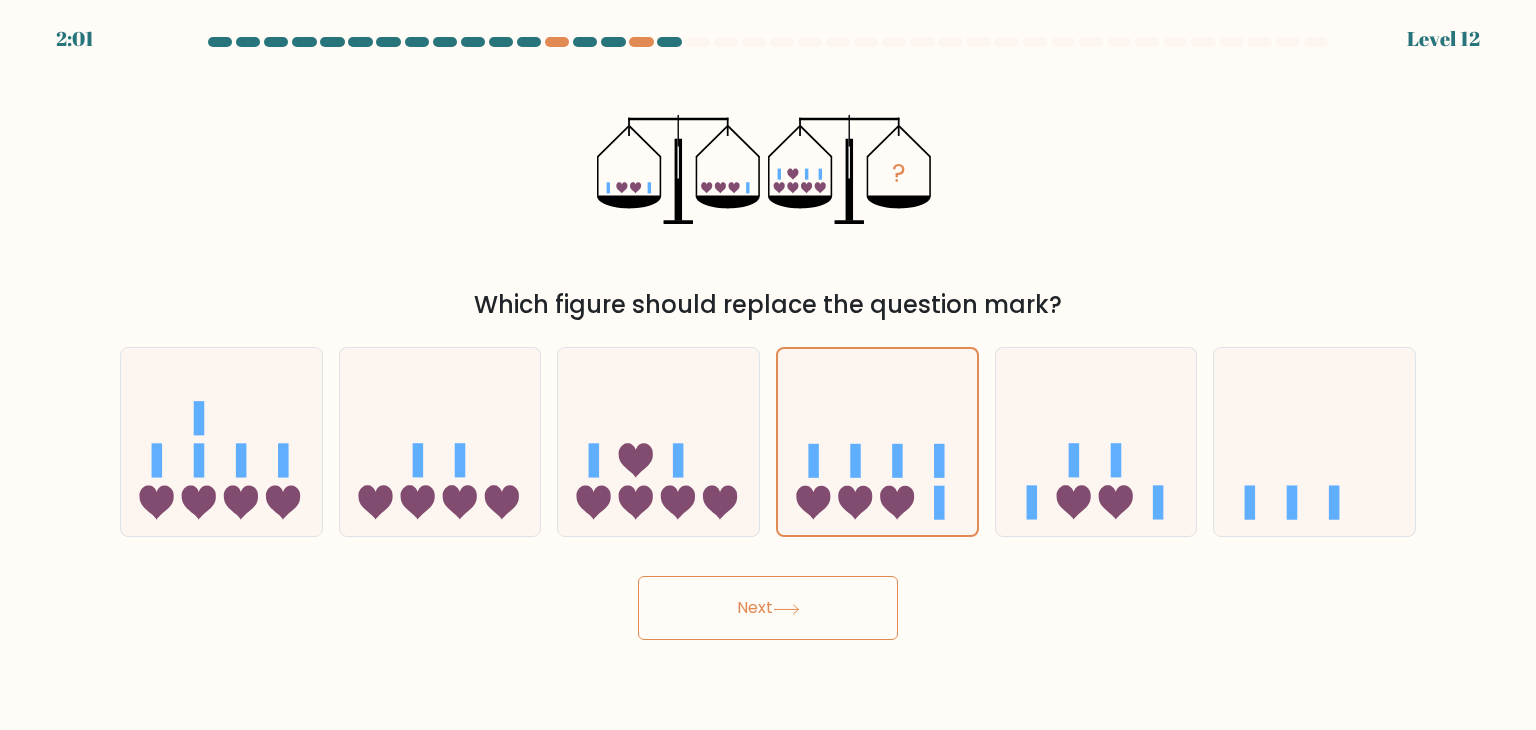 click on "Next" at bounding box center (768, 608) 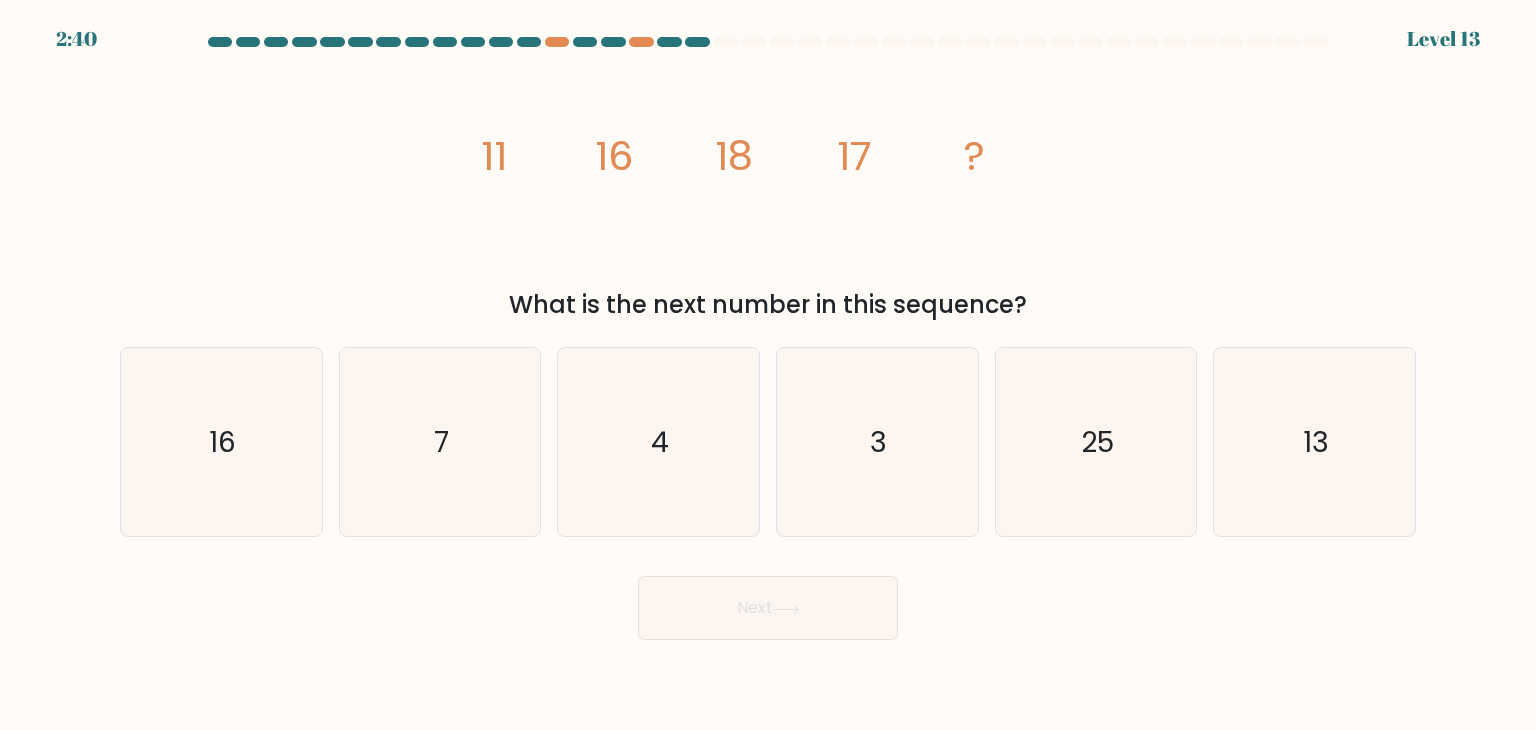 click on "image/svg+xml
11
16
18
17
?" at bounding box center [768, 169] 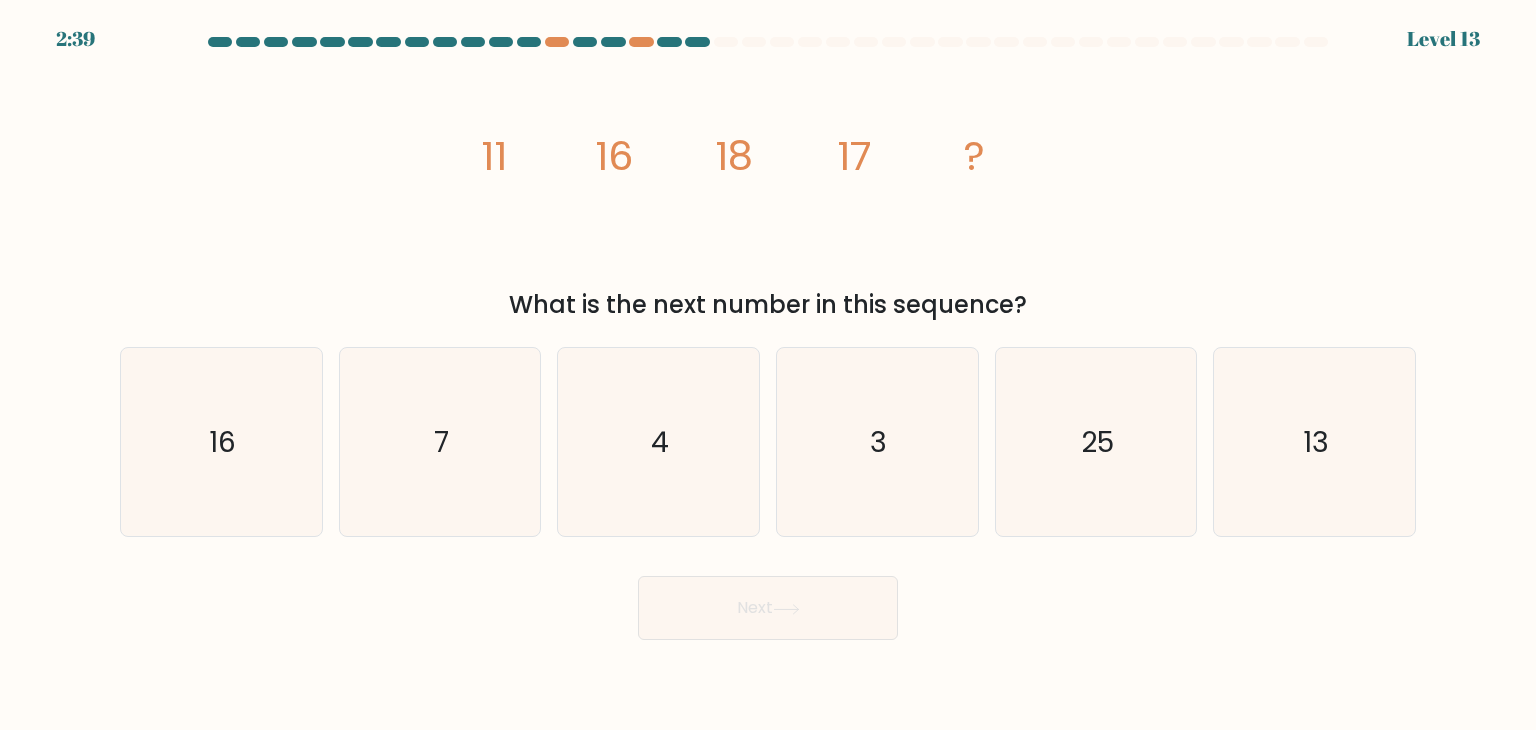 click on "18" at bounding box center [494, 156] 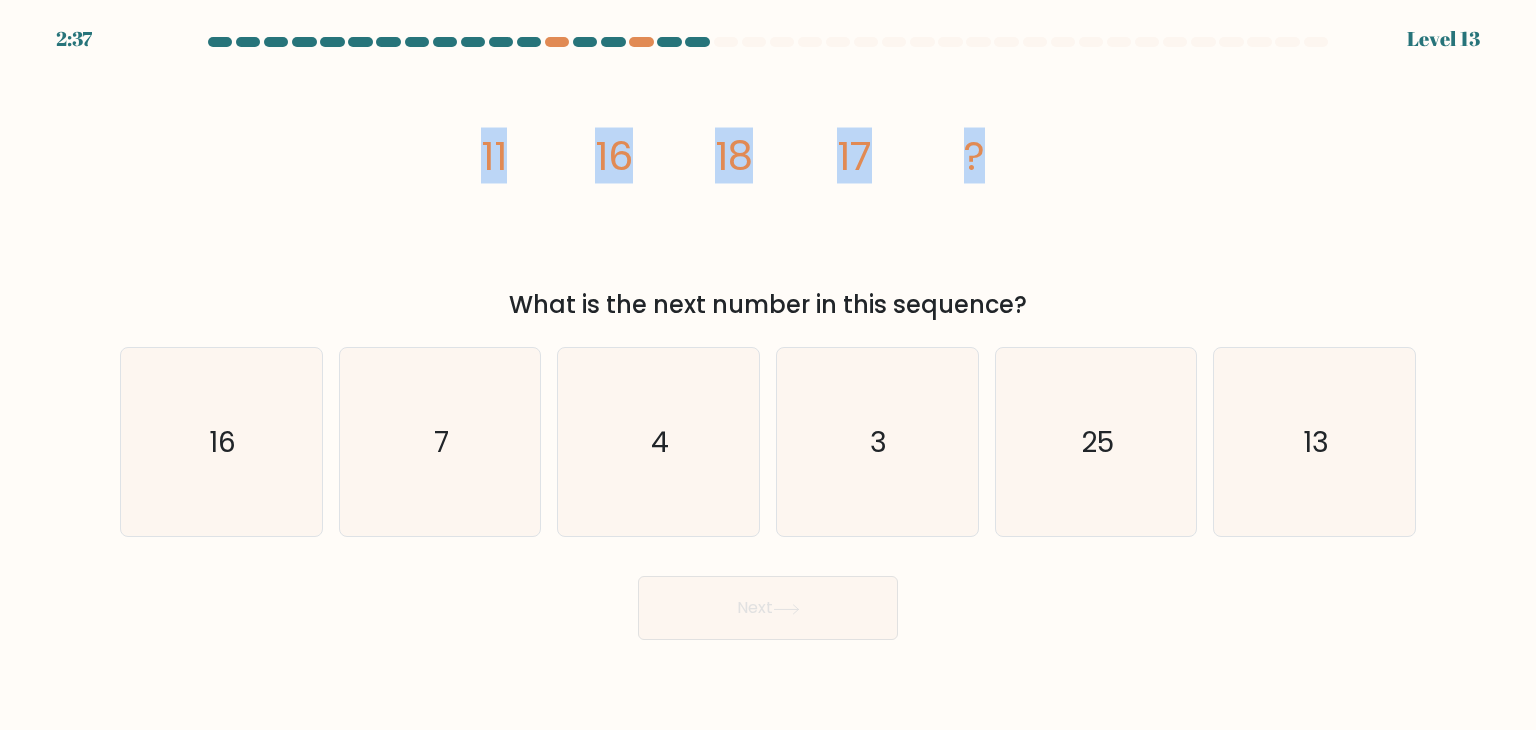 drag, startPoint x: 622, startPoint y: 162, endPoint x: 1105, endPoint y: 244, distance: 489.91122 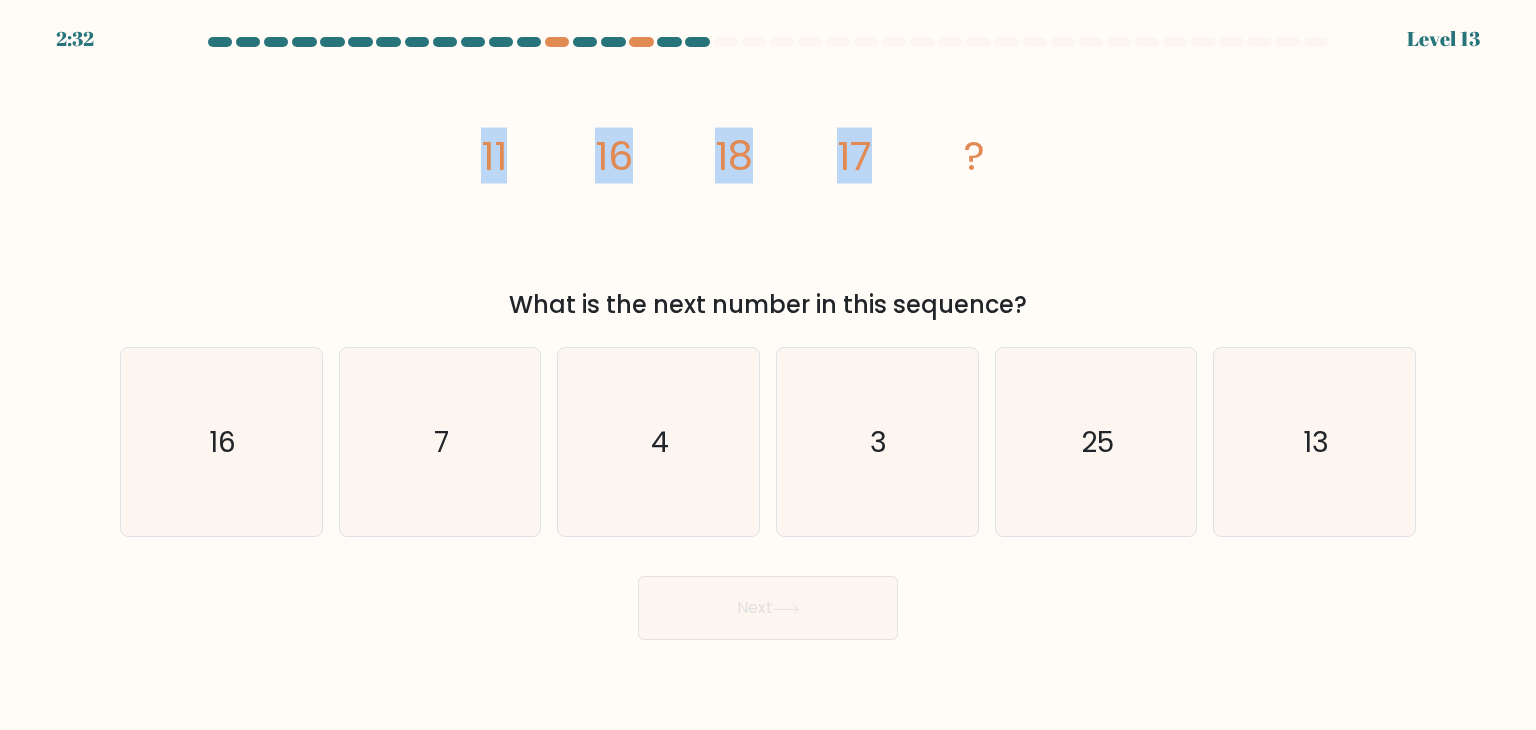 drag, startPoint x: 464, startPoint y: 161, endPoint x: 924, endPoint y: 180, distance: 460.3922 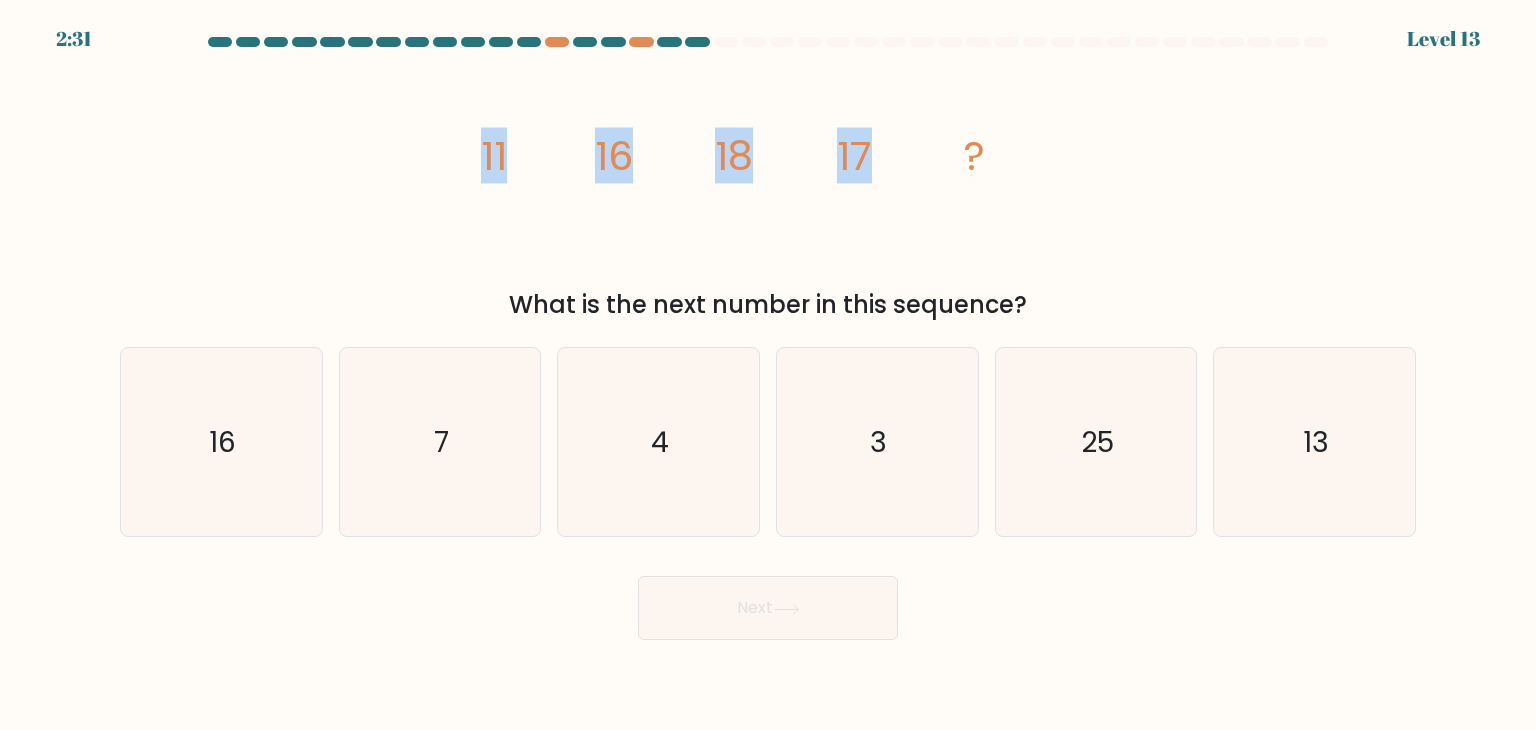 copy on "11
16
18
17" 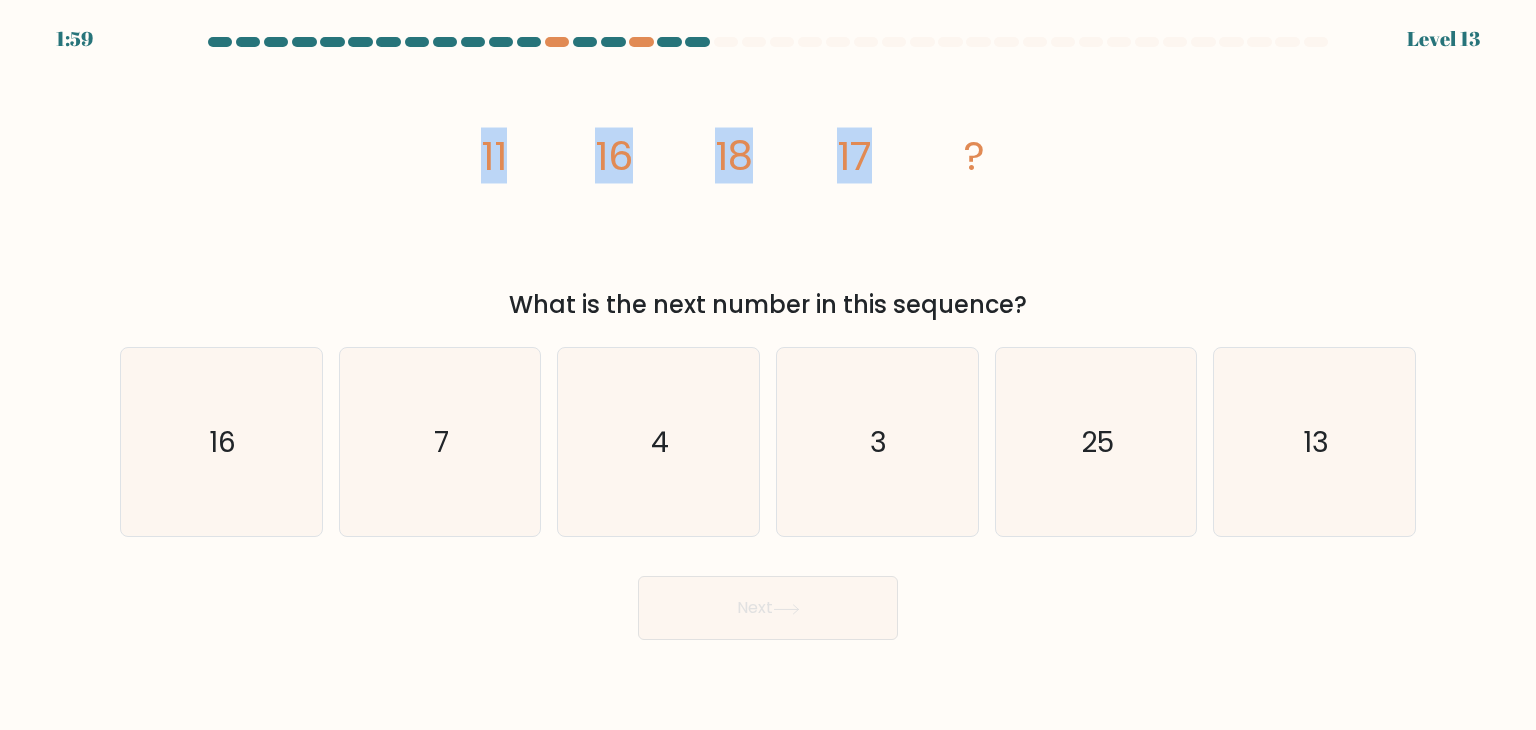 copy on "11
16
18
17" 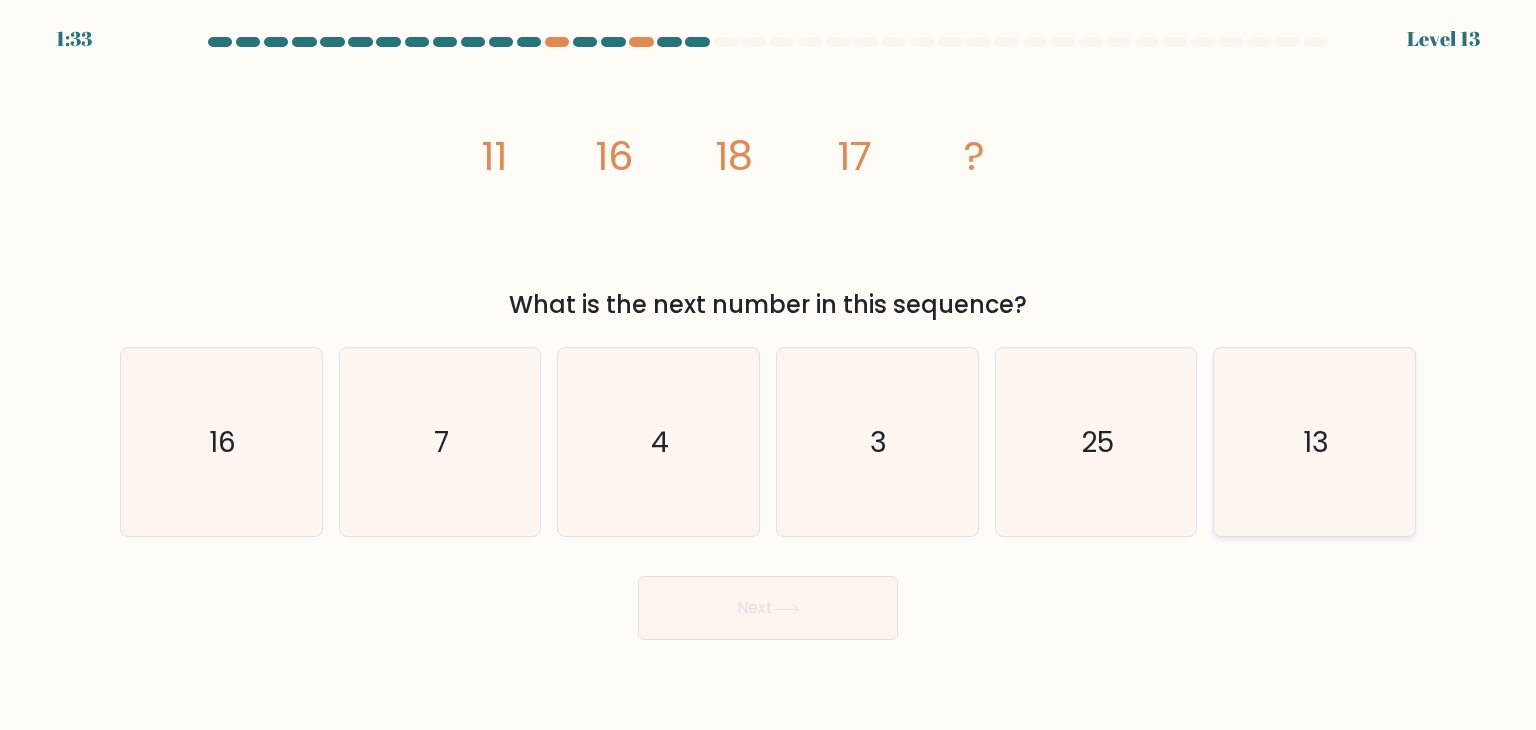 click on "13" at bounding box center [1314, 442] 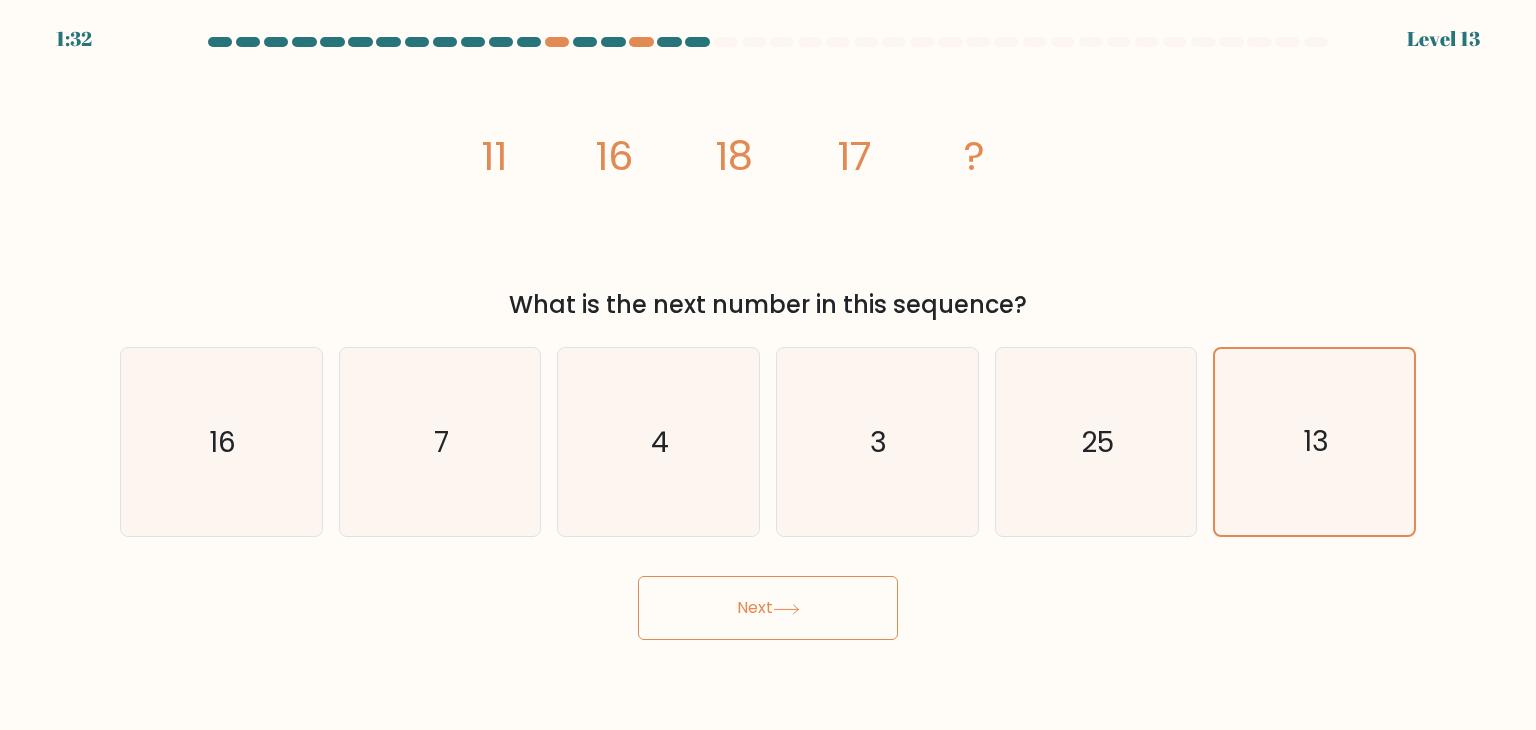 click on "Next" at bounding box center [768, 608] 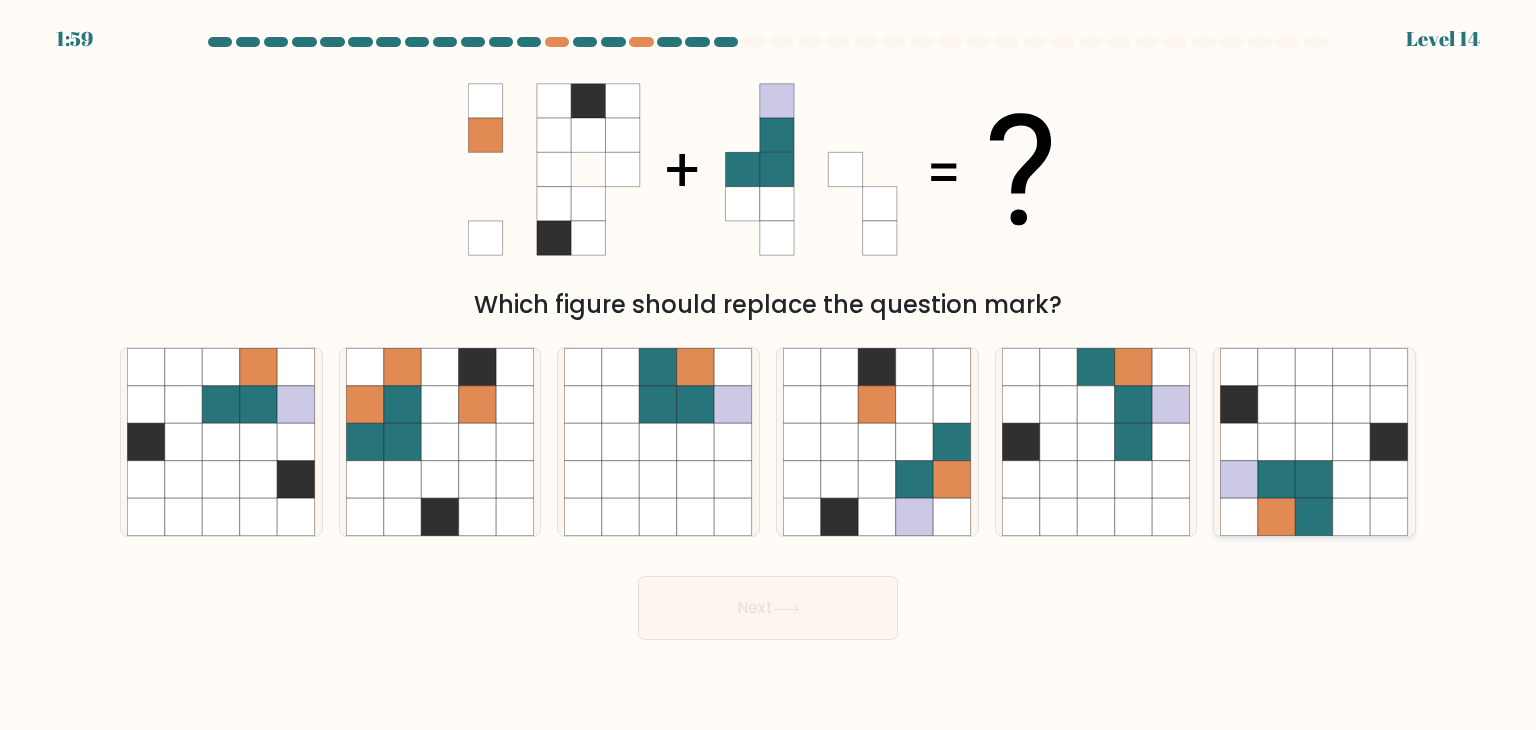 click at bounding box center [1352, 480] 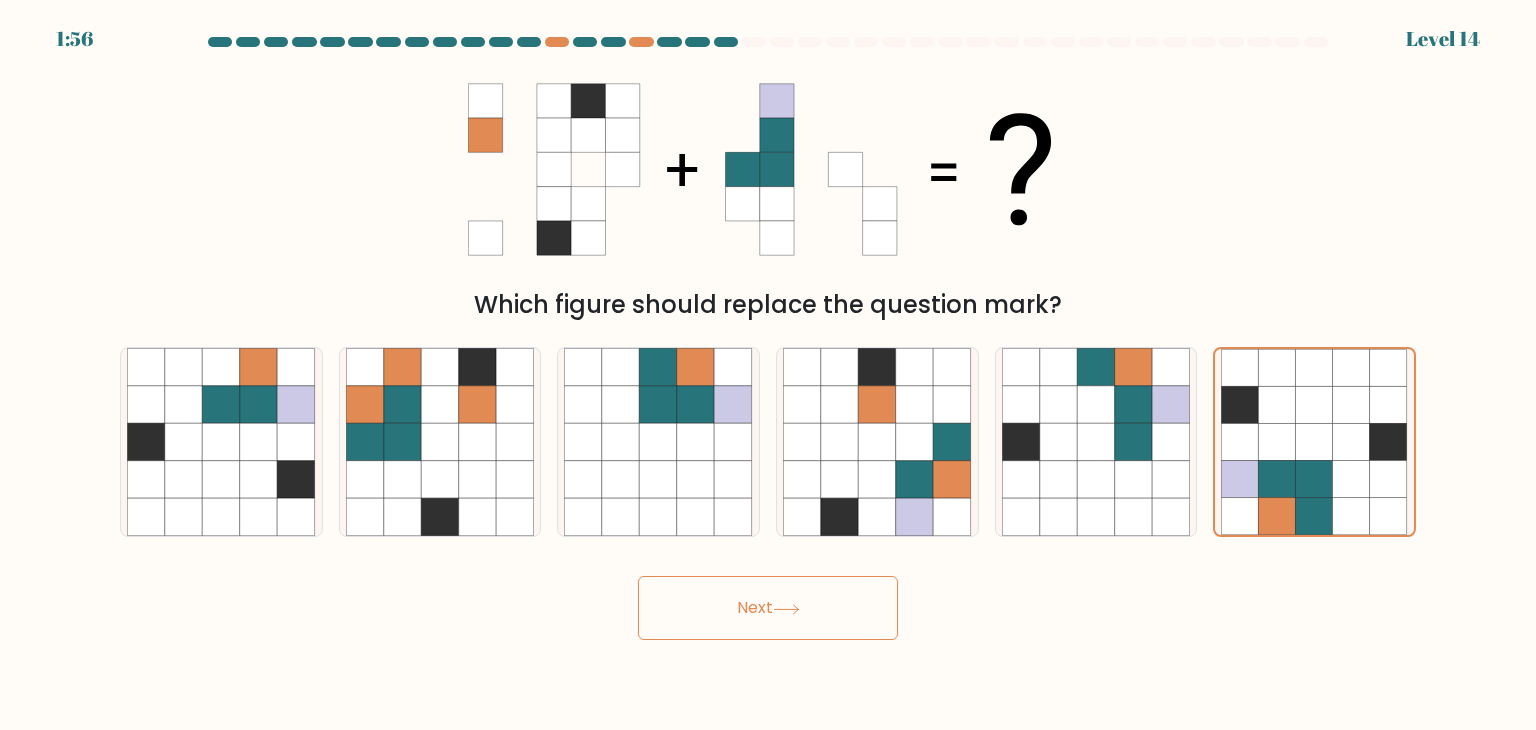 click on "Next" at bounding box center [768, 608] 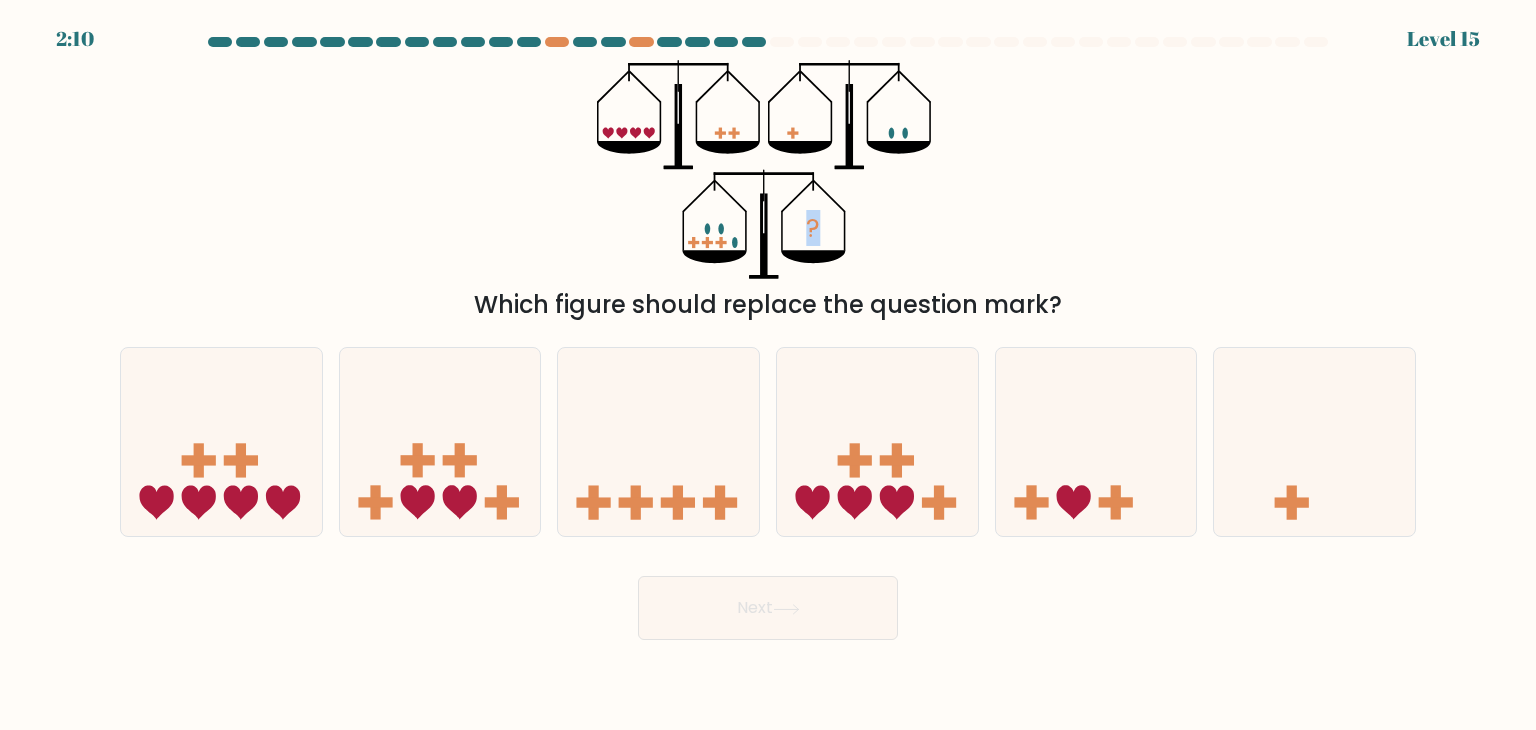 drag, startPoint x: 579, startPoint y: 138, endPoint x: 951, endPoint y: 247, distance: 387.6403 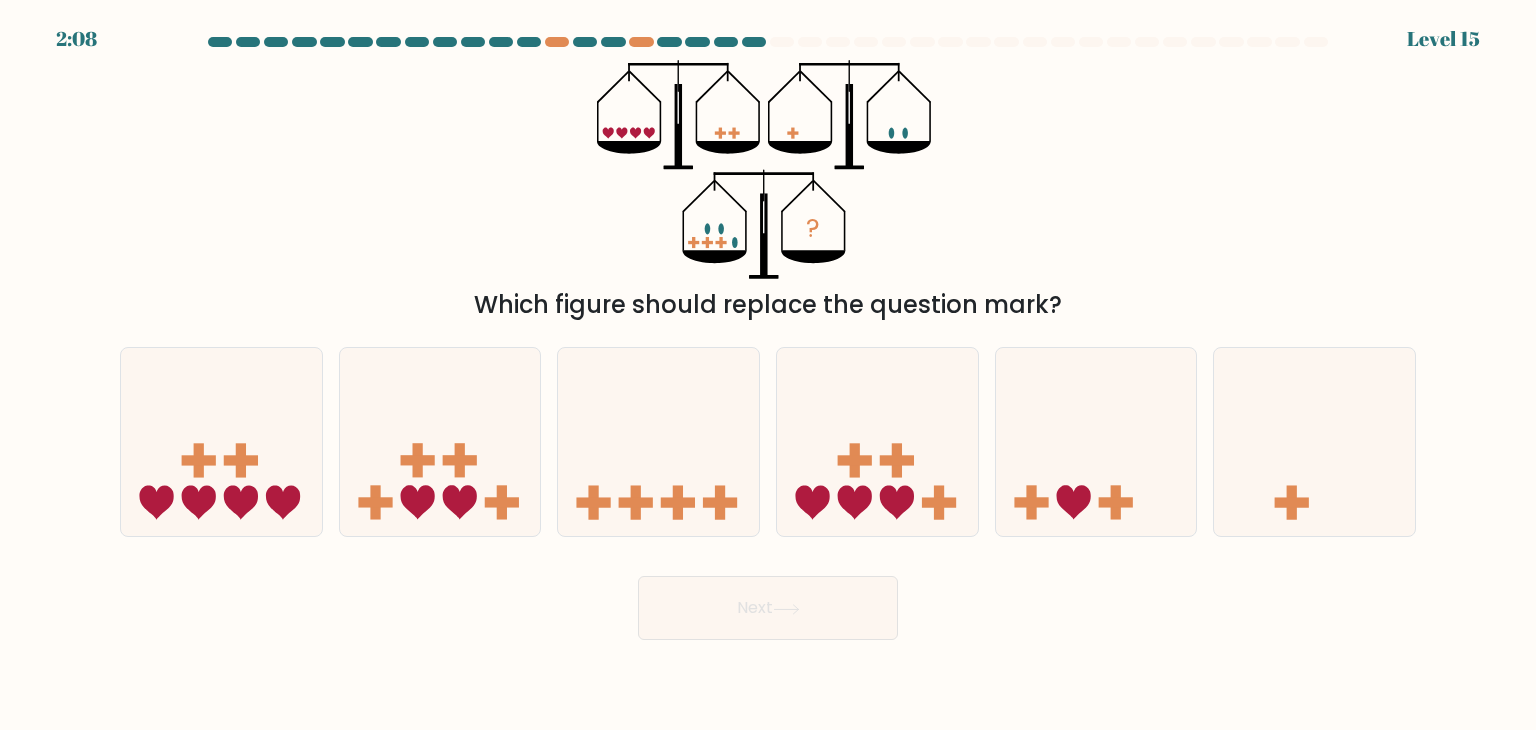 click on "?" at bounding box center (768, 169) 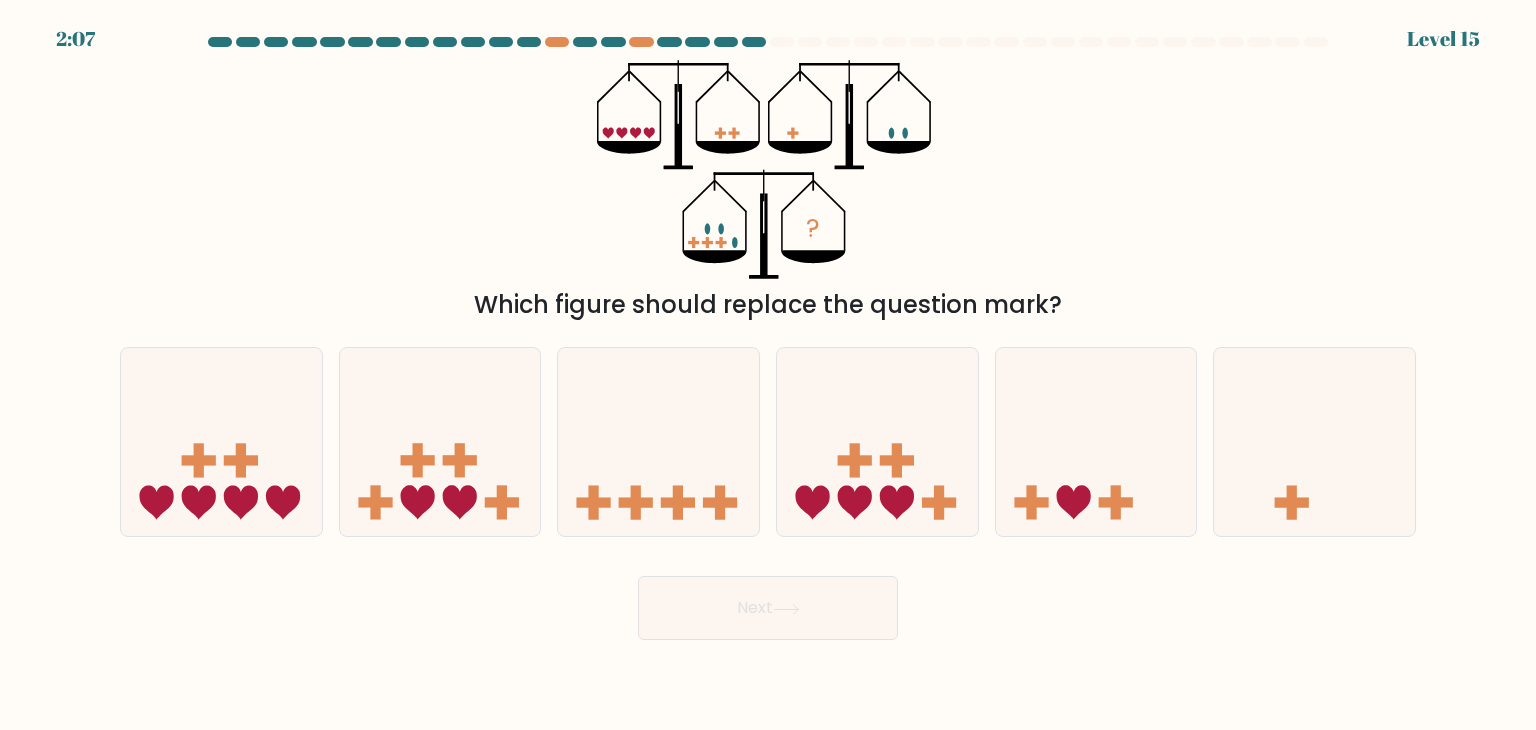 click on "?" at bounding box center (768, 169) 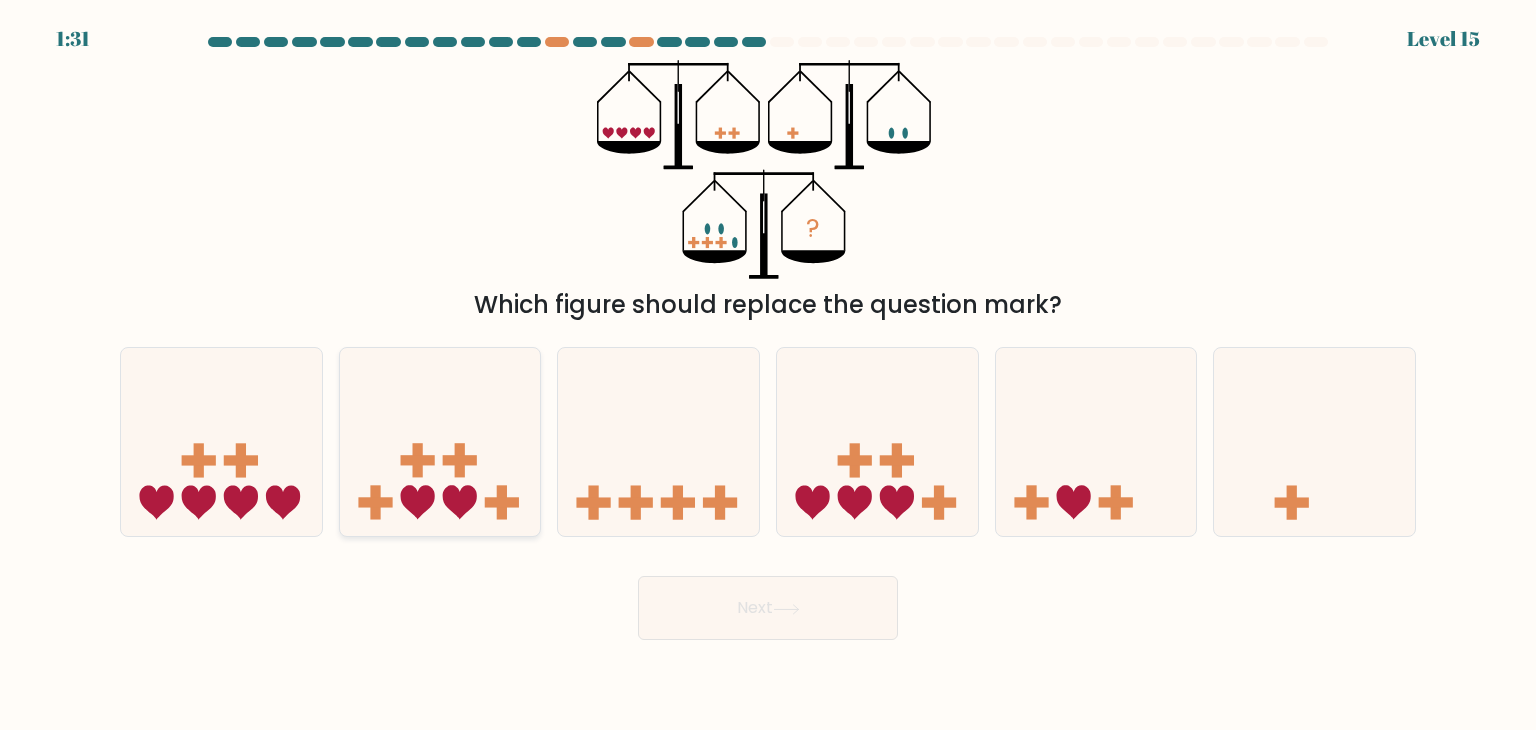 click at bounding box center [440, 442] 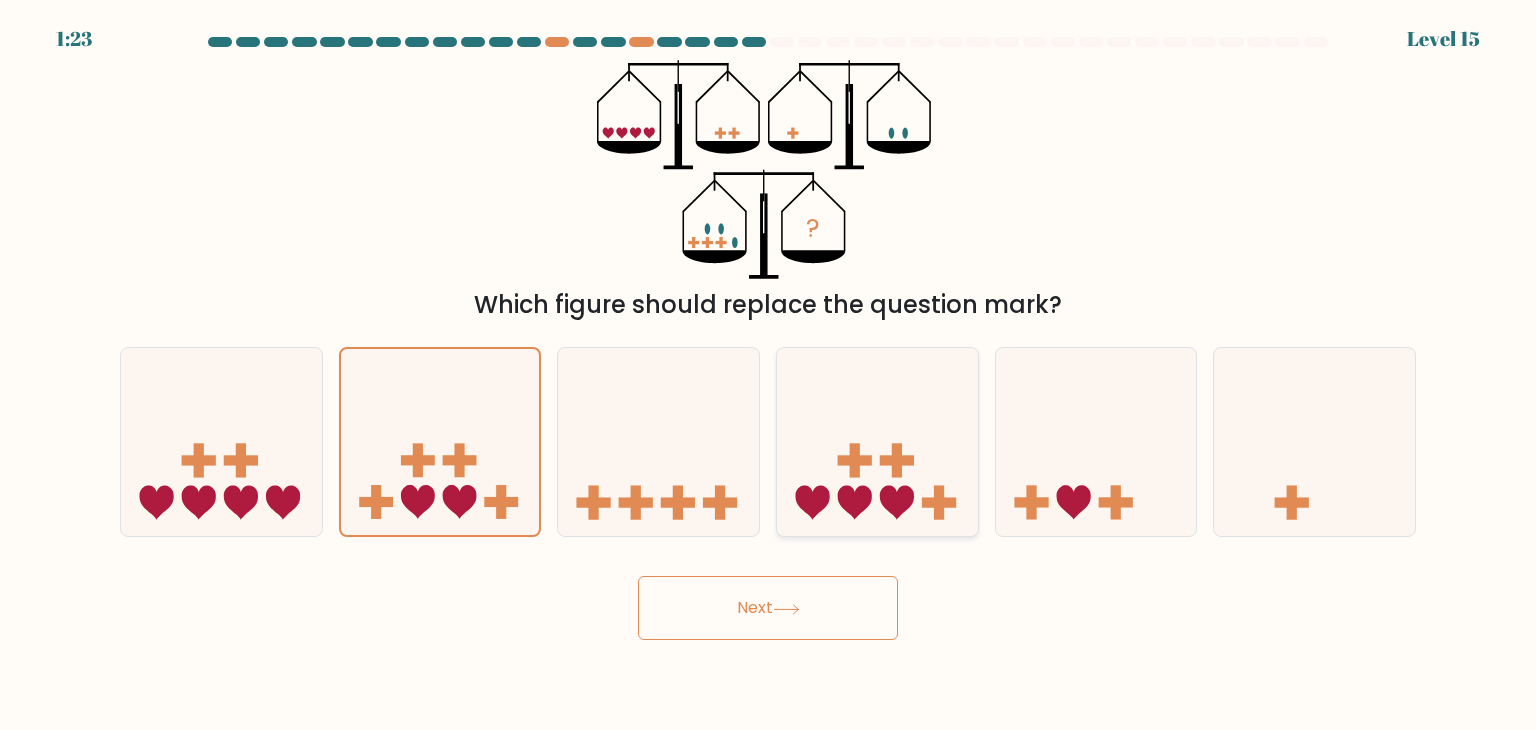 drag, startPoint x: 969, startPoint y: 488, endPoint x: 932, endPoint y: 493, distance: 37.336308 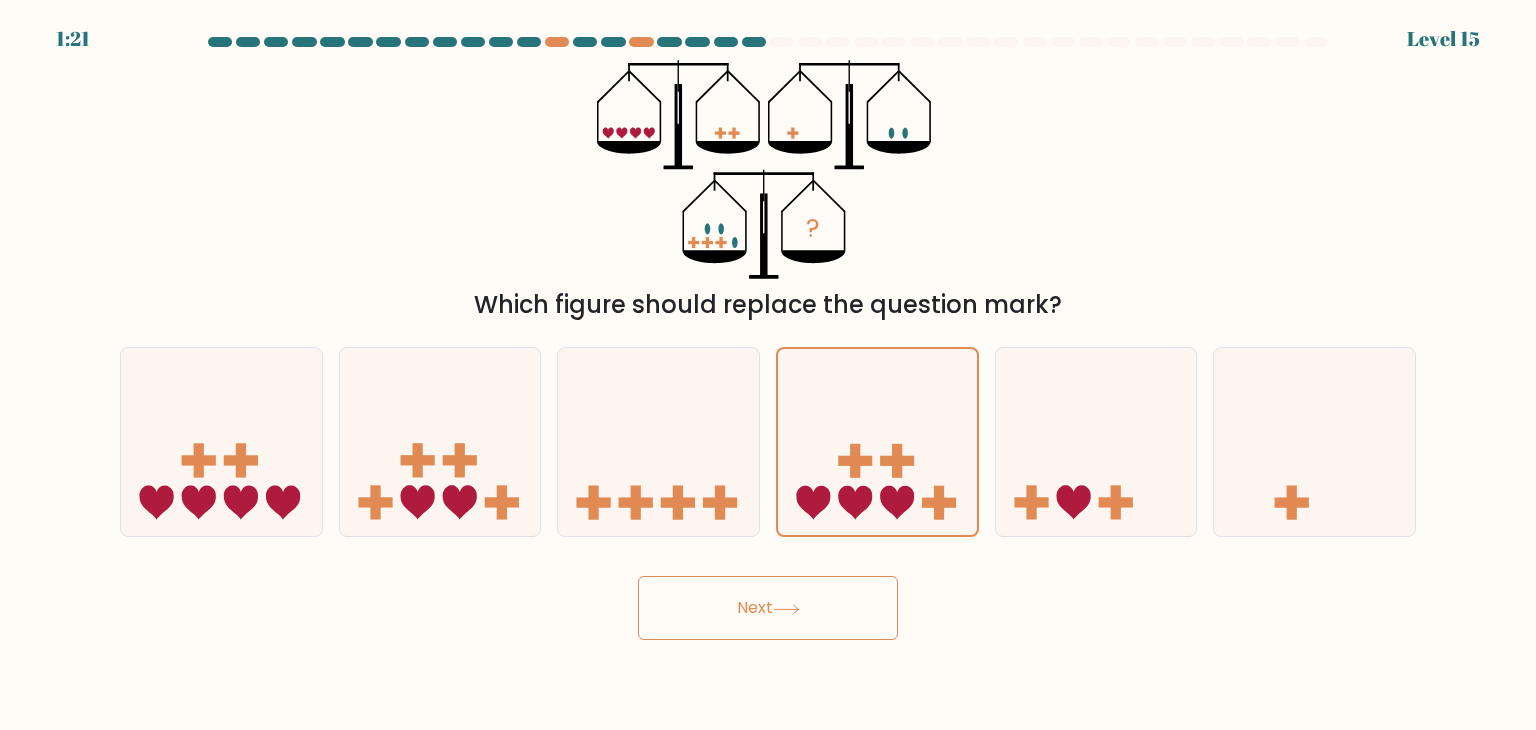 click on "Next" at bounding box center [768, 608] 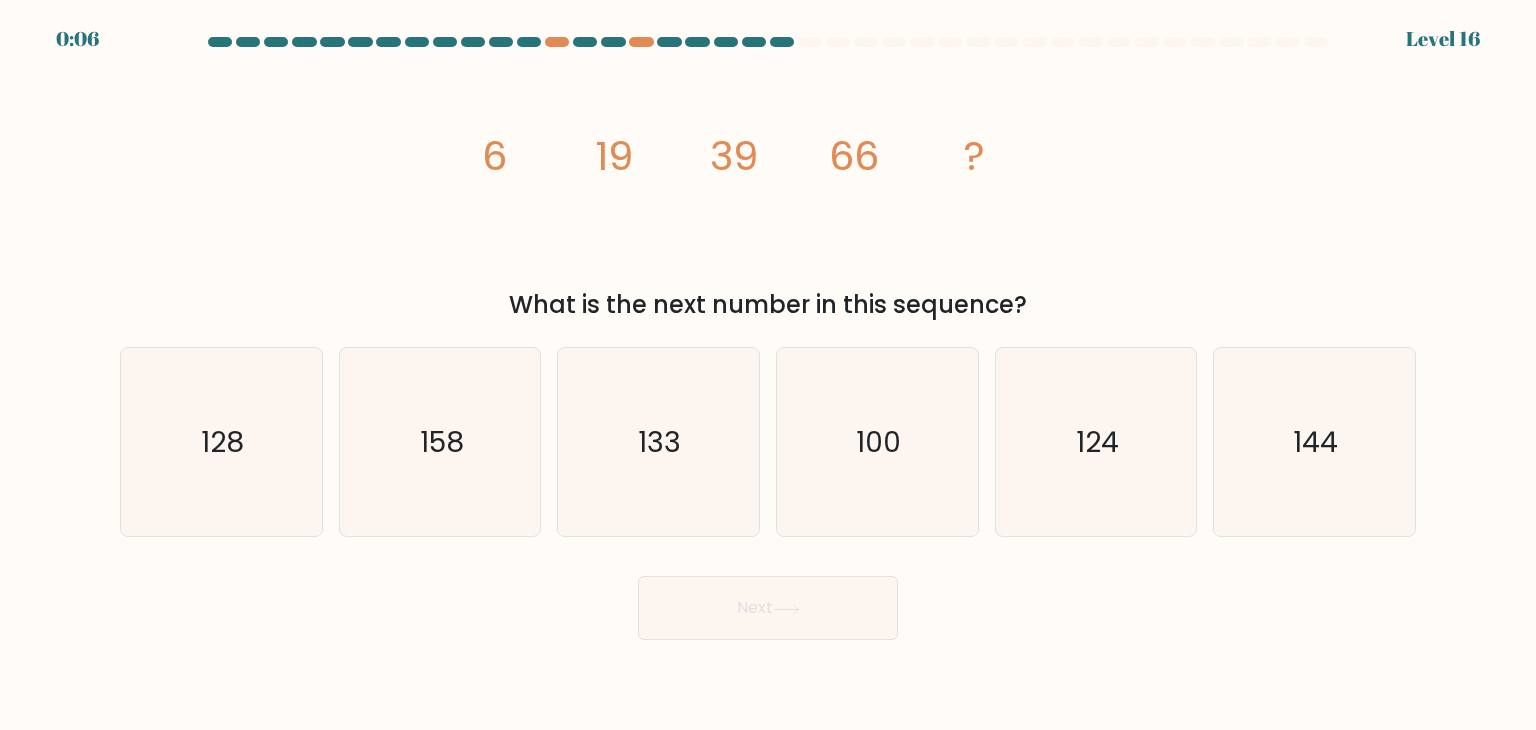 type 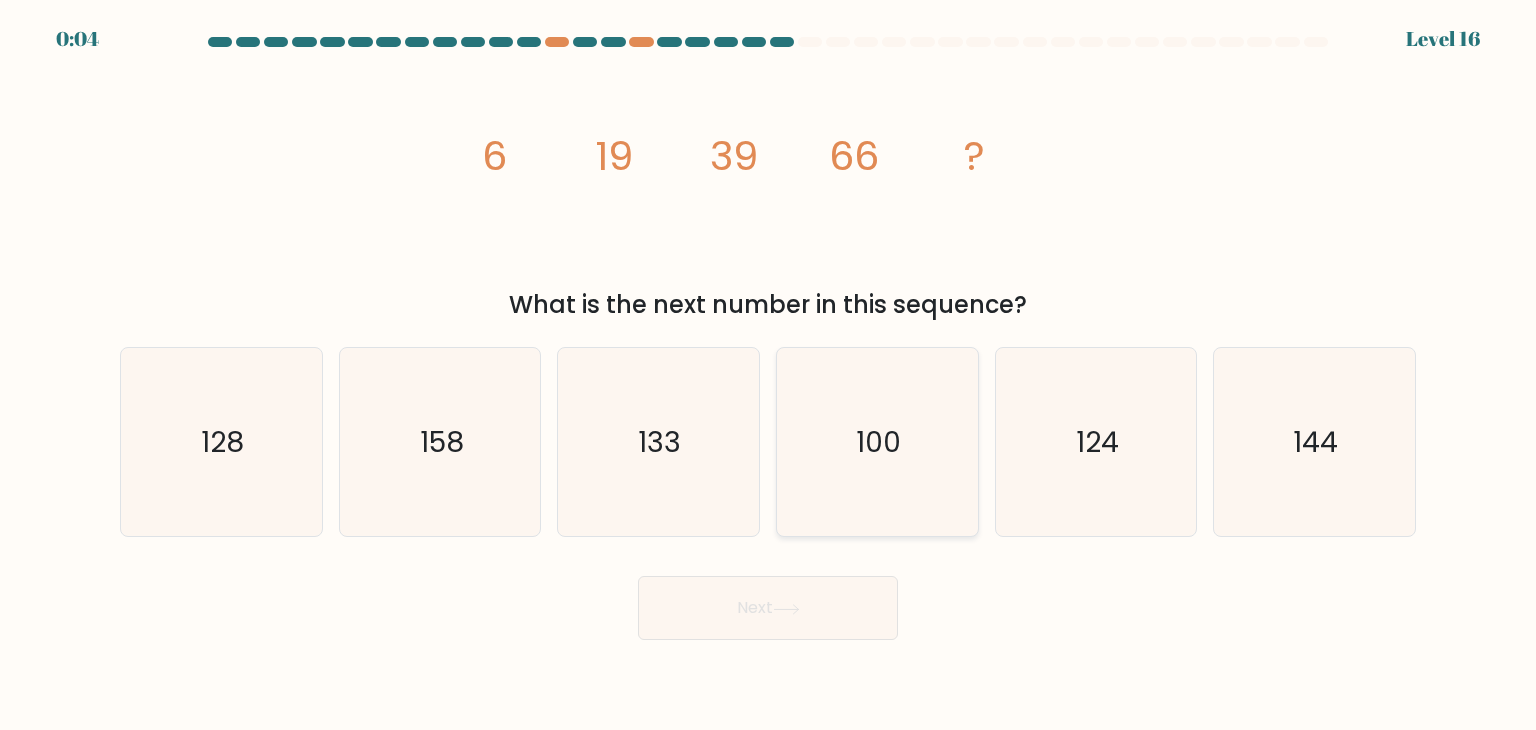 click on "100" at bounding box center [877, 442] 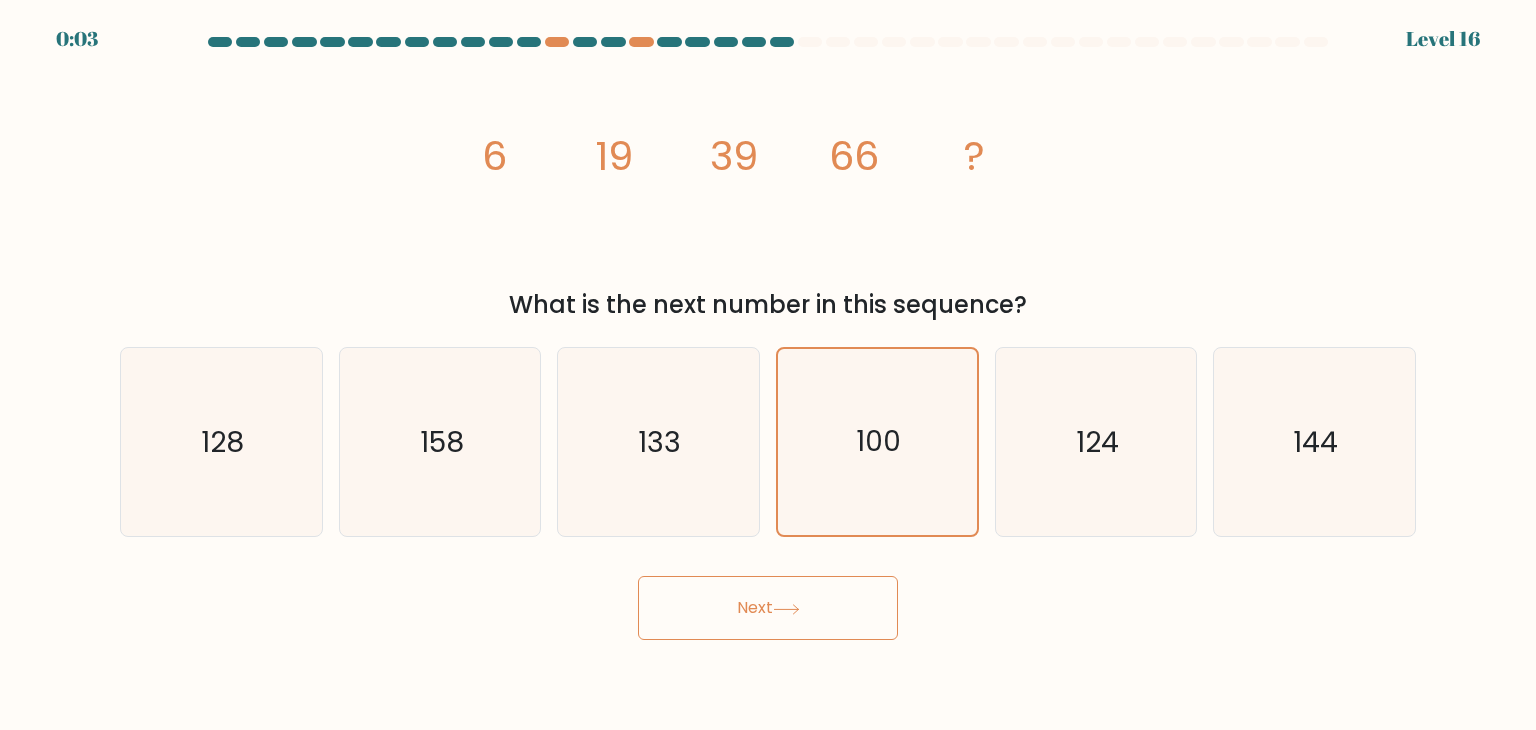 click on "Next" at bounding box center (768, 608) 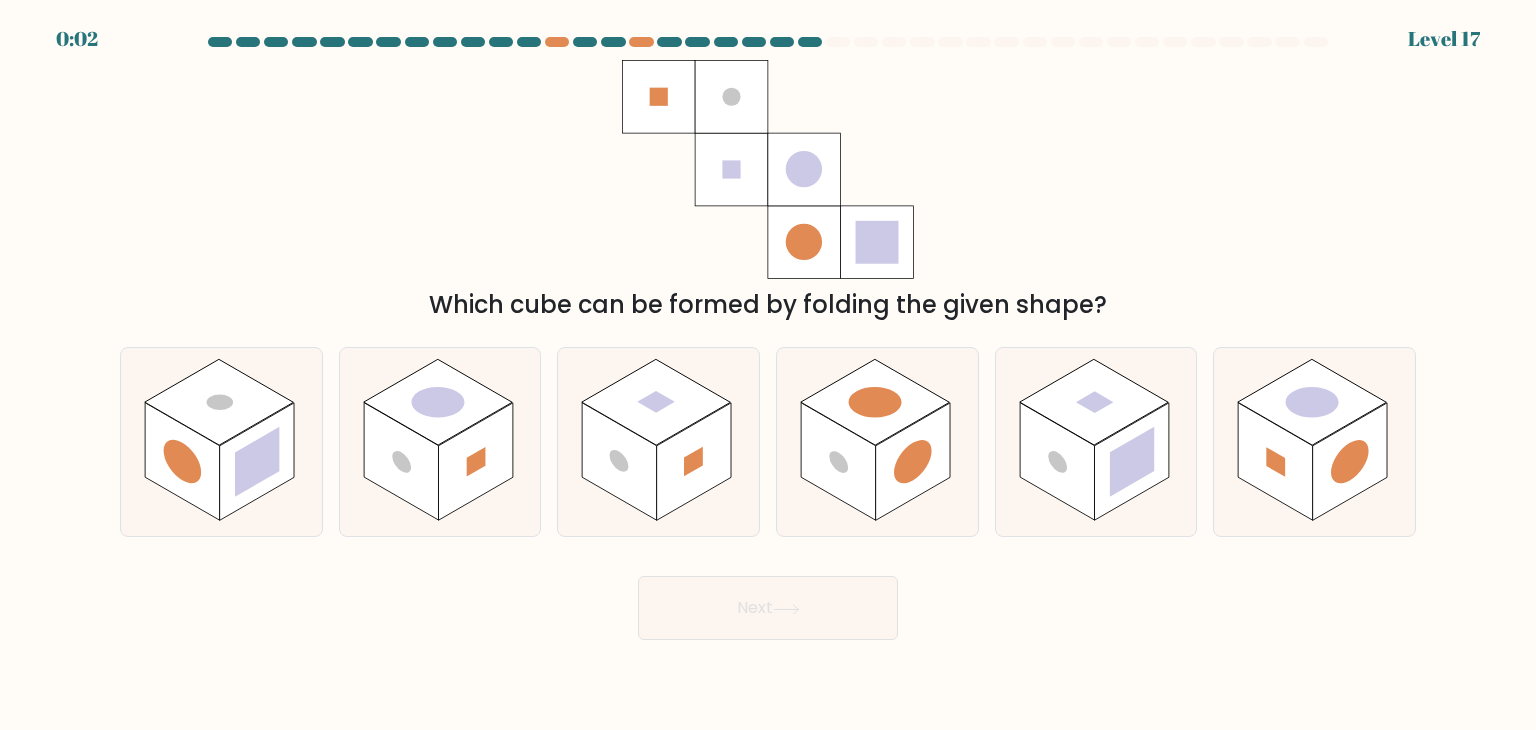 click on "Next" at bounding box center (768, 608) 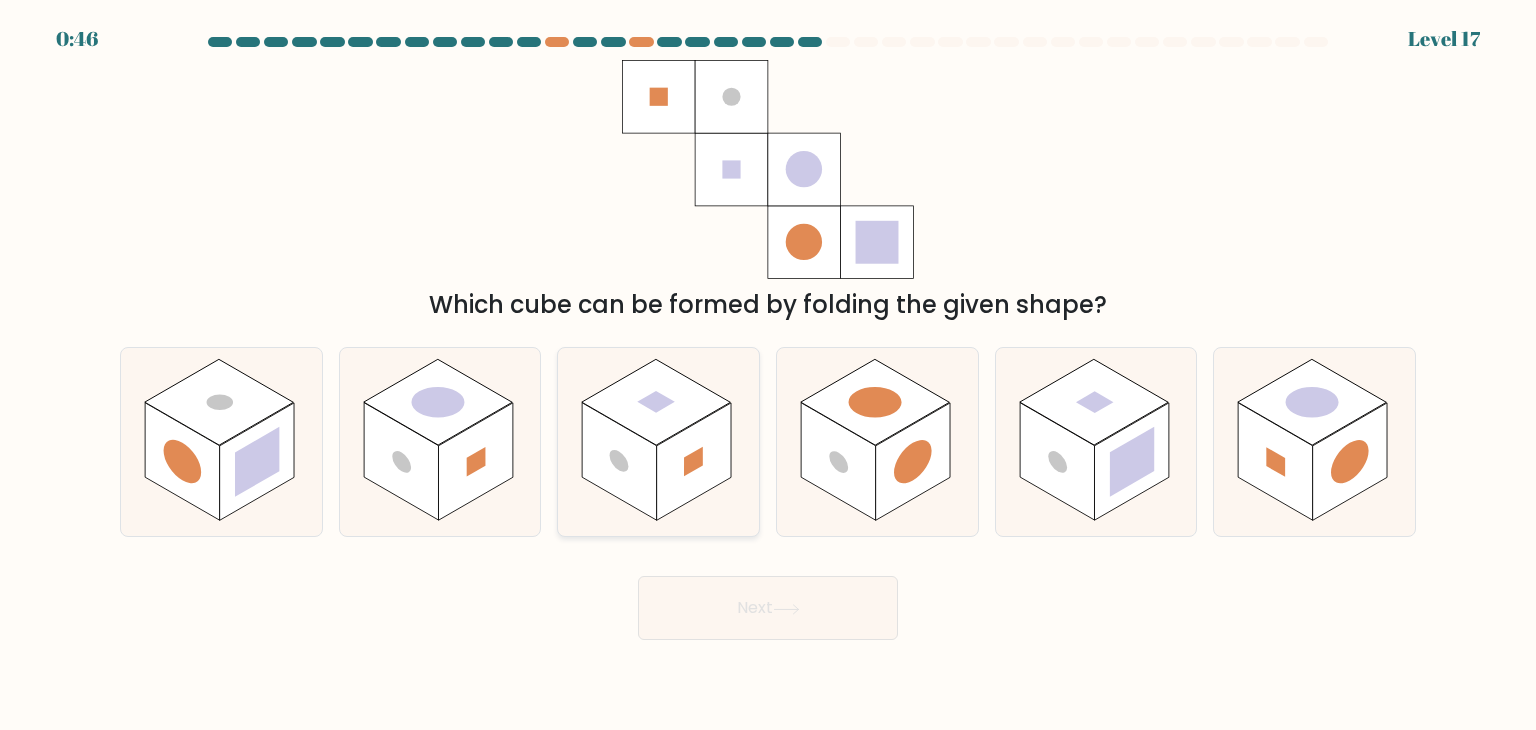 drag, startPoint x: 726, startPoint y: 603, endPoint x: 650, endPoint y: 508, distance: 121.65936 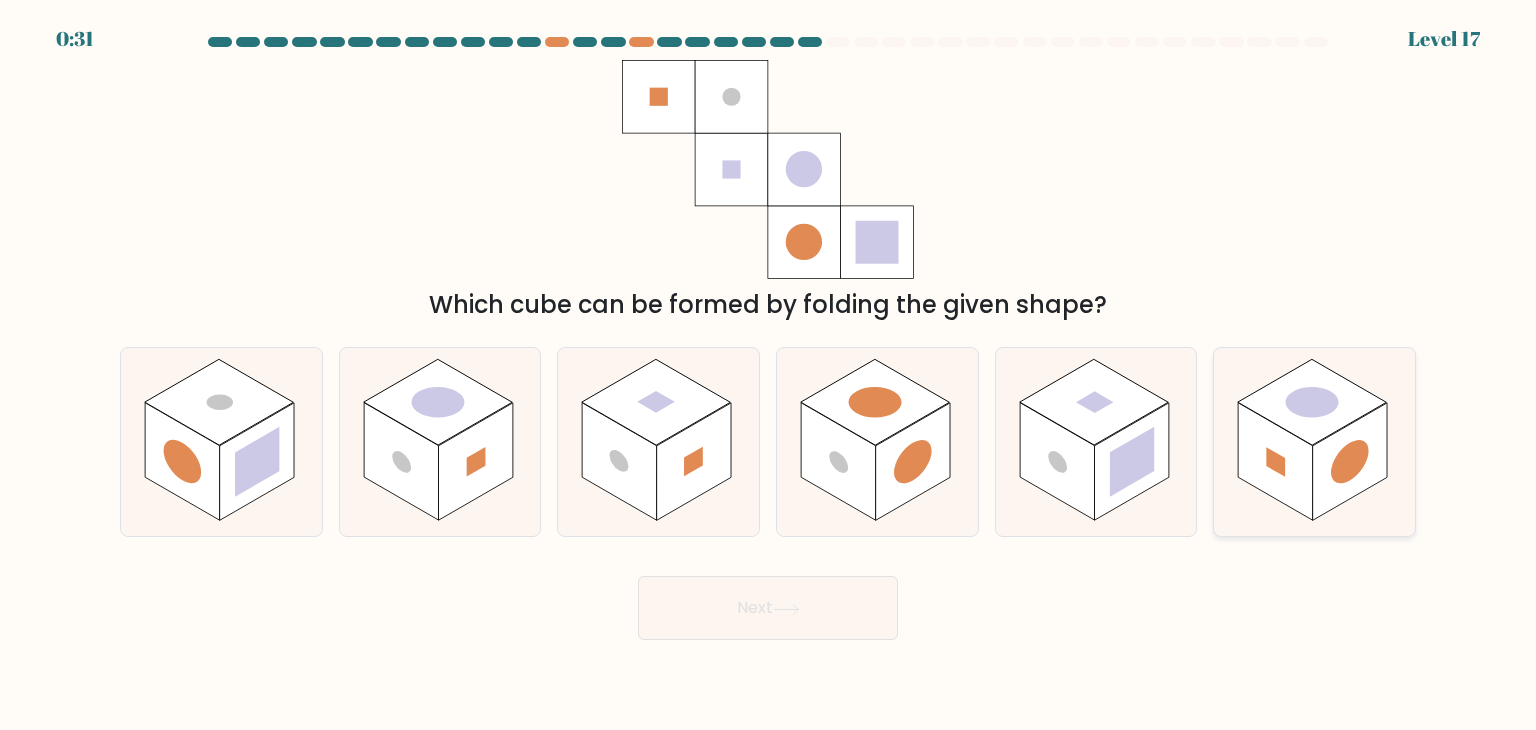 click at bounding box center (1275, 462) 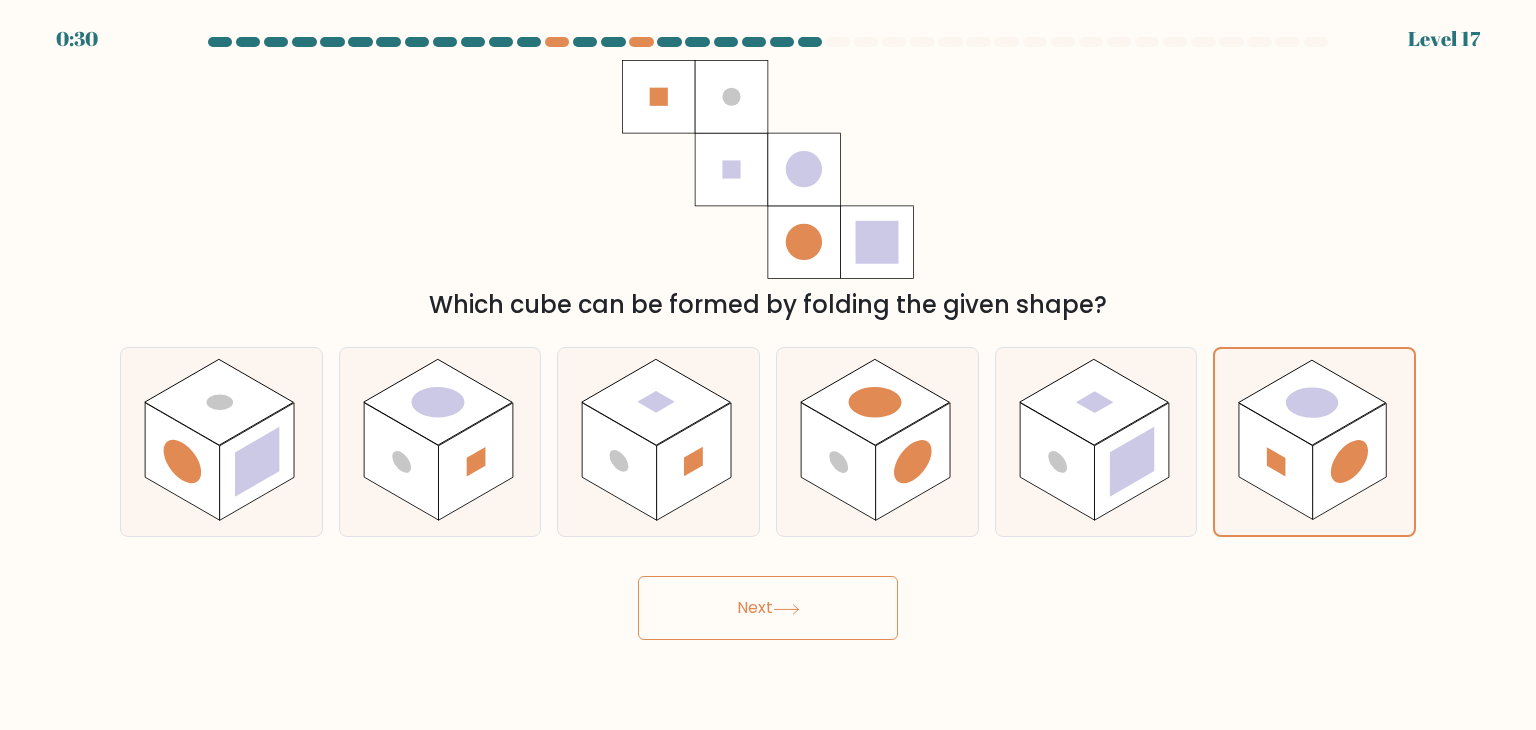 click on "Next" at bounding box center (768, 608) 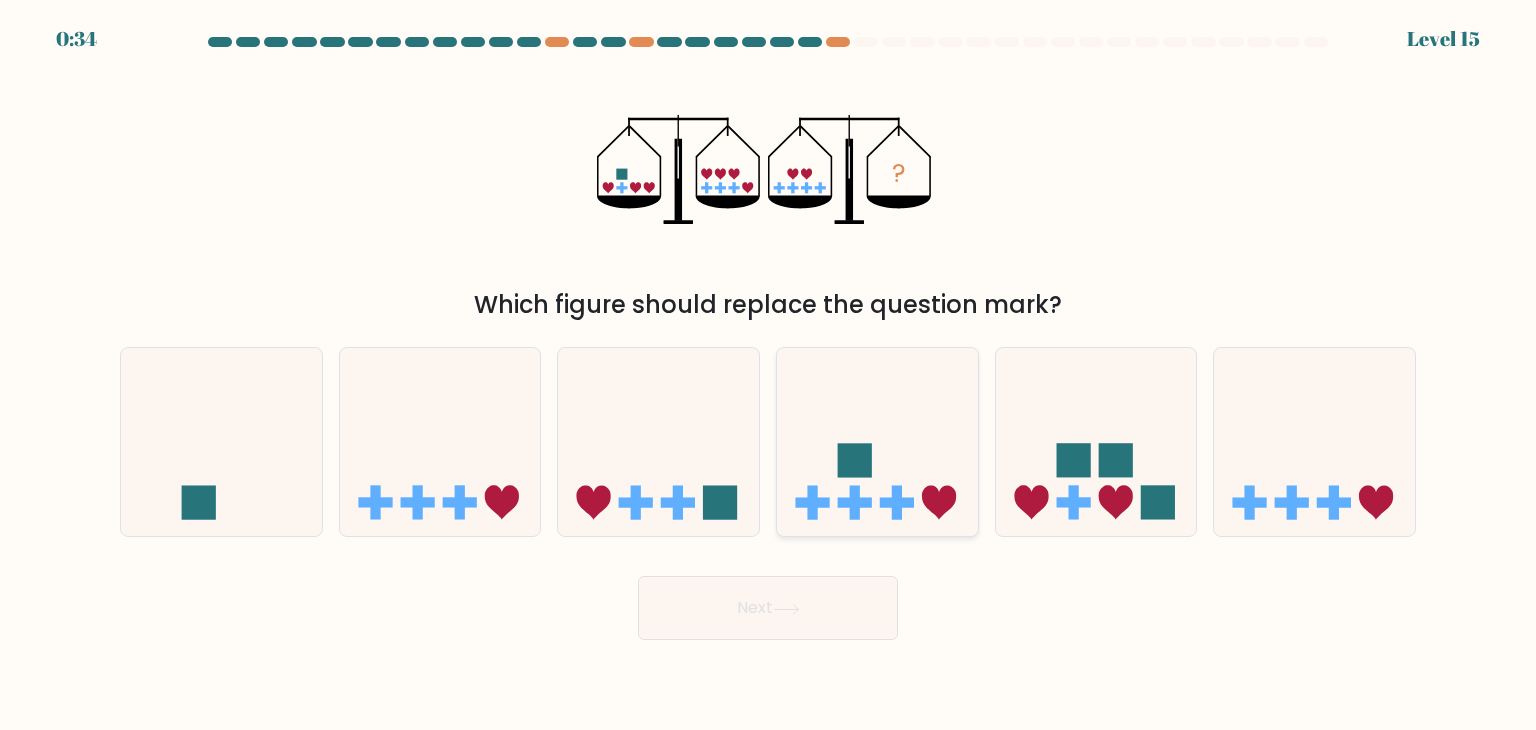 click at bounding box center [877, 442] 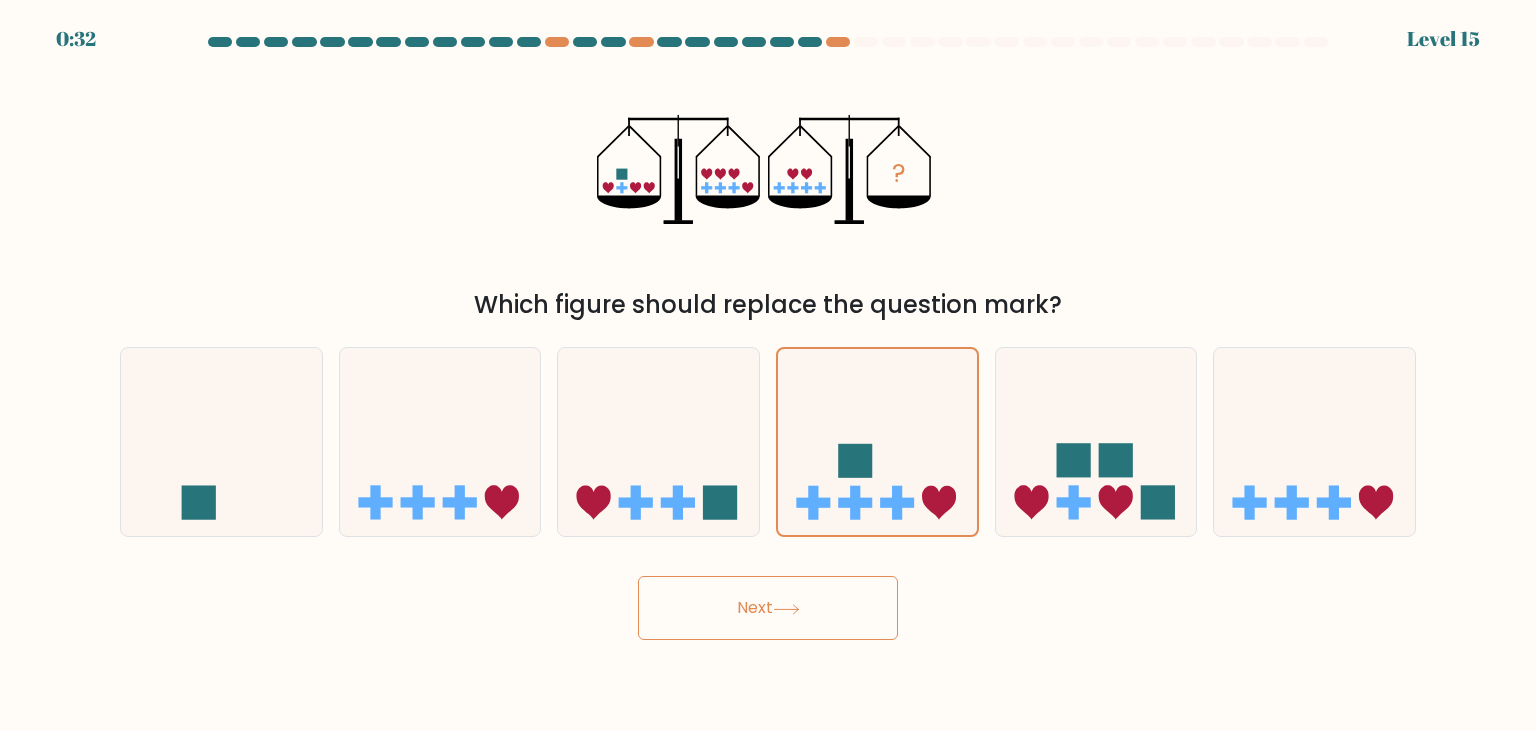 click on "Next" at bounding box center [768, 608] 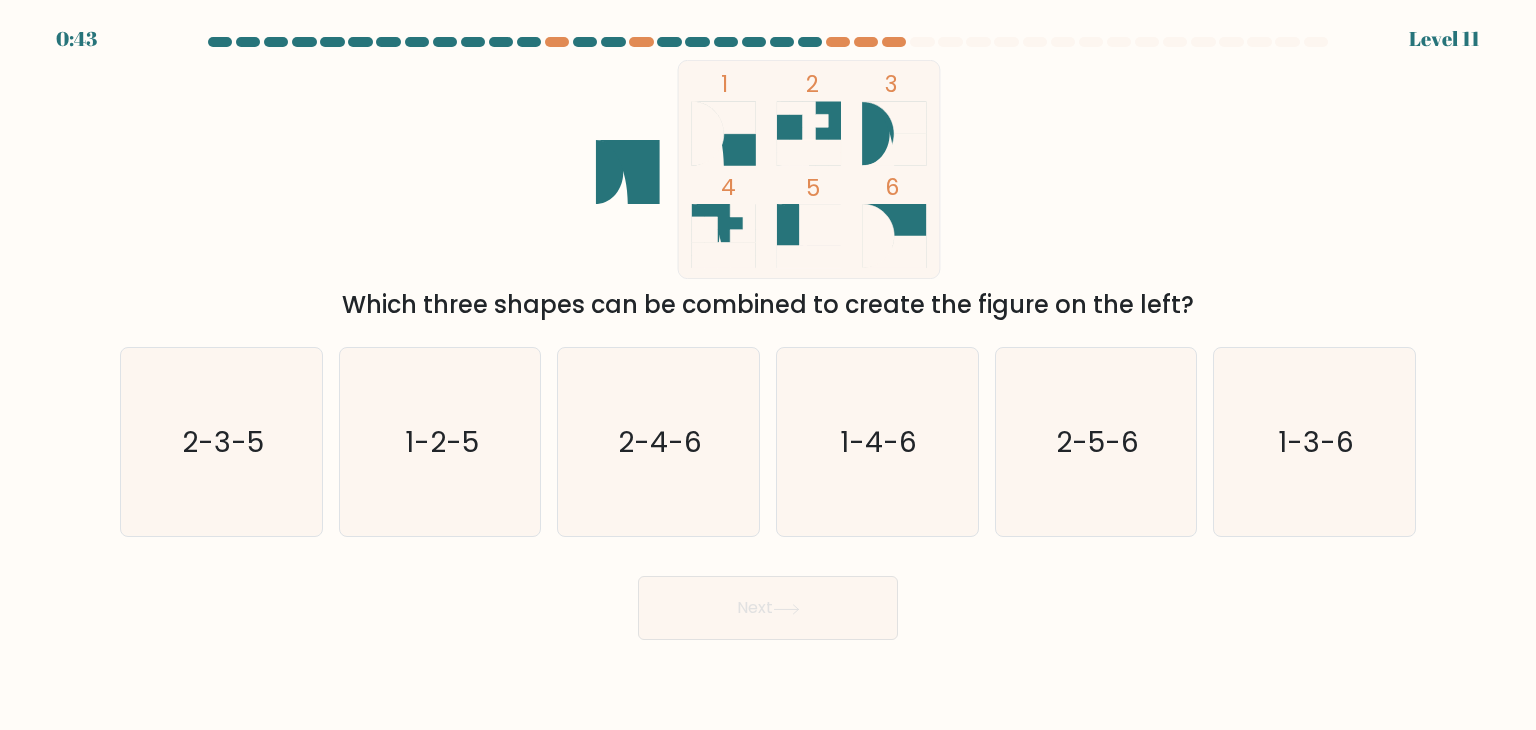 scroll, scrollTop: 0, scrollLeft: 0, axis: both 